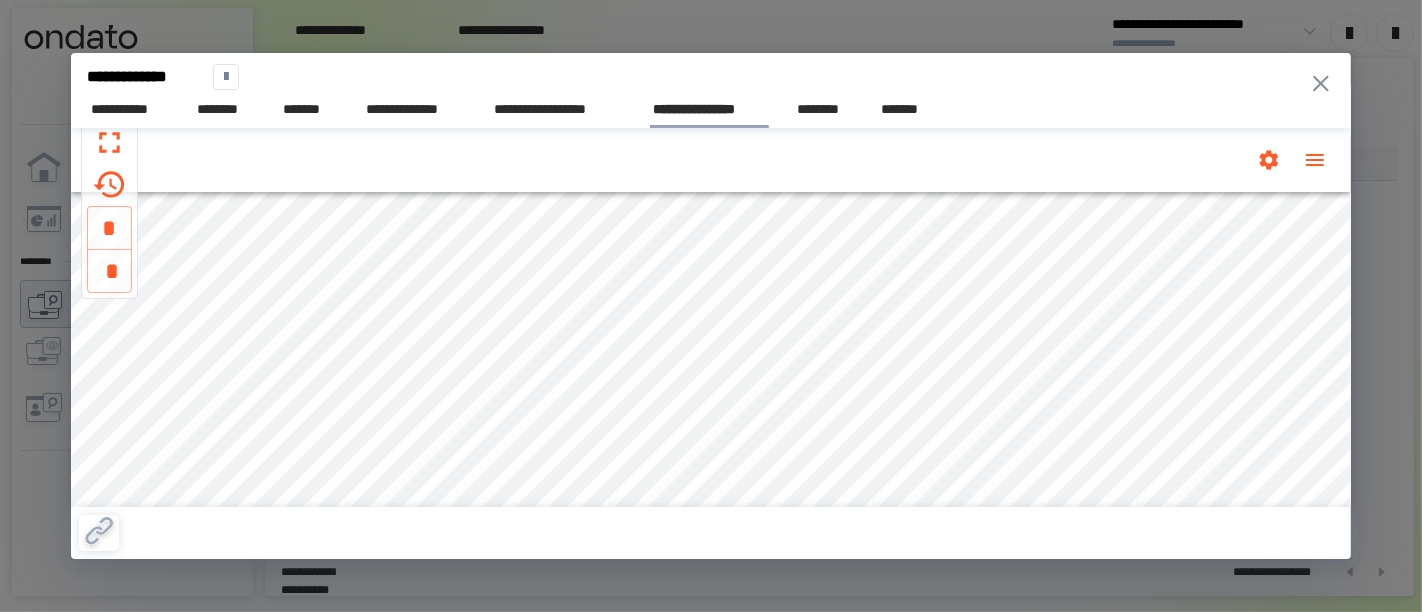 scroll, scrollTop: 0, scrollLeft: 0, axis: both 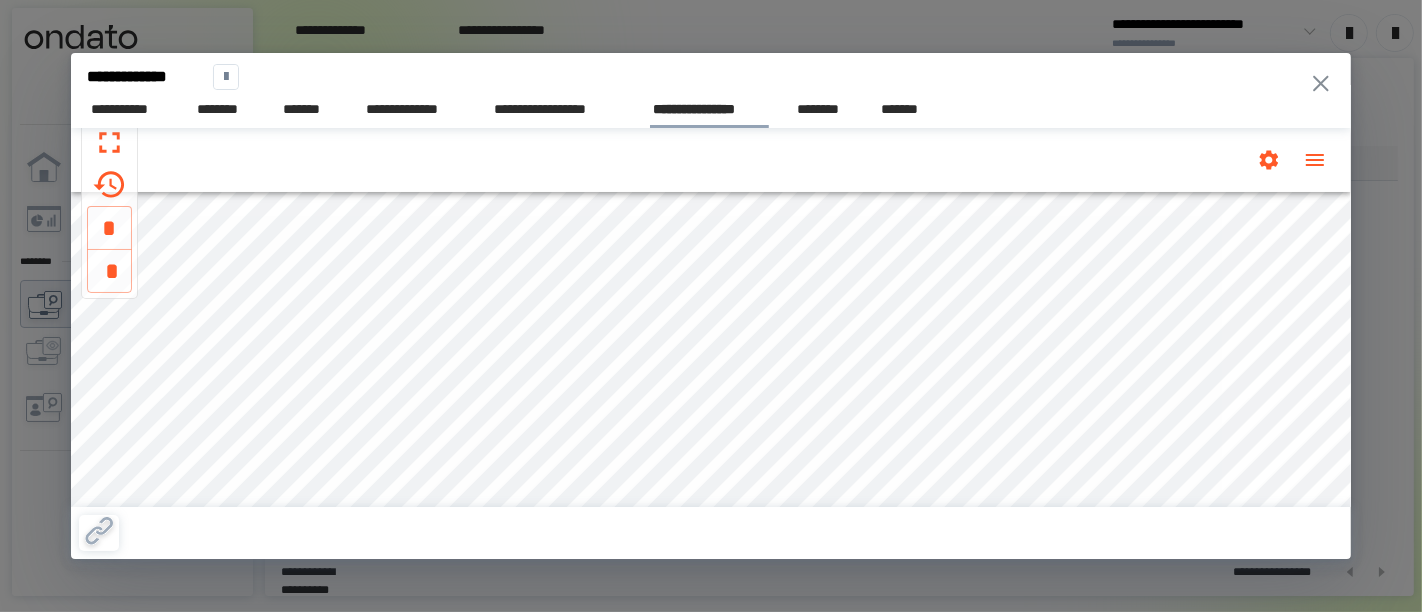 click 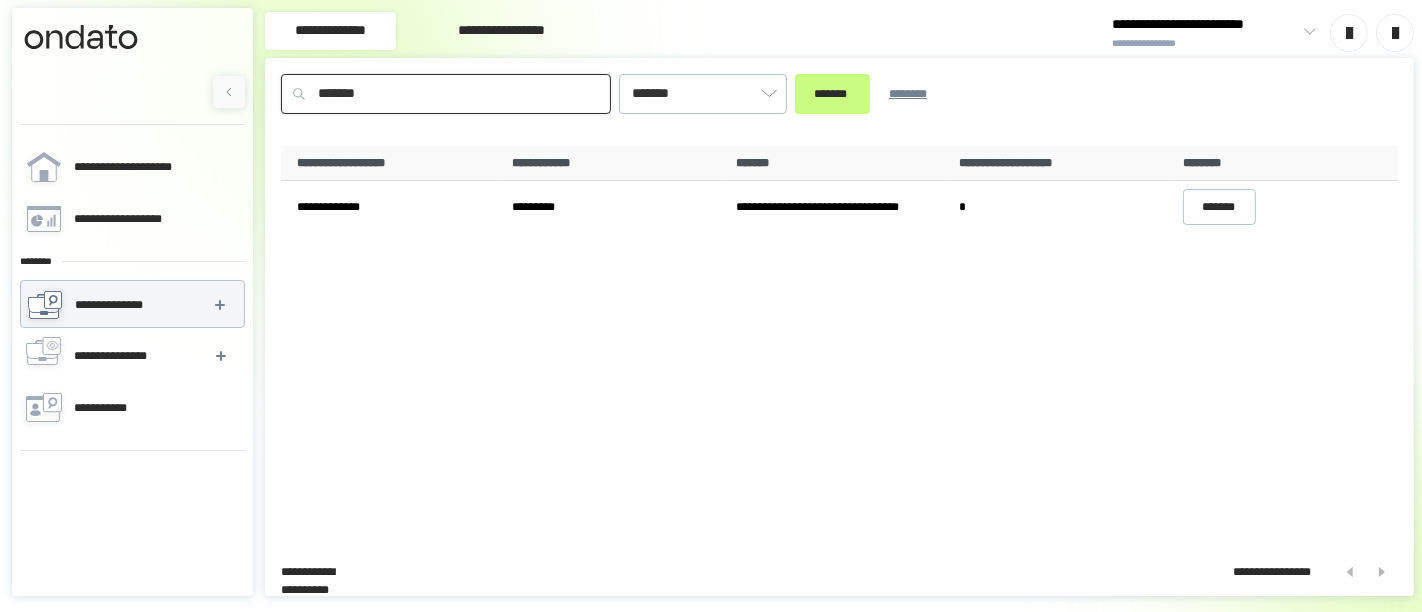 click on "*******" at bounding box center (446, 94) 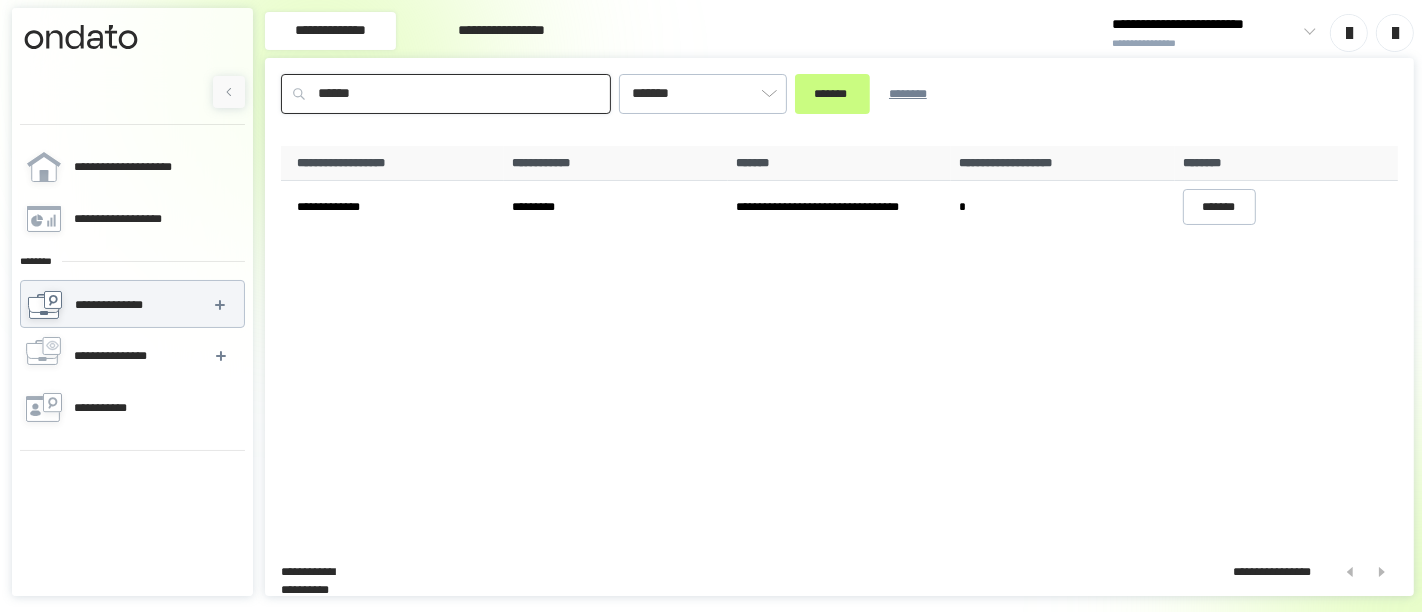 click on "*******" at bounding box center (832, 94) 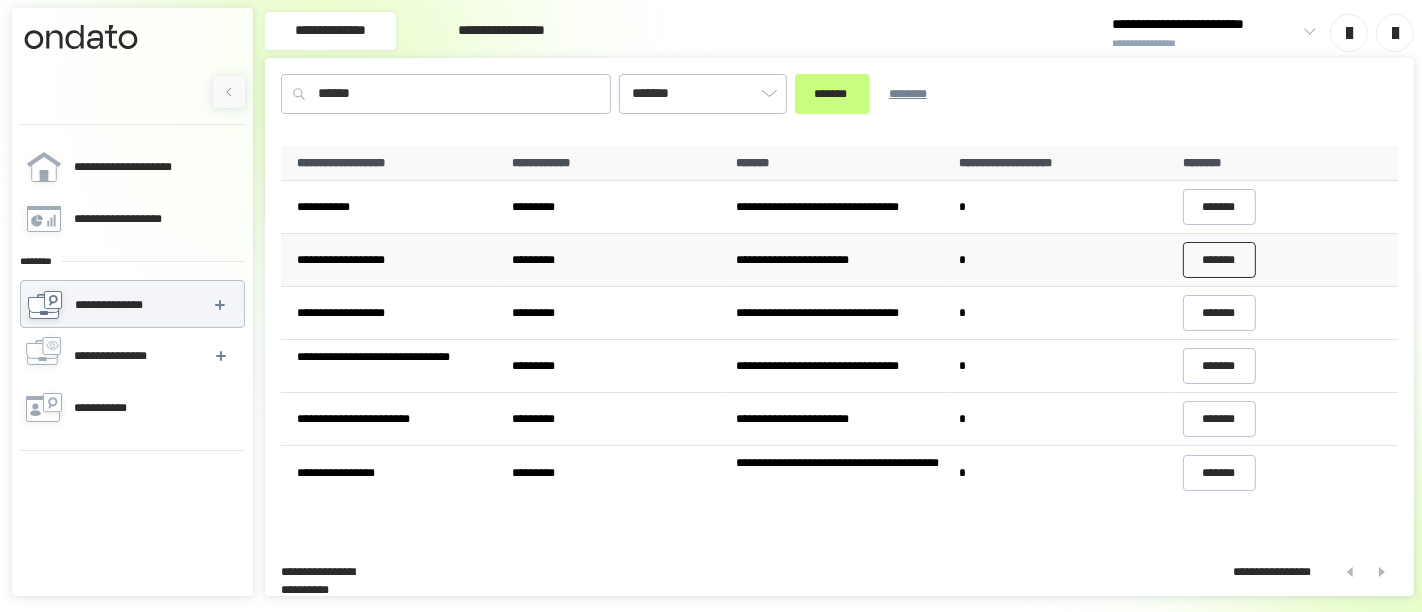 click on "*******" at bounding box center [1220, 260] 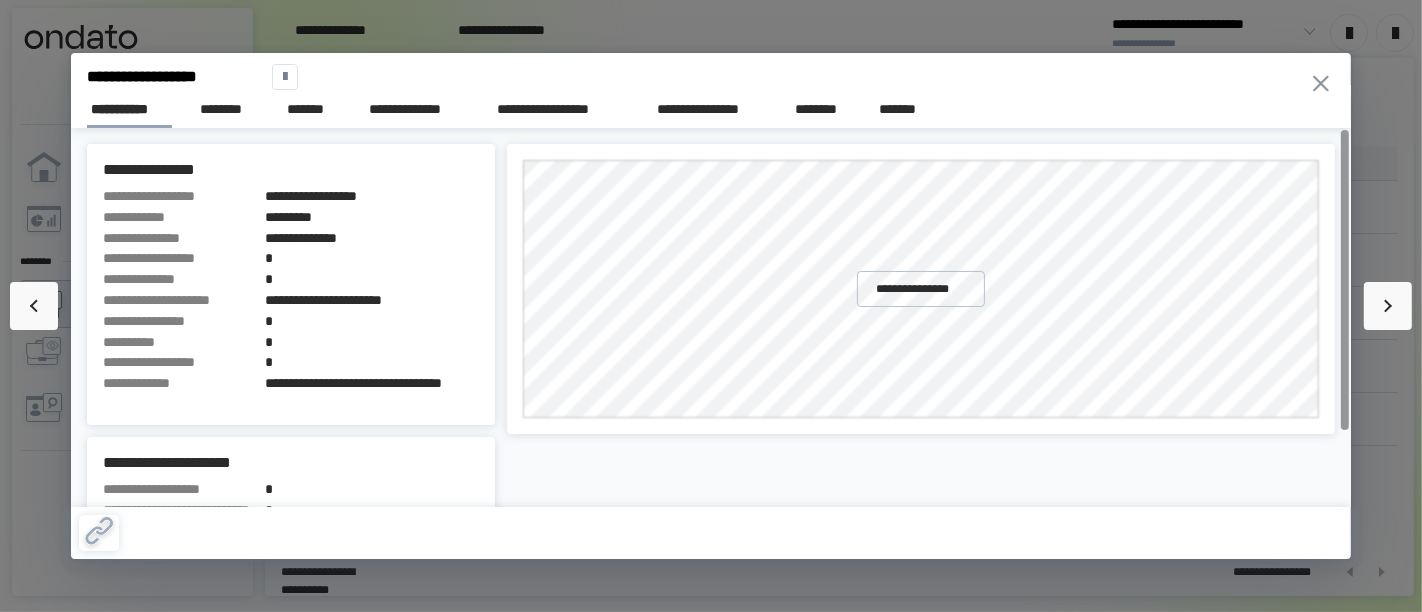 click on "**********" at bounding box center (711, 106) 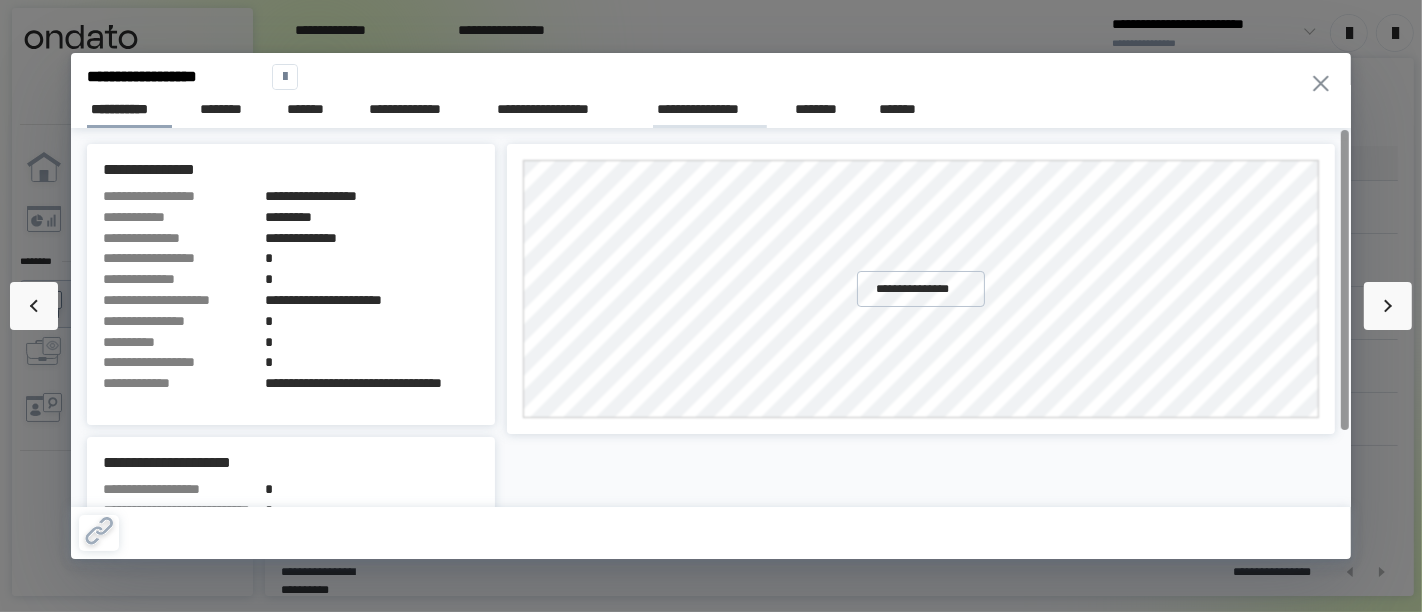 click on "**********" at bounding box center (710, 109) 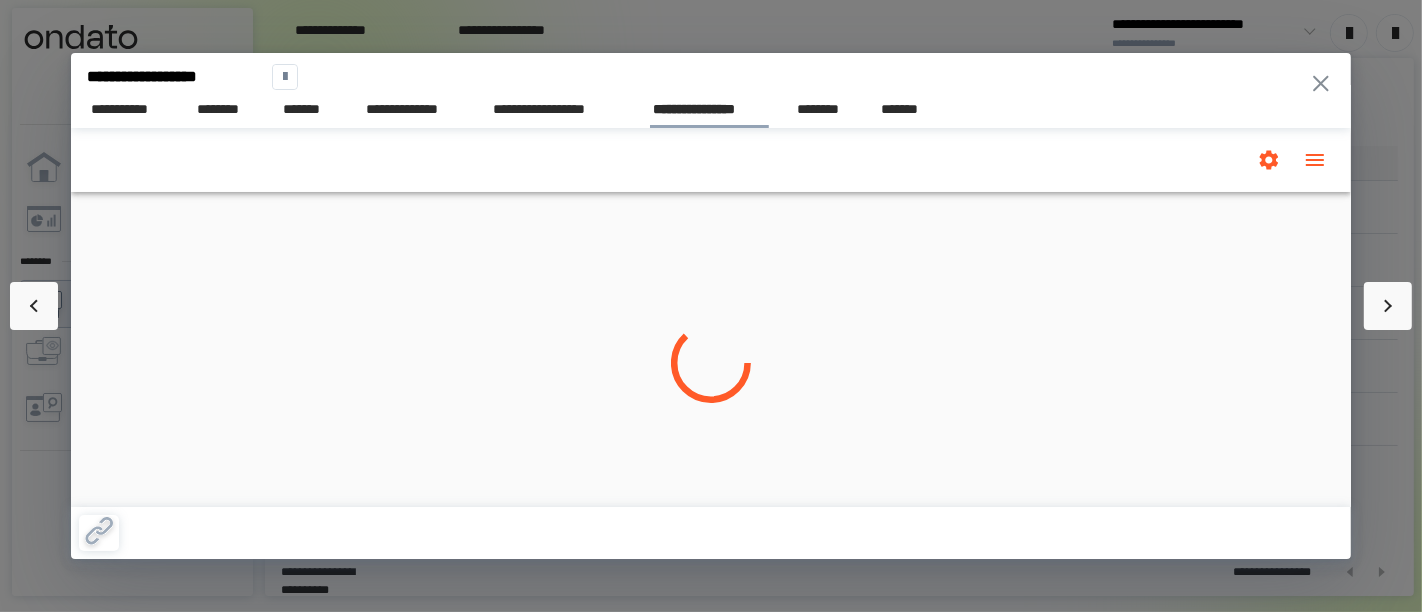scroll, scrollTop: 0, scrollLeft: 0, axis: both 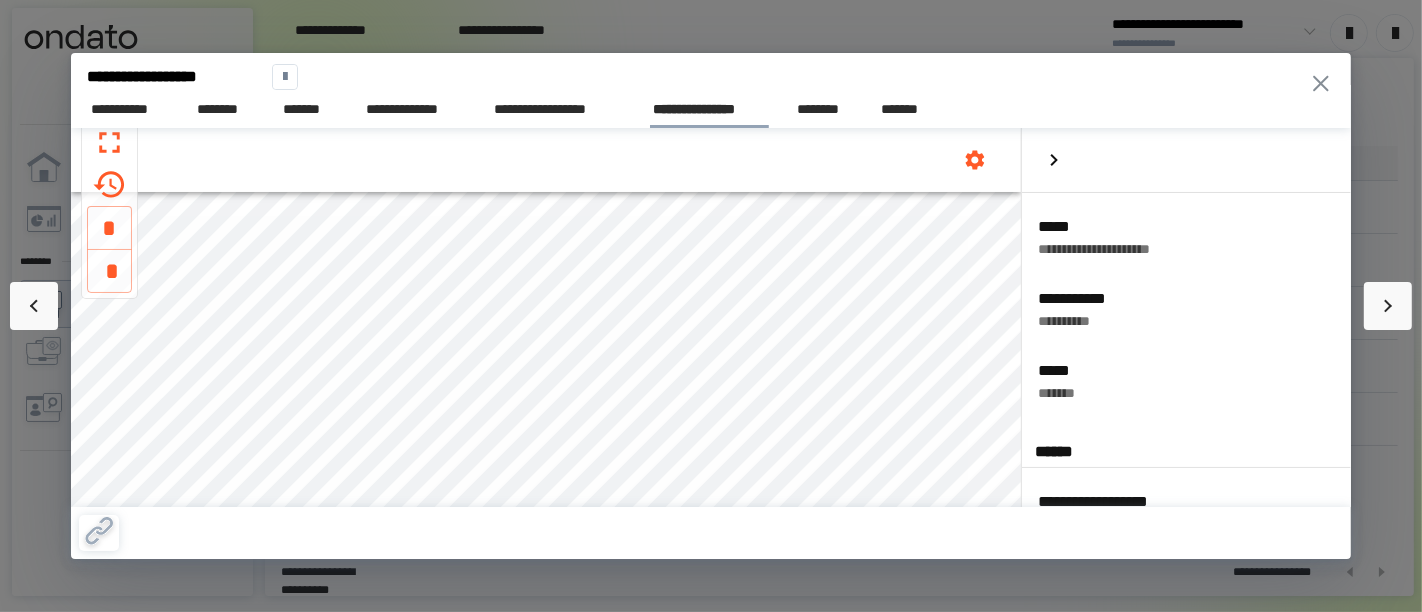 click on "**********" at bounding box center [711, 306] 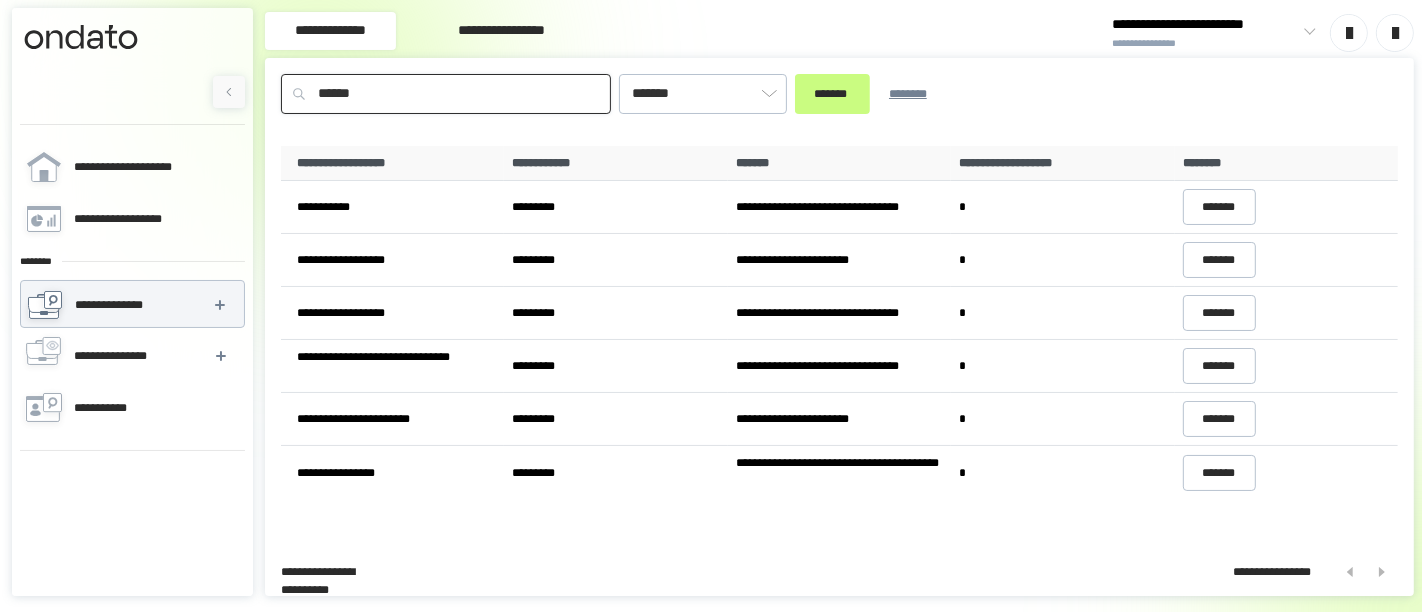click on "******" at bounding box center (446, 94) 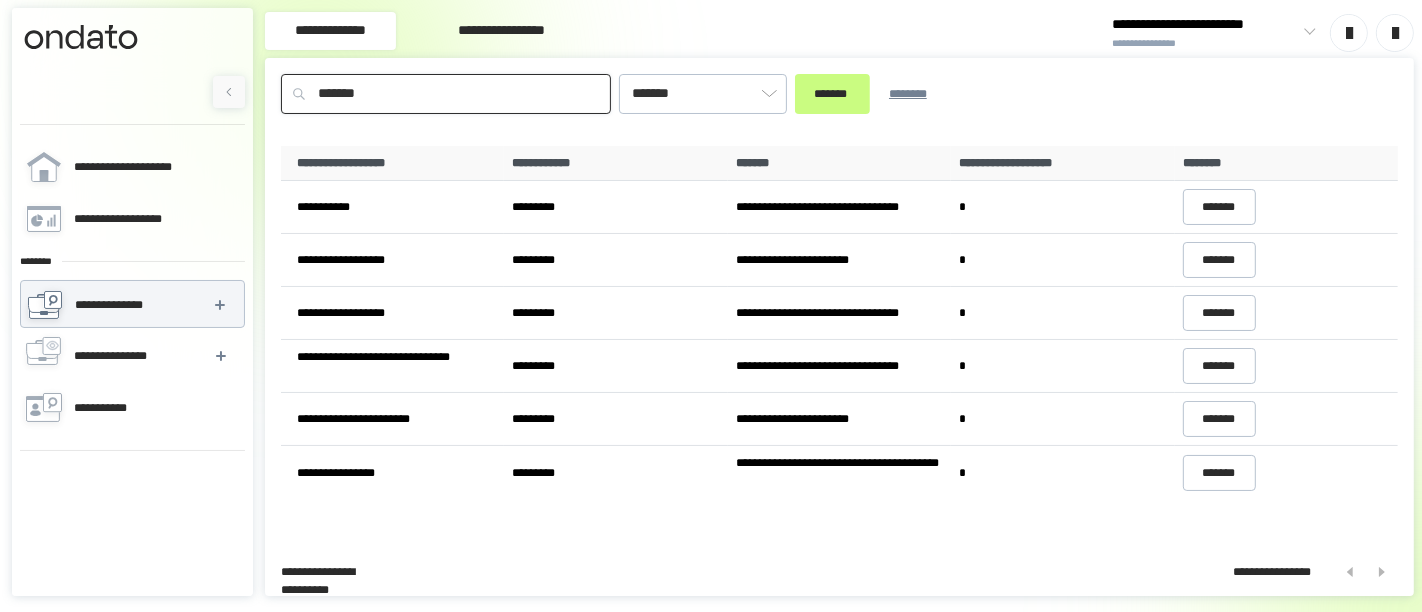 click on "*******" at bounding box center (832, 94) 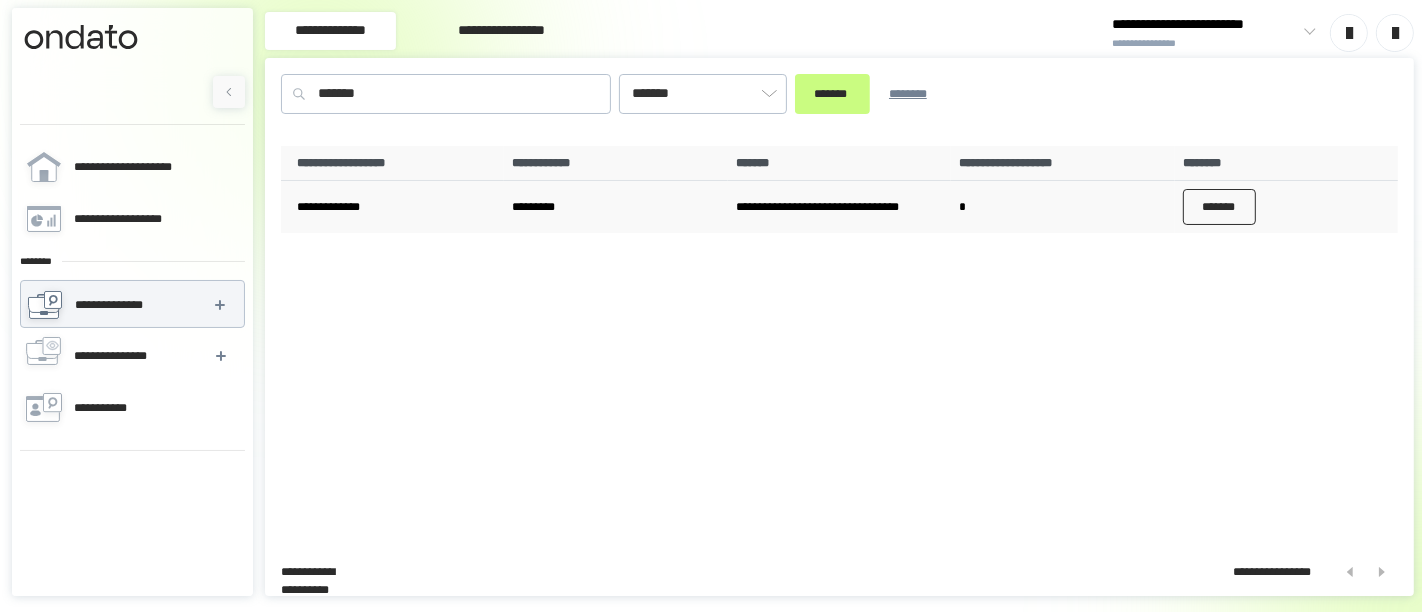 click on "*******" at bounding box center [1220, 207] 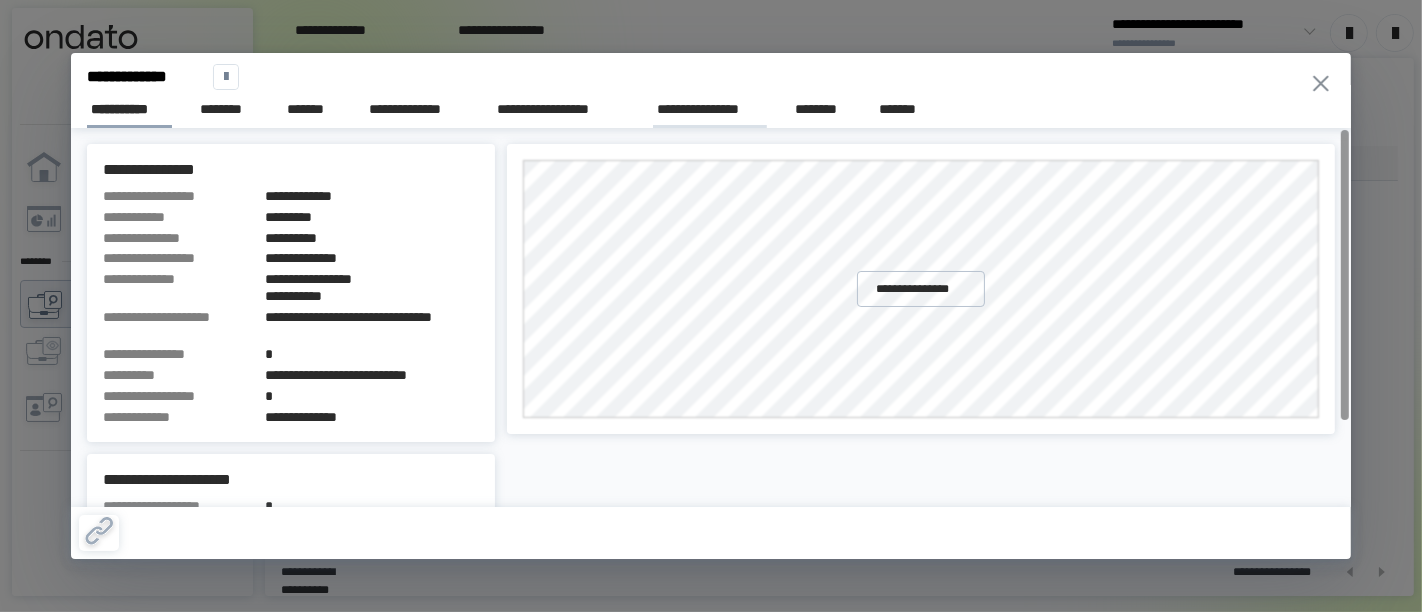 click on "**********" at bounding box center (710, 109) 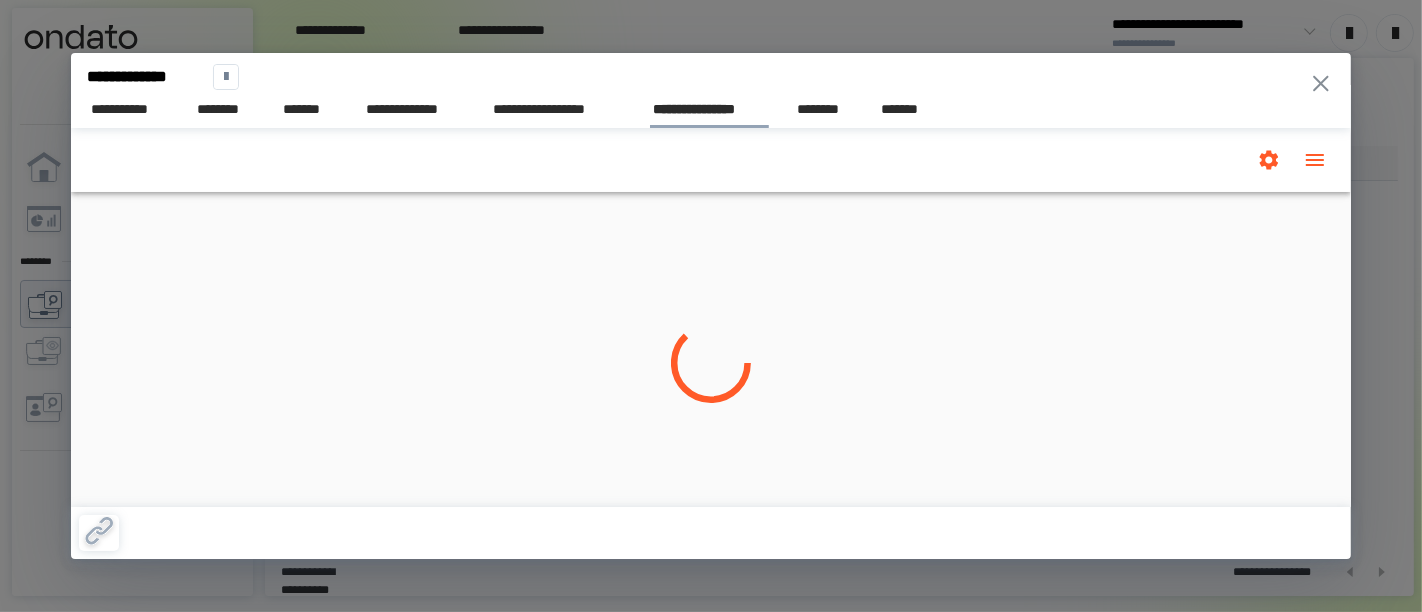 scroll, scrollTop: 0, scrollLeft: 0, axis: both 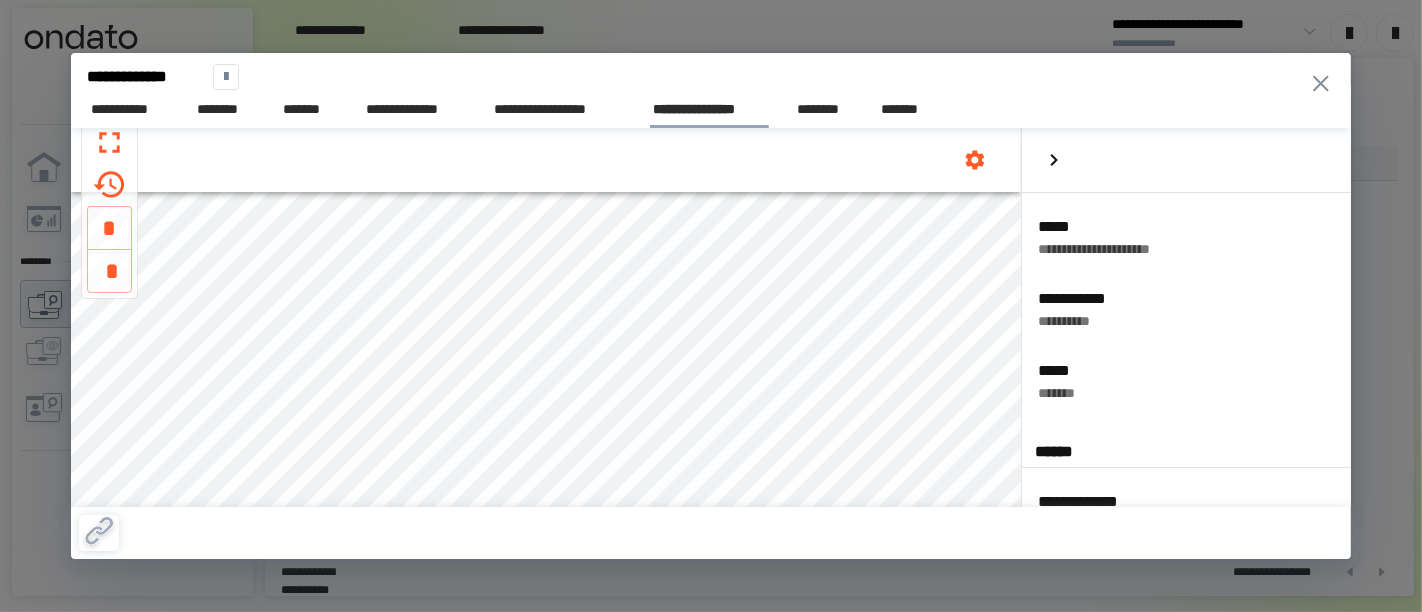 click 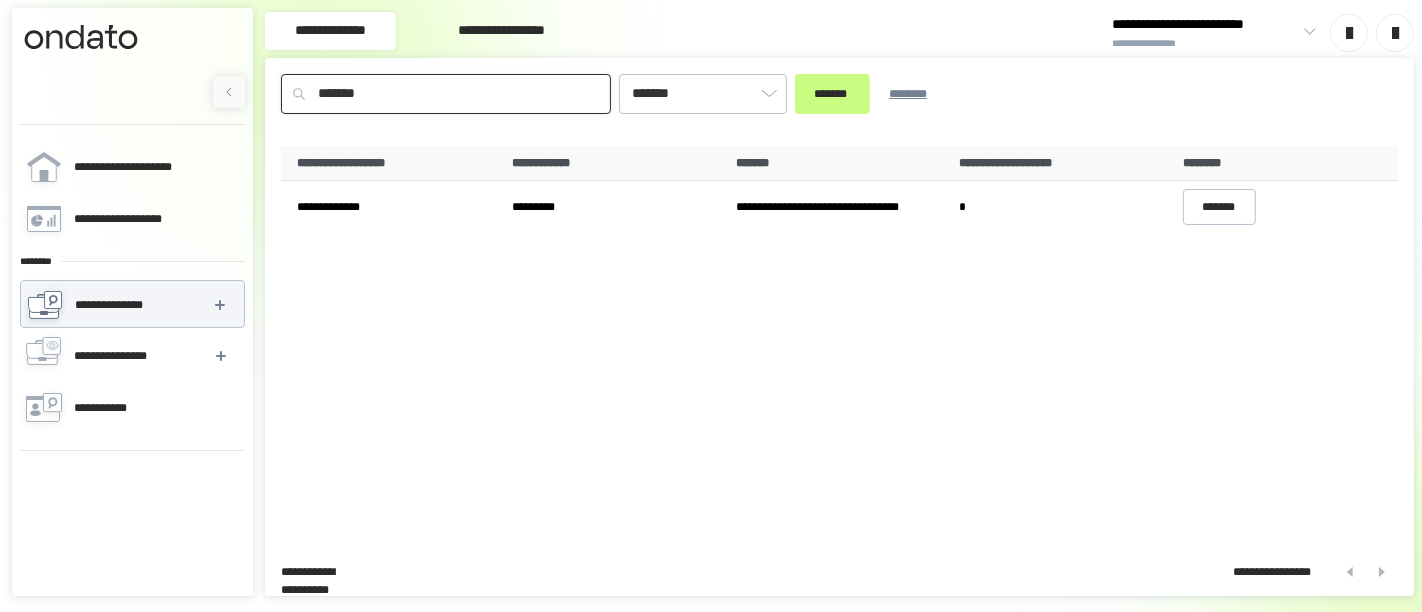 click on "*******" at bounding box center (446, 94) 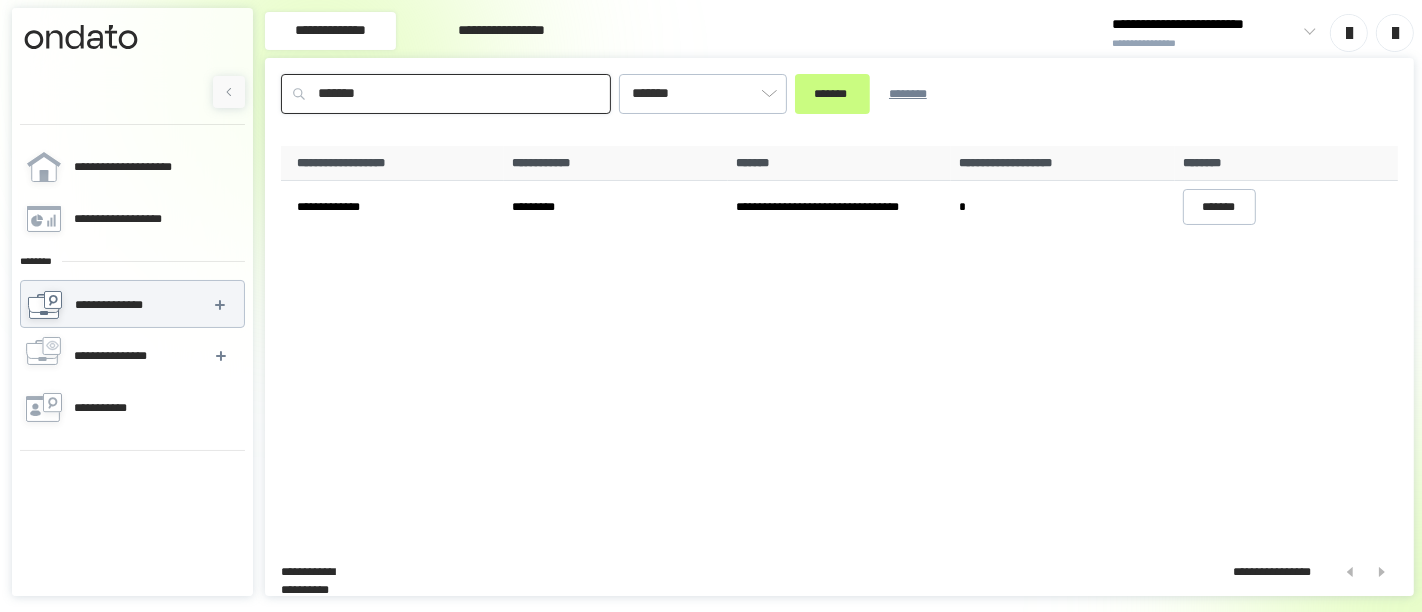 click on "*******" at bounding box center [446, 94] 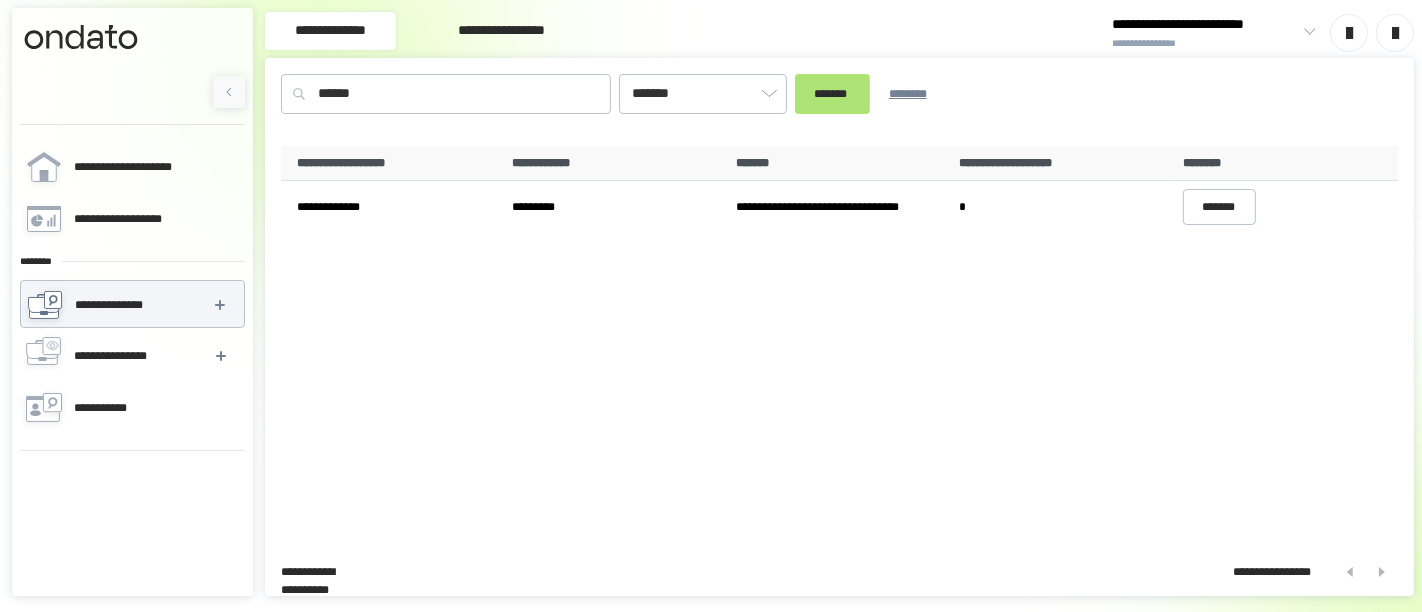 click on "*******" at bounding box center [832, 93] 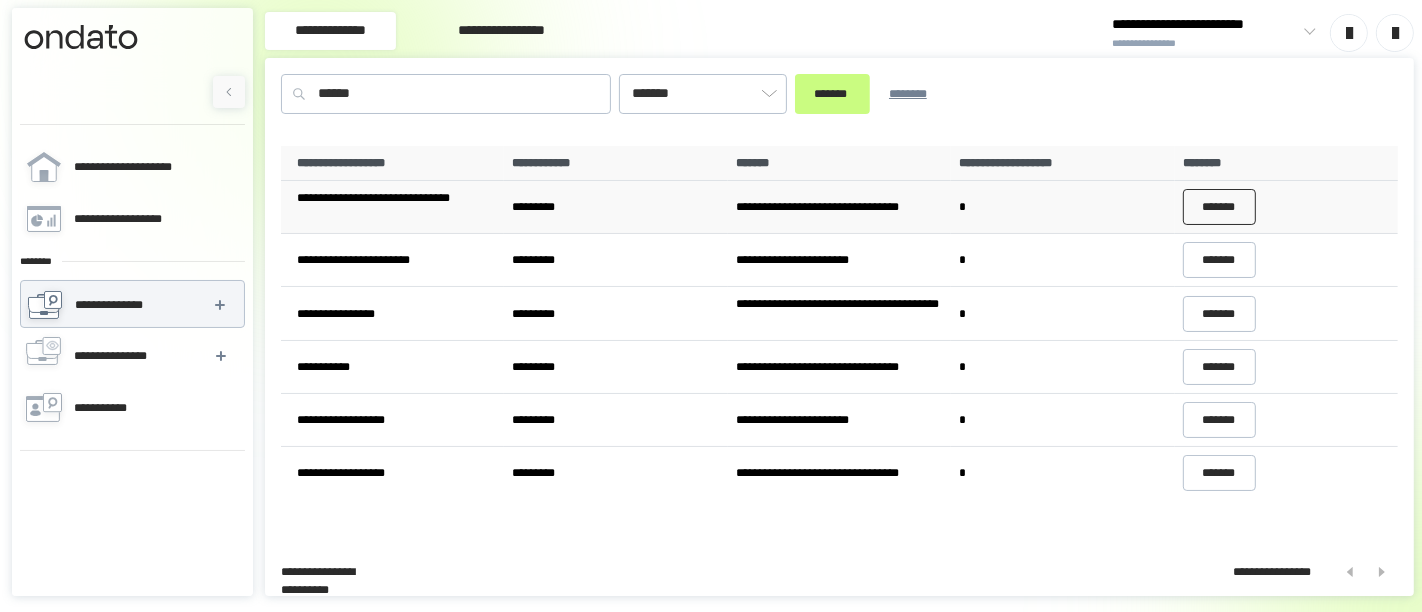 click on "*******" at bounding box center (1220, 207) 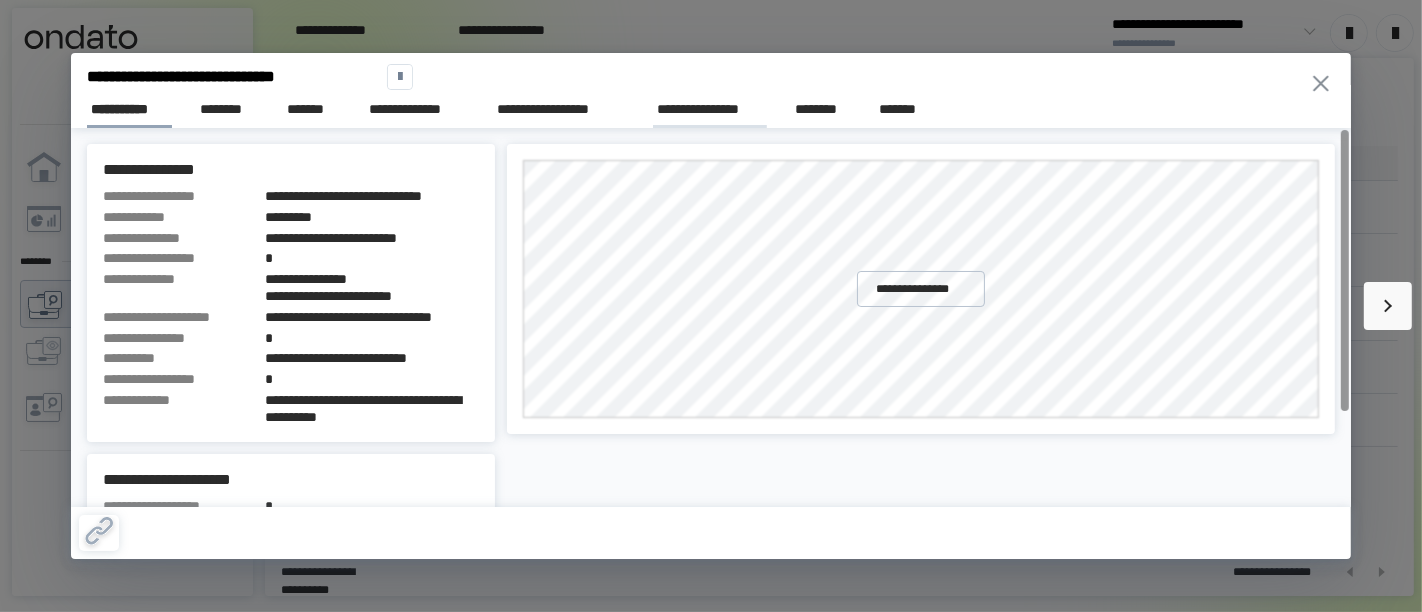 click on "**********" at bounding box center (710, 109) 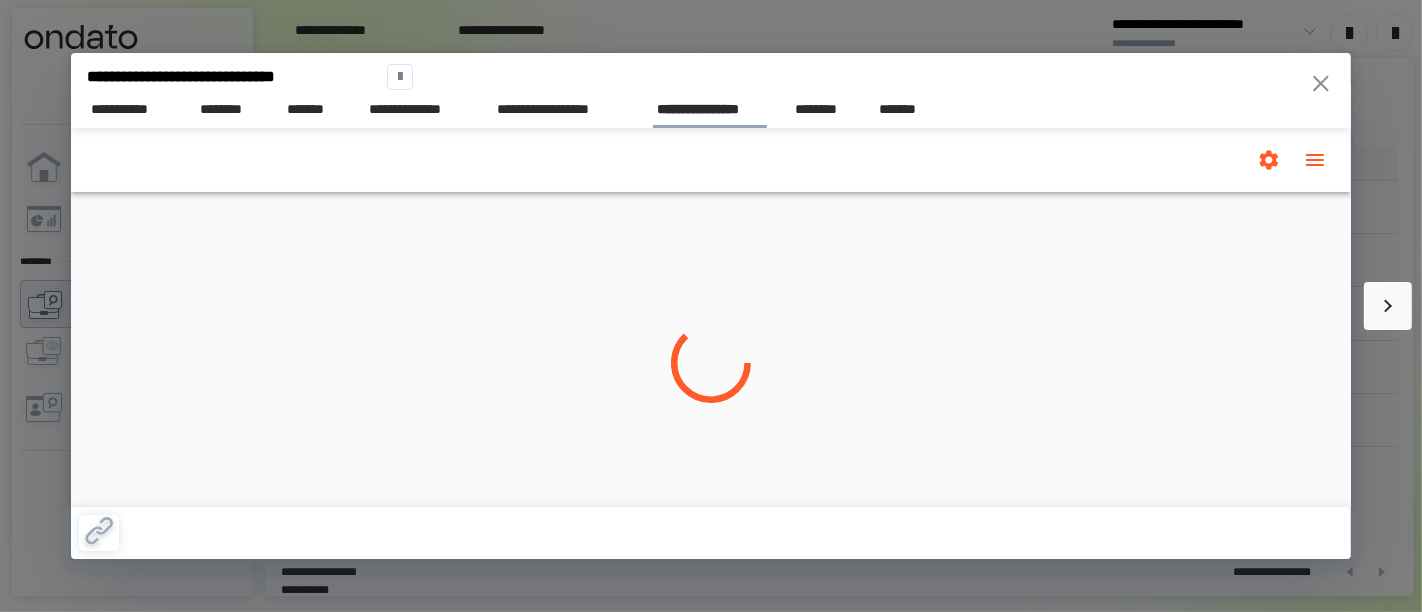 scroll, scrollTop: 0, scrollLeft: 0, axis: both 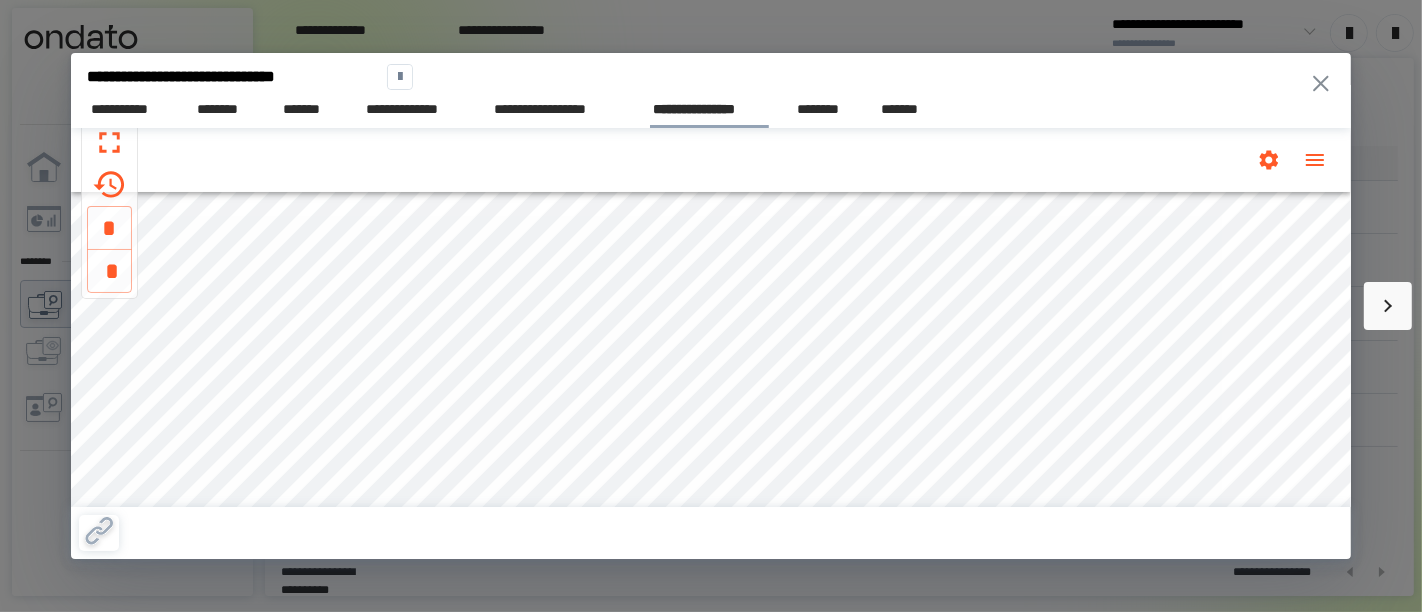 click 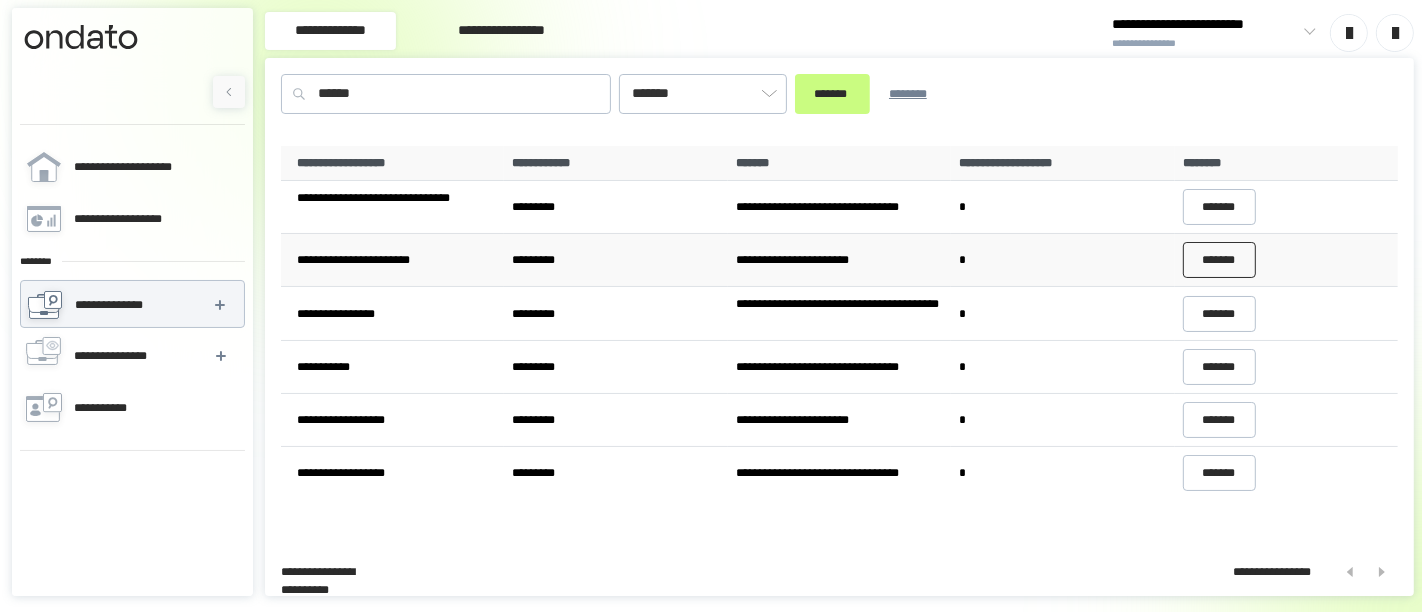 click on "*******" at bounding box center [1220, 260] 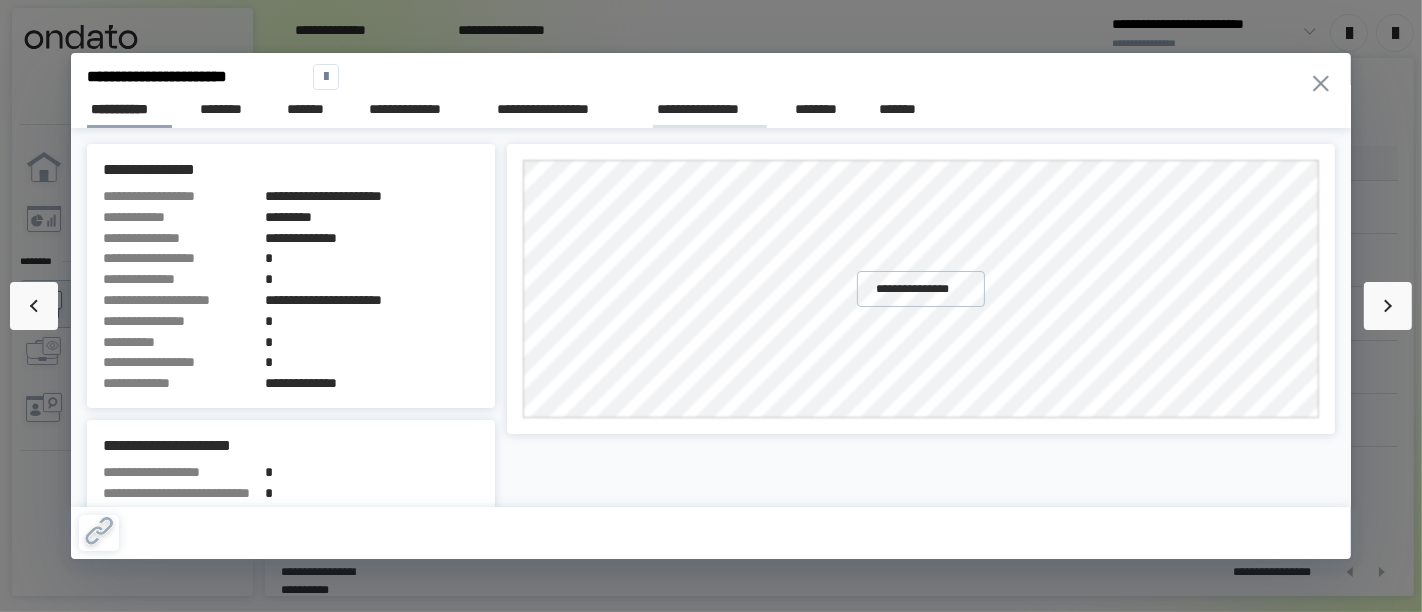click on "**********" at bounding box center (710, 109) 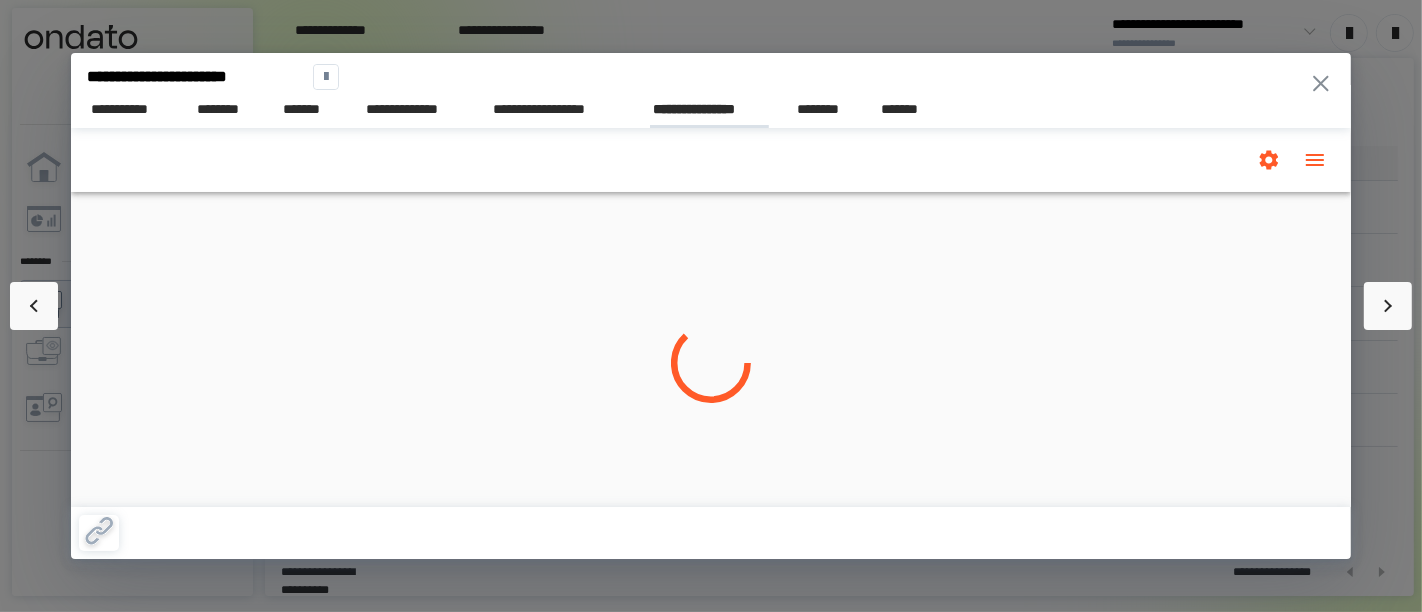 scroll, scrollTop: 0, scrollLeft: 0, axis: both 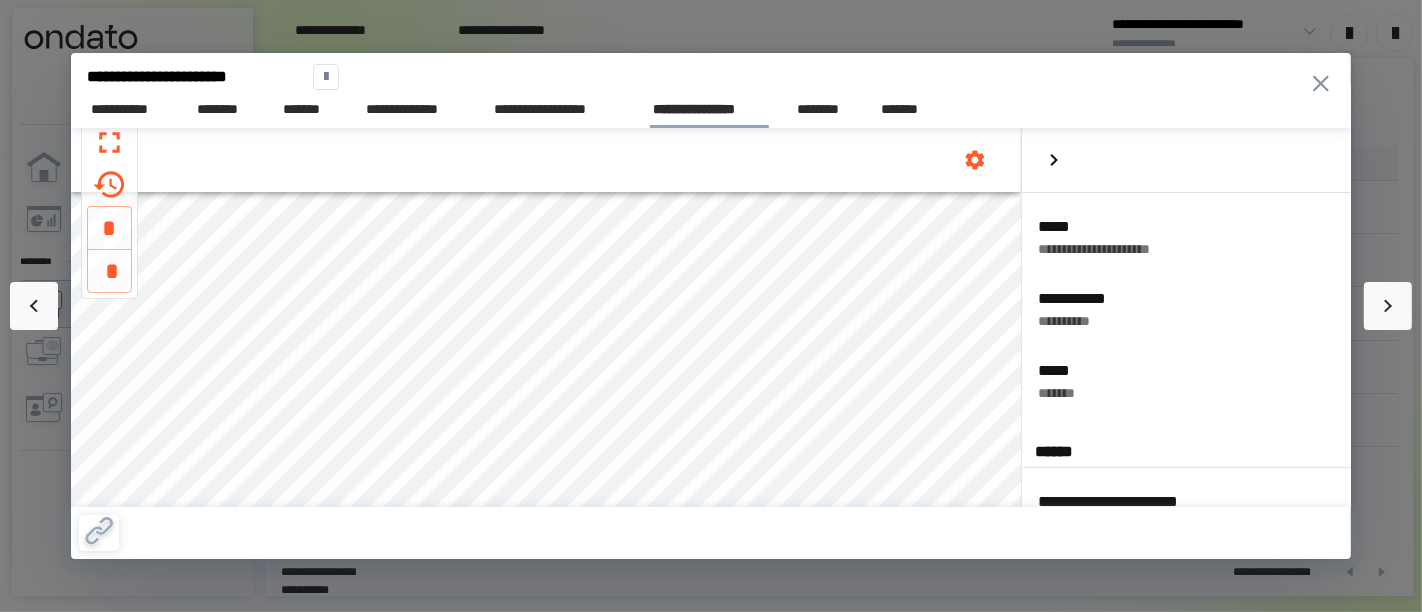 click 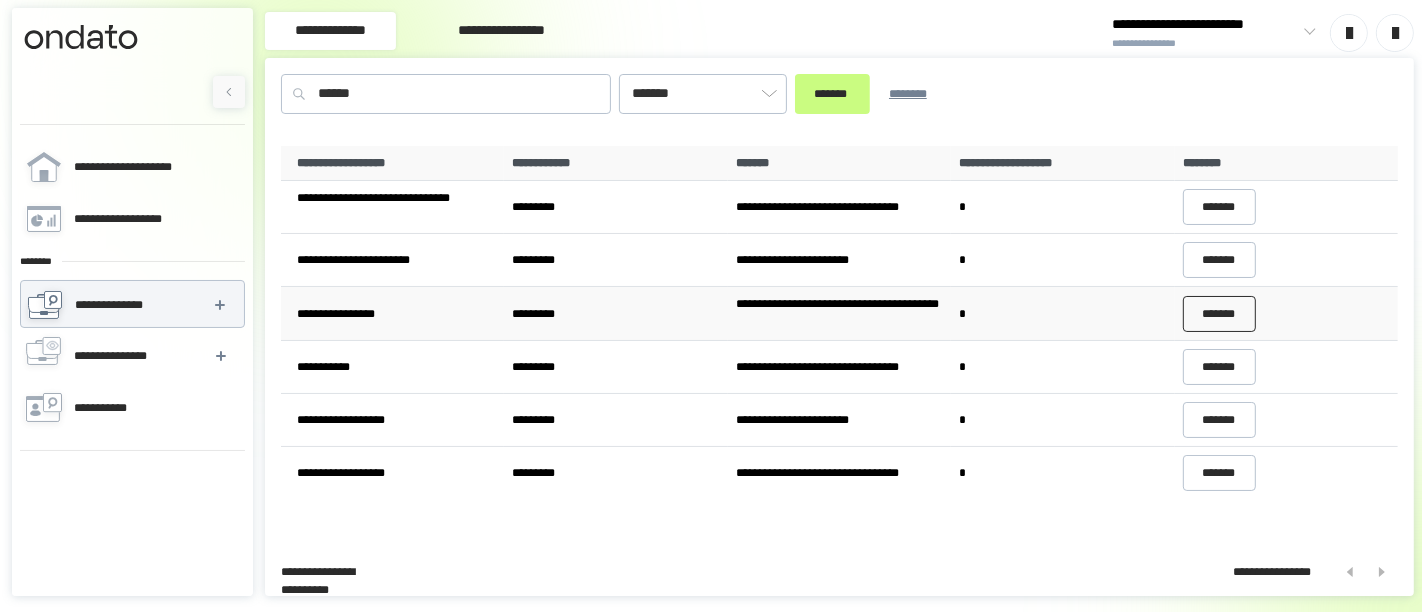 click on "*******" at bounding box center (1220, 314) 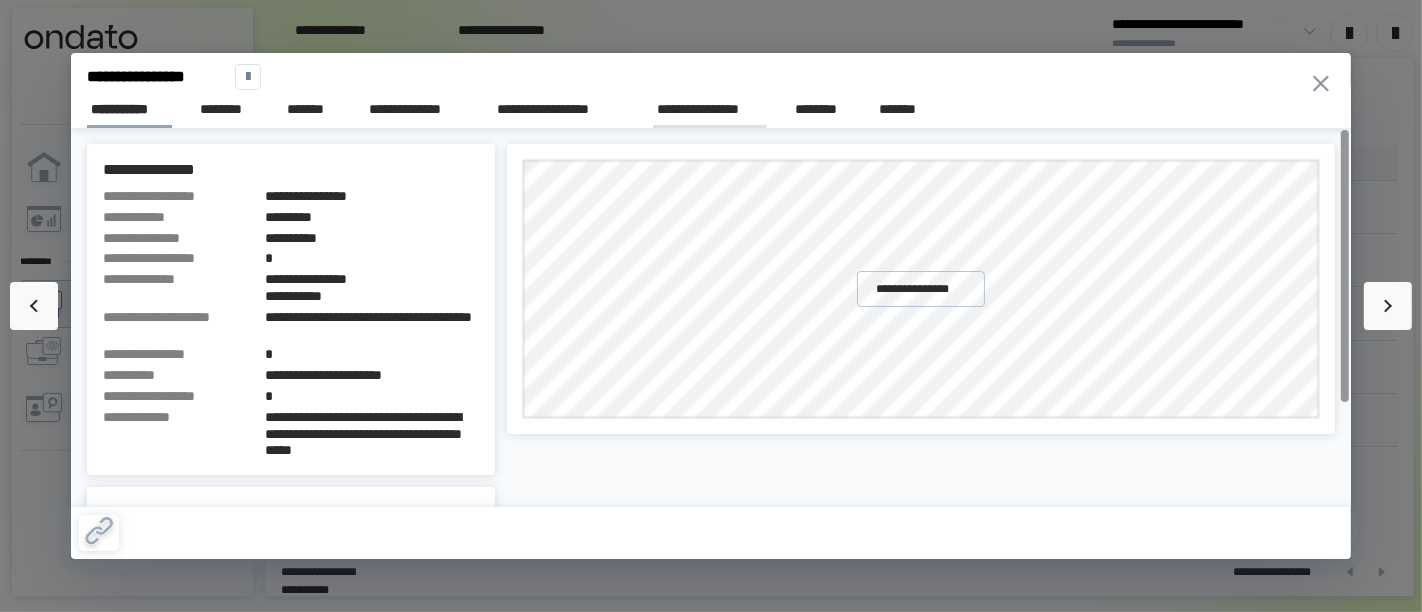 click on "**********" at bounding box center [710, 109] 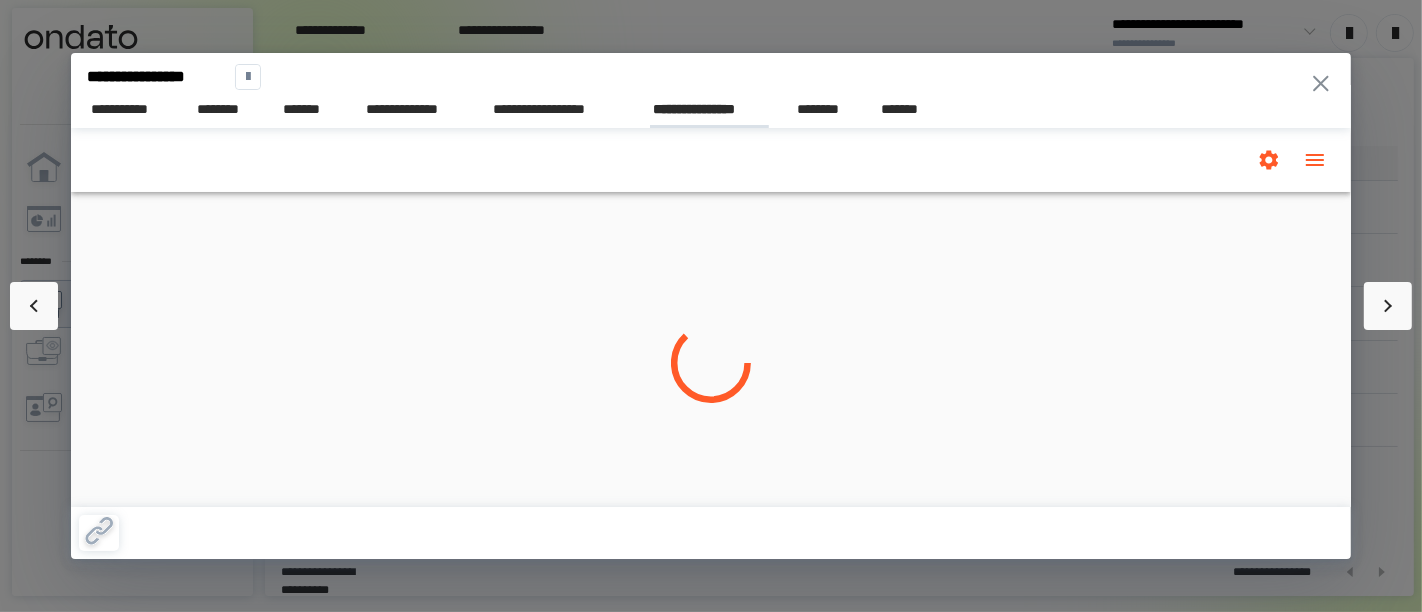 scroll, scrollTop: 0, scrollLeft: 0, axis: both 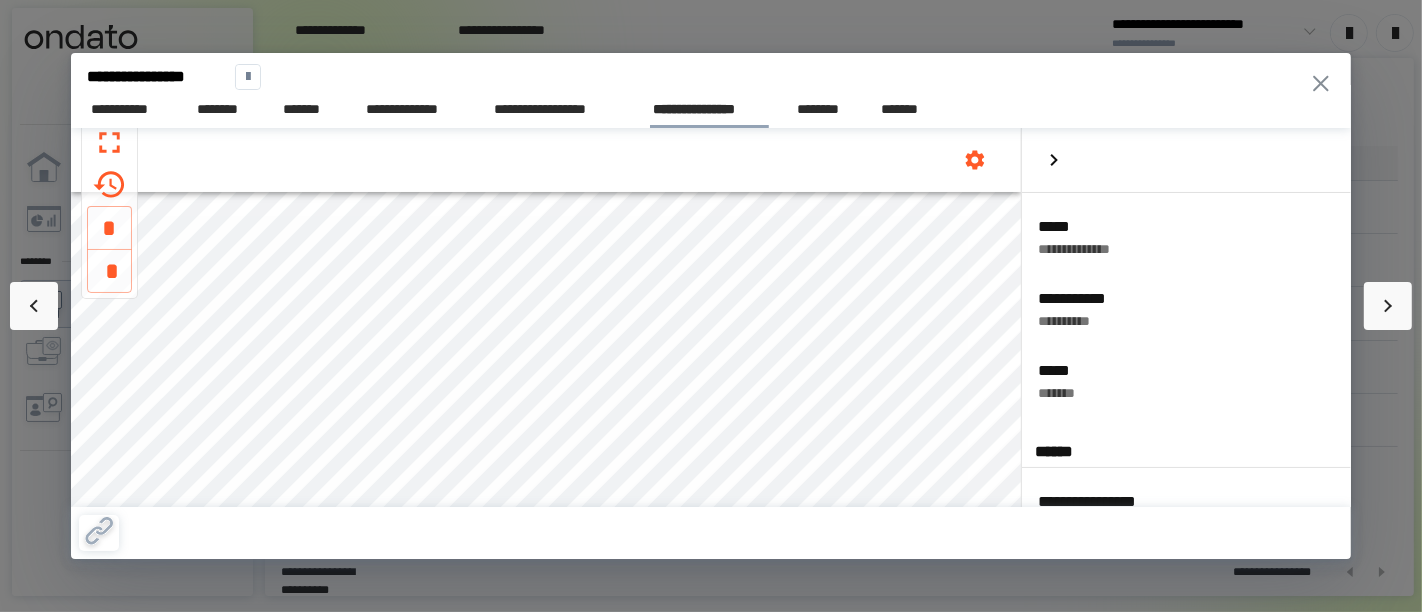 click 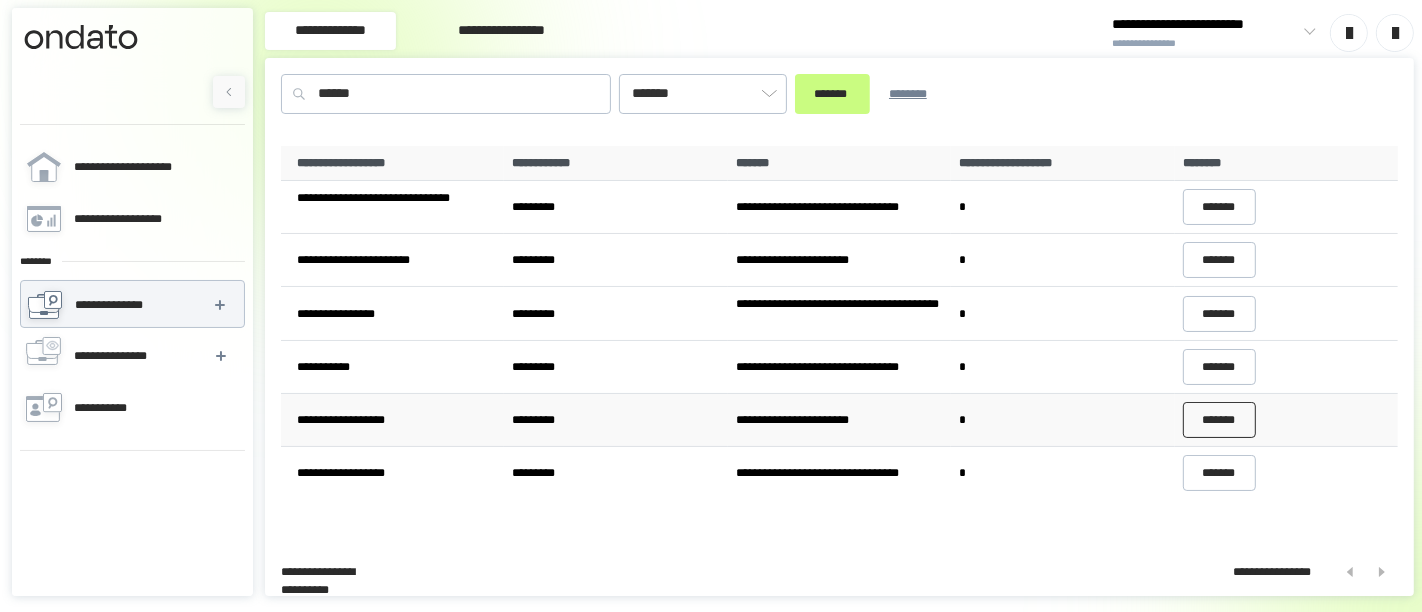 click on "*******" at bounding box center [1220, 420] 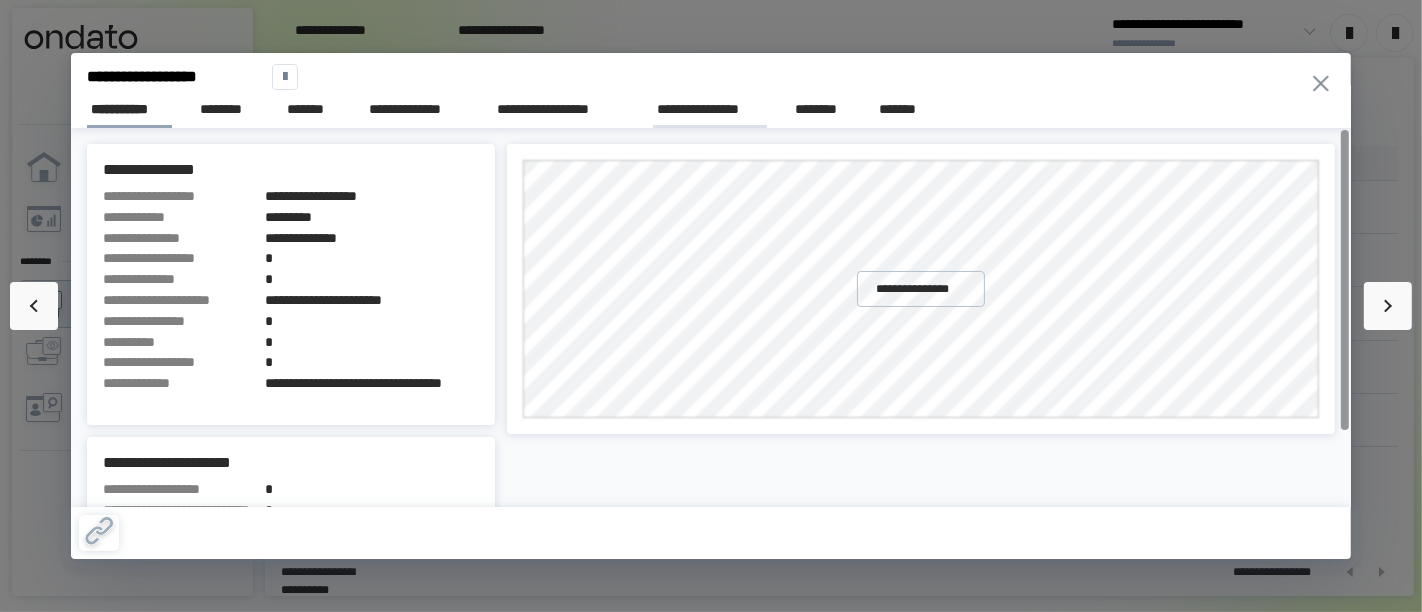 click on "**********" at bounding box center (710, 109) 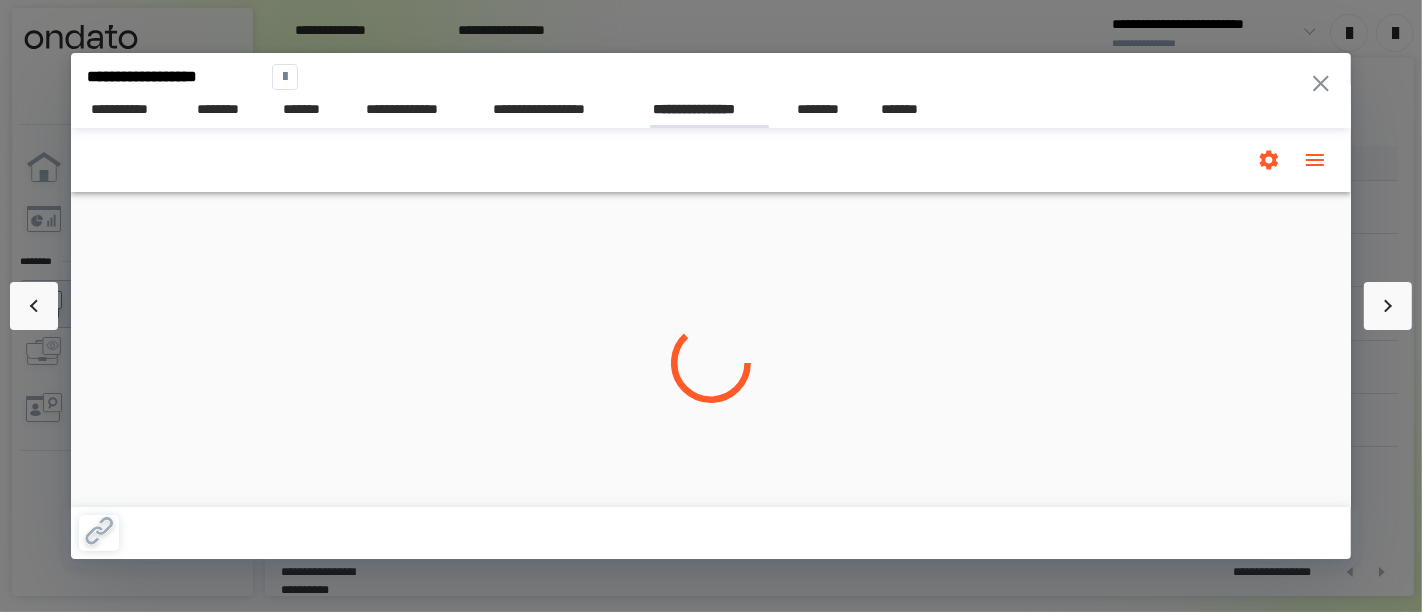 scroll, scrollTop: 0, scrollLeft: 0, axis: both 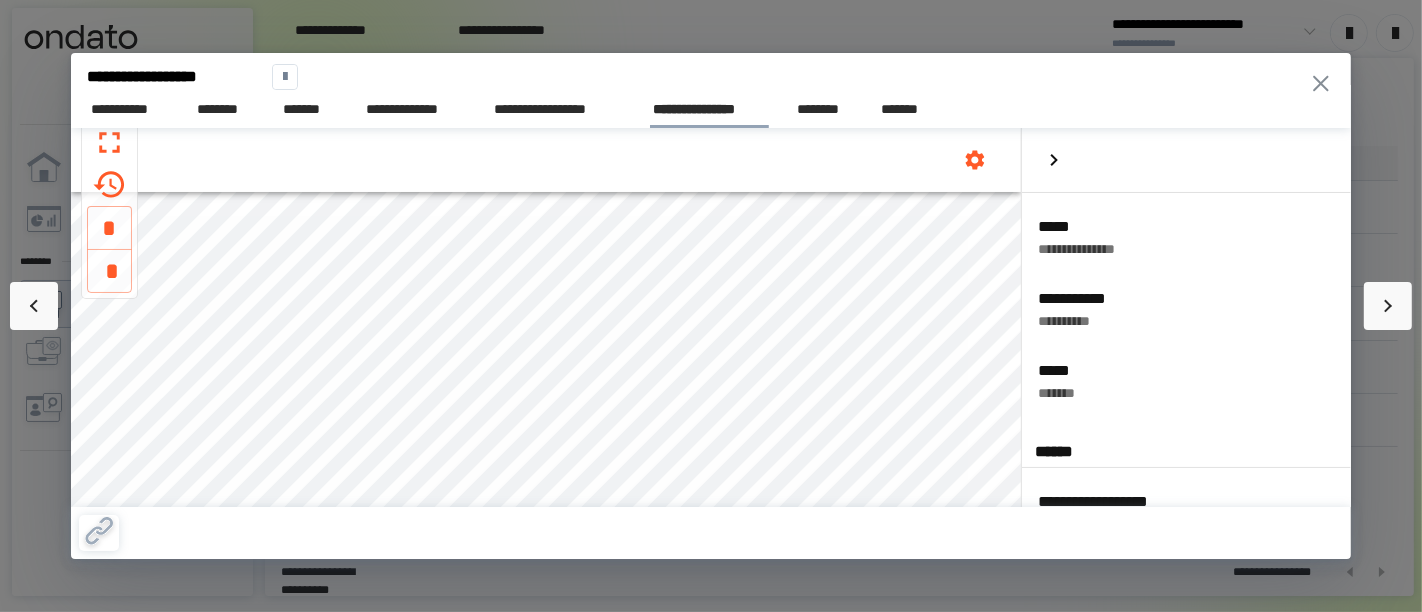click 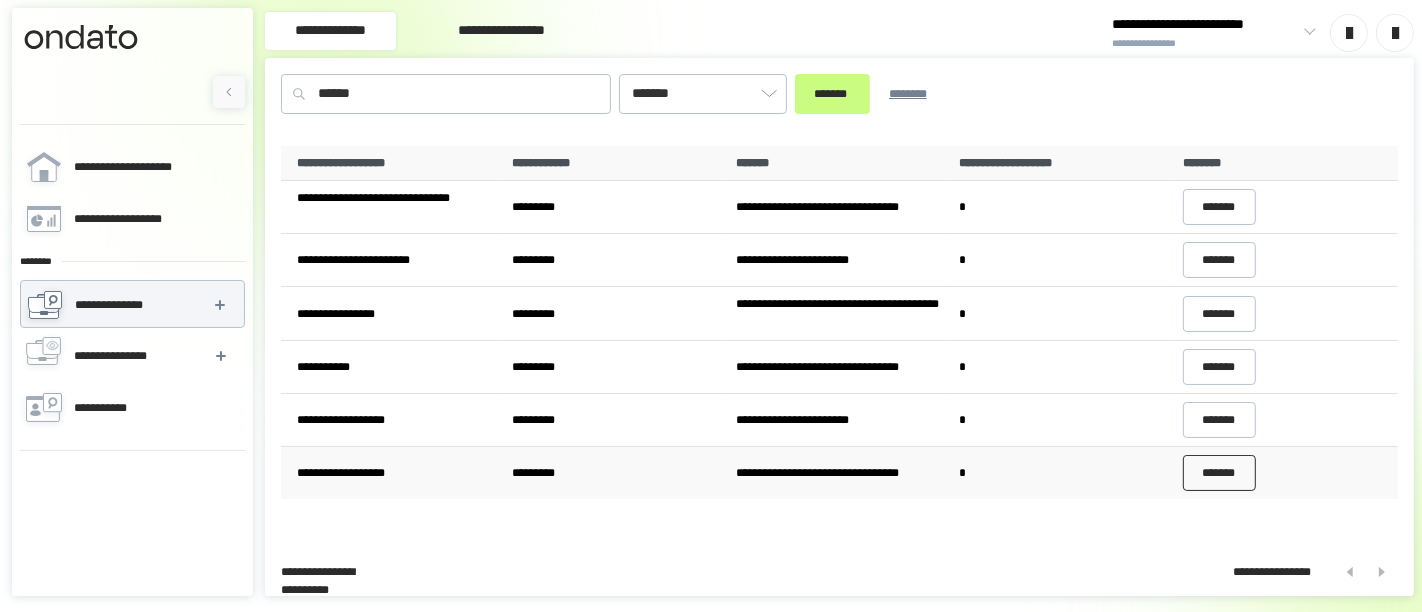 click on "*******" at bounding box center (1220, 473) 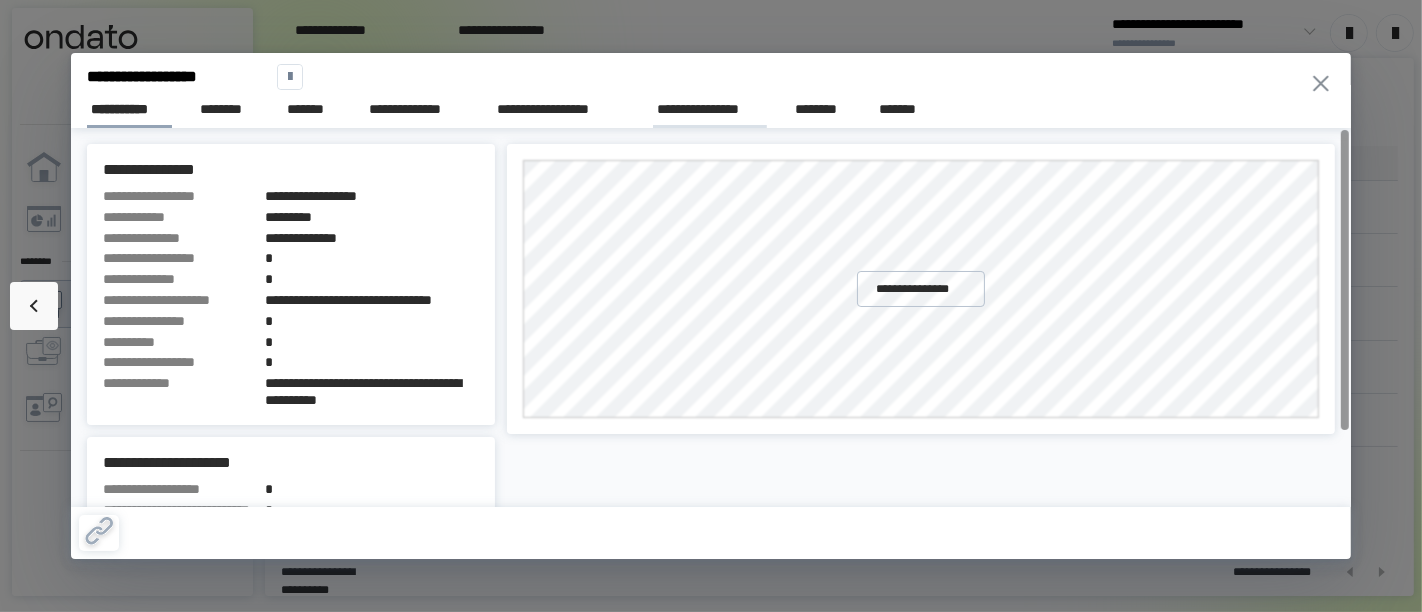 click on "**********" at bounding box center [710, 109] 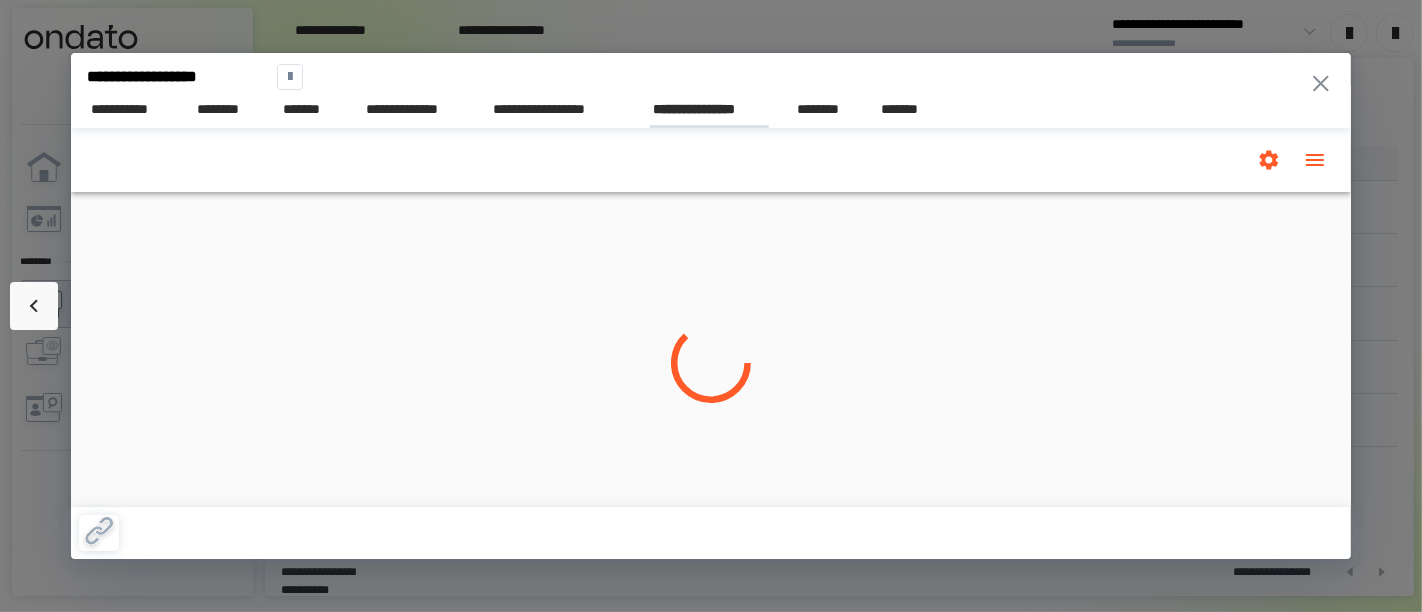 scroll, scrollTop: 0, scrollLeft: 0, axis: both 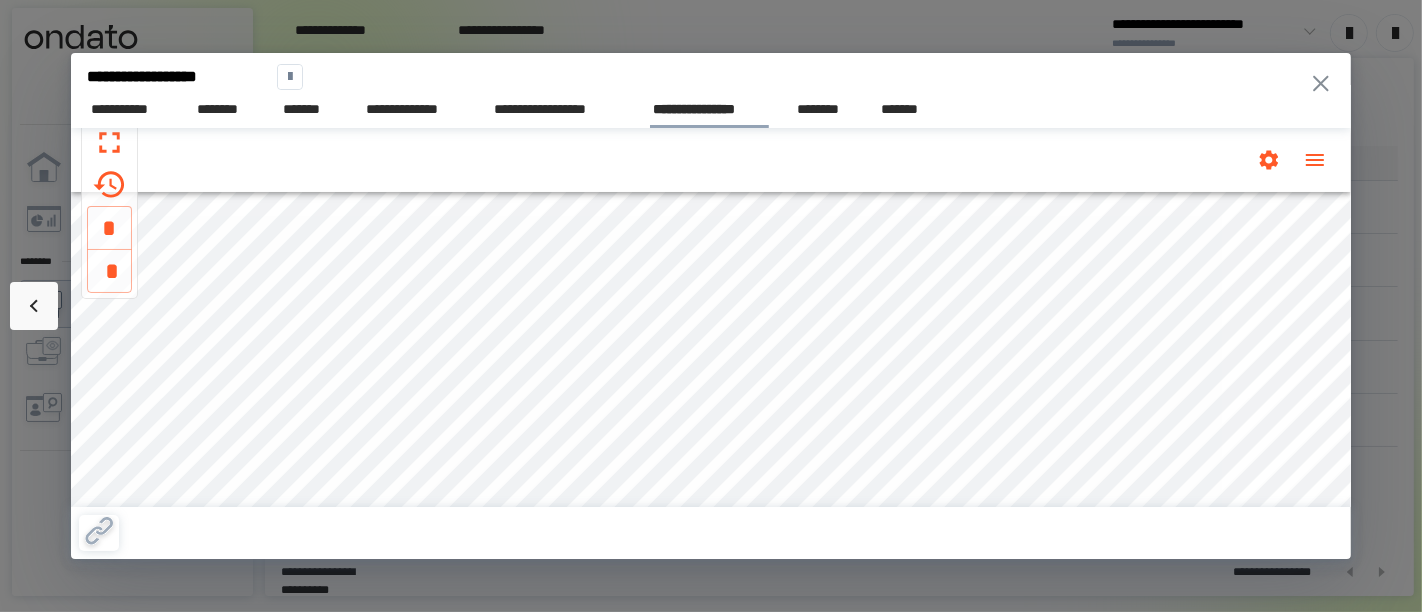 click 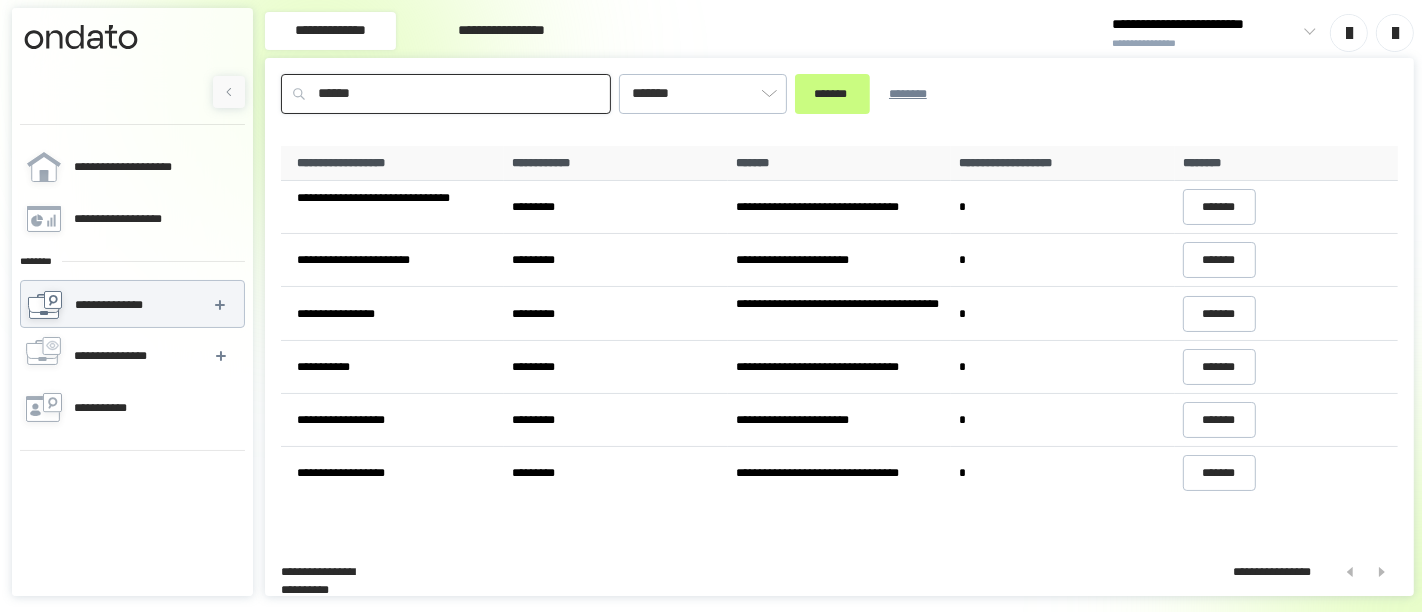 click on "******" at bounding box center (446, 94) 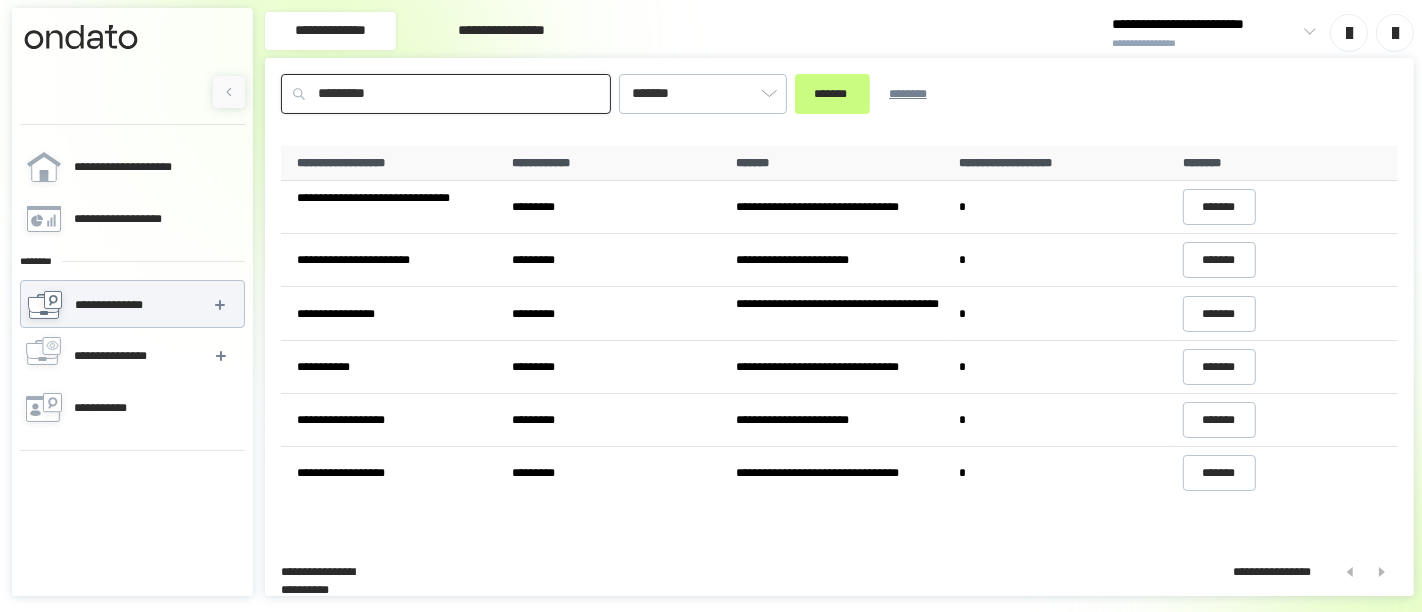 click on "*******" at bounding box center [832, 94] 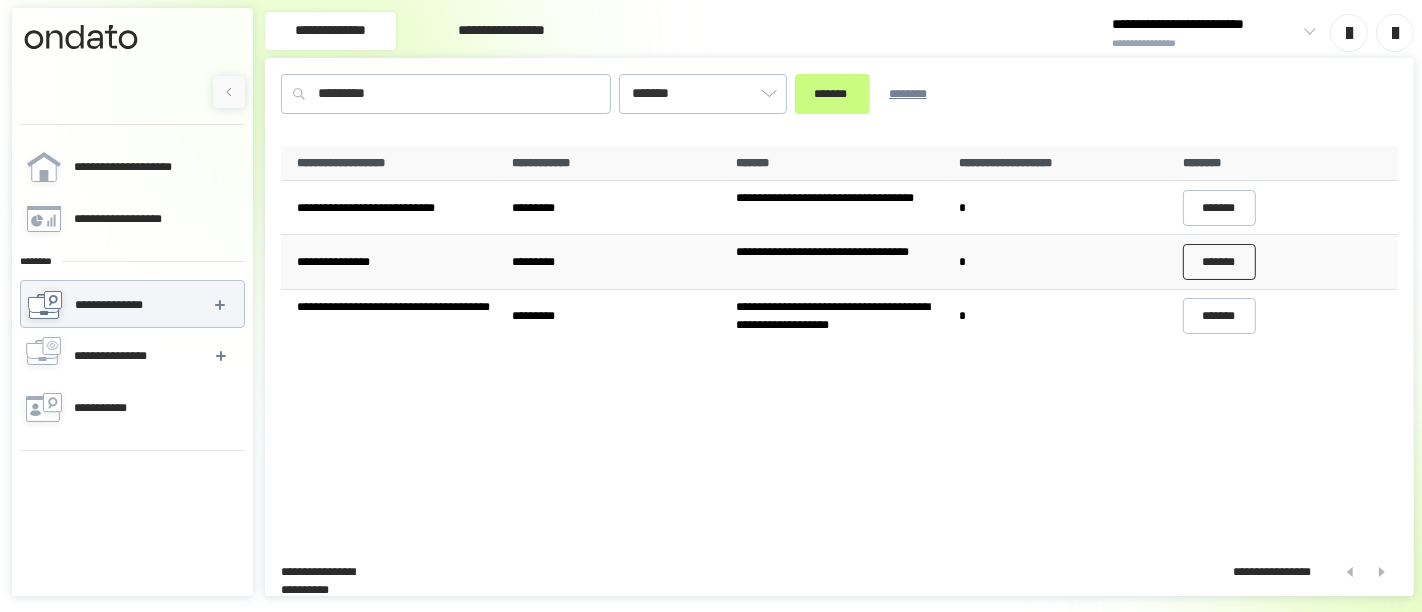 click on "*******" at bounding box center (1220, 262) 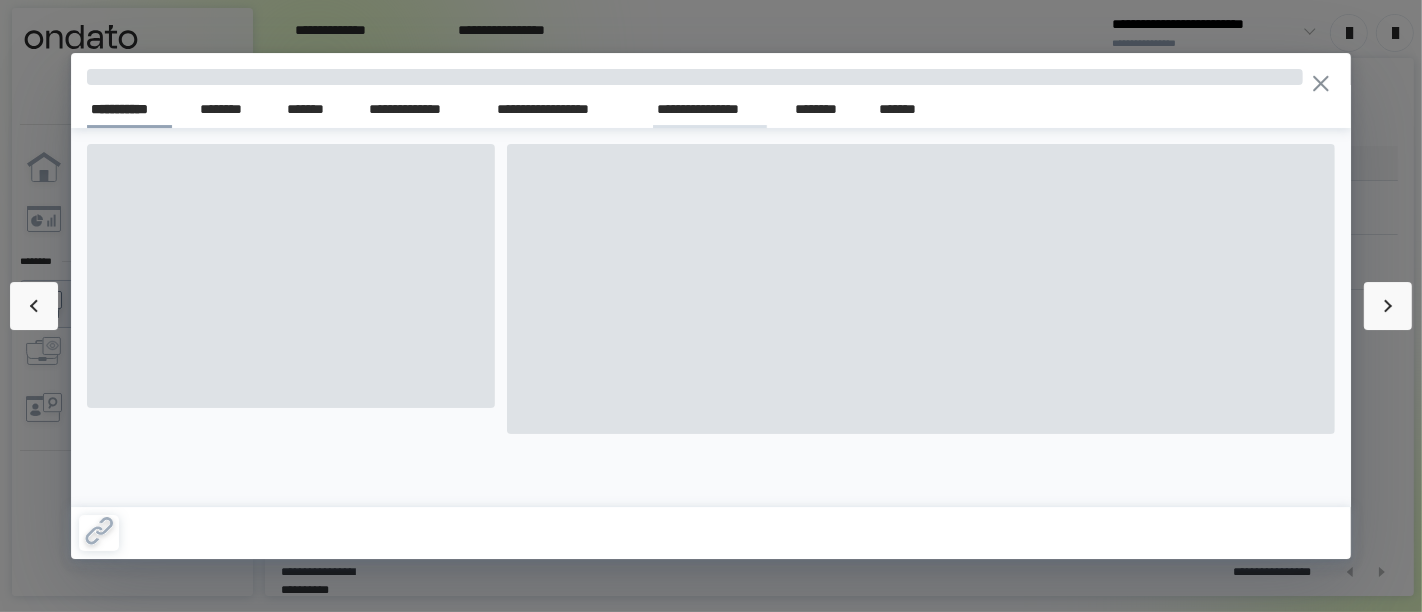 click on "**********" at bounding box center (710, 109) 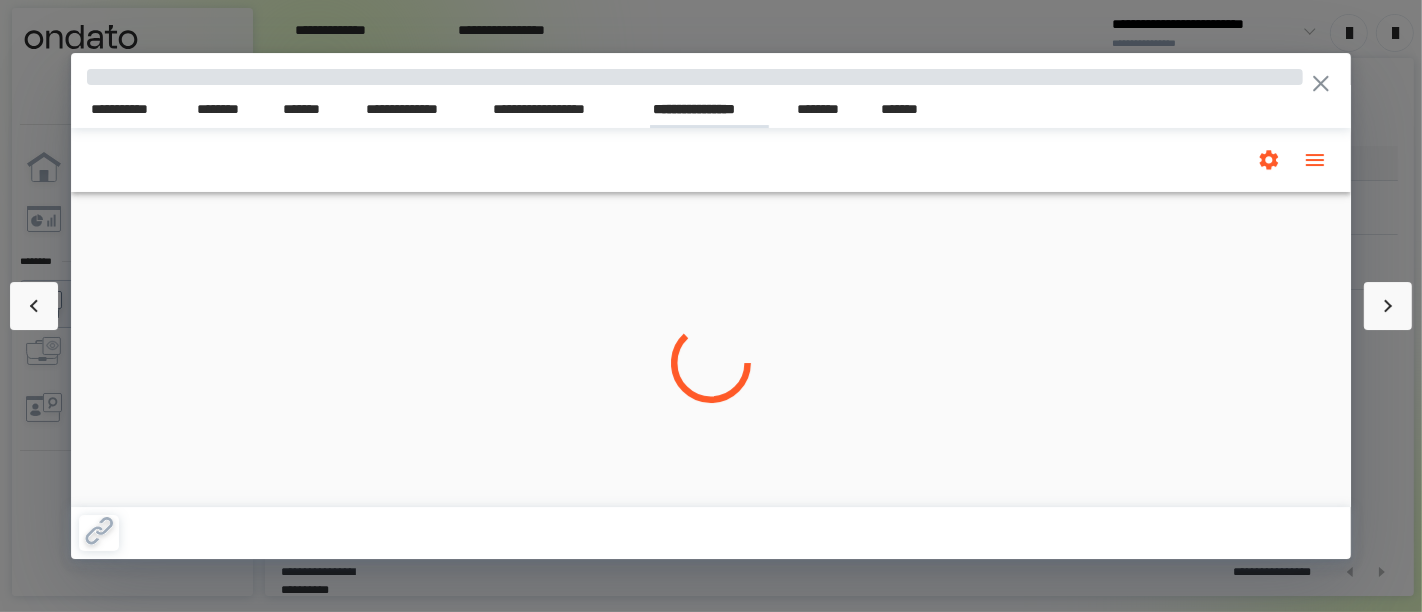 scroll, scrollTop: 0, scrollLeft: 0, axis: both 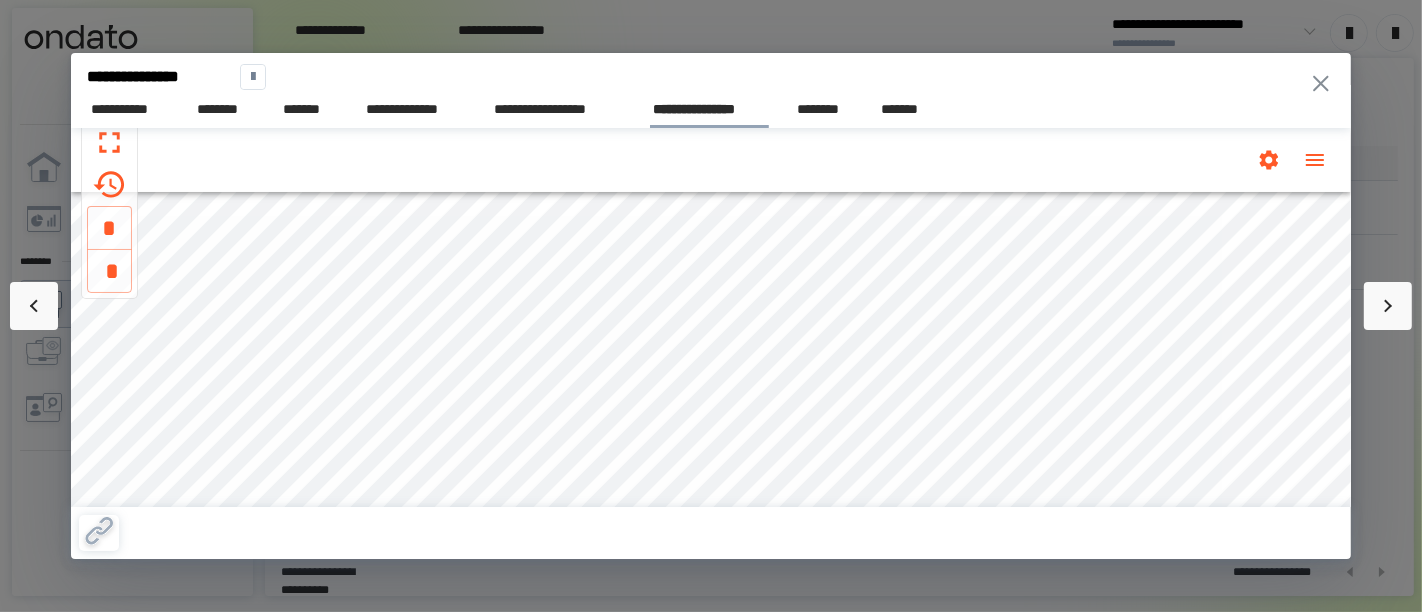 click 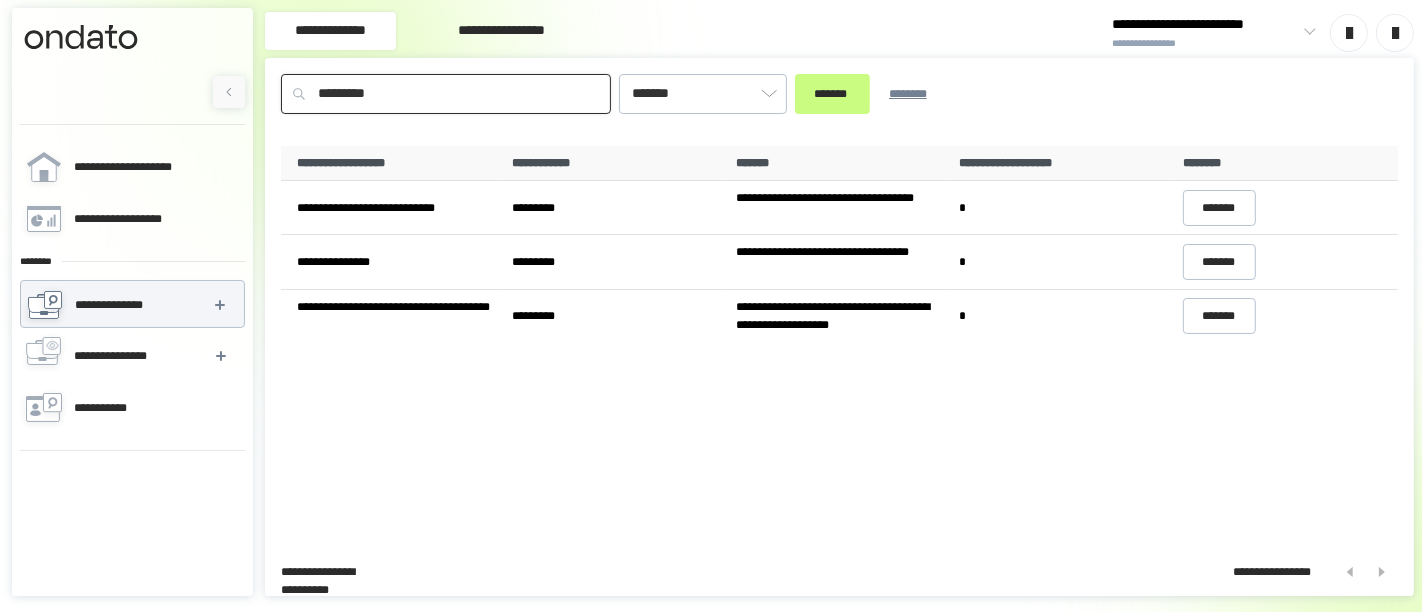 click on "*********" at bounding box center (446, 94) 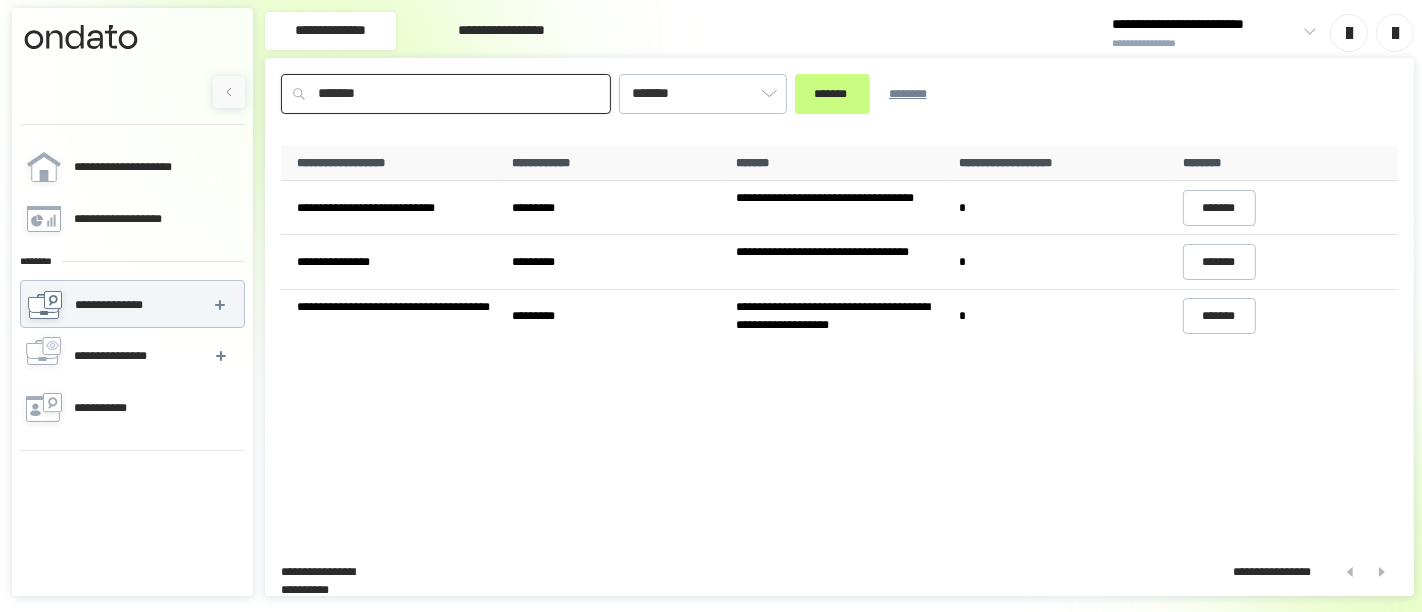 type on "*******" 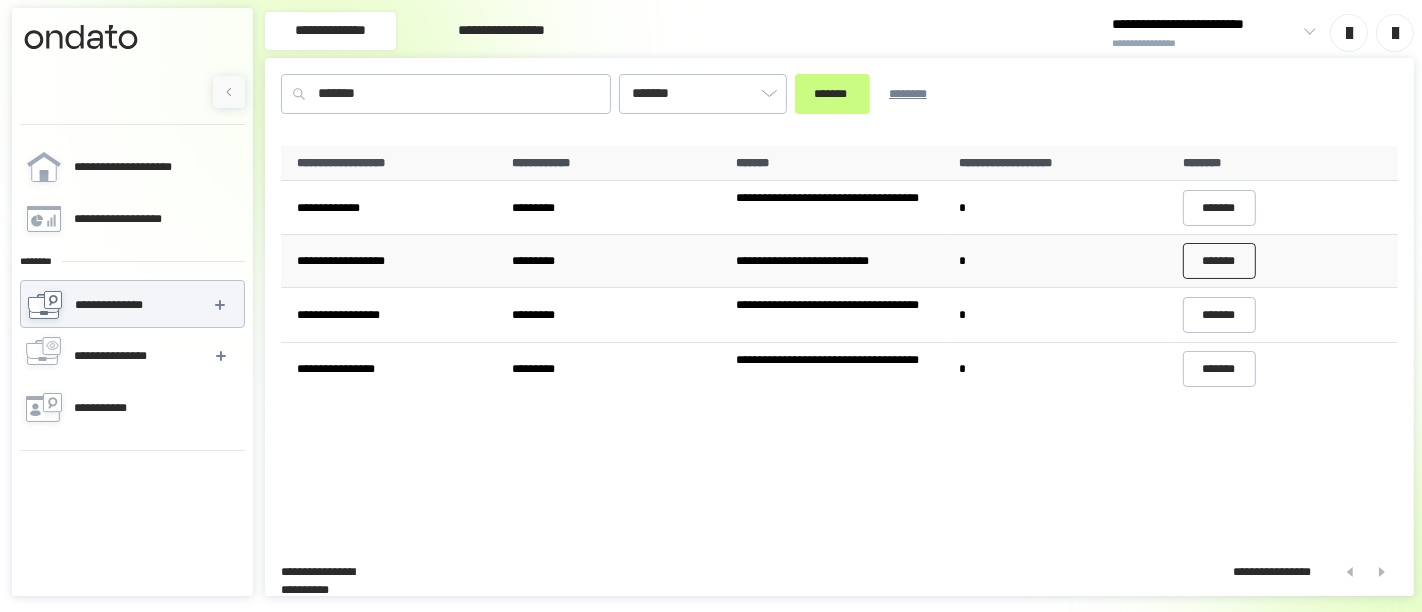 click on "*******" at bounding box center (1220, 261) 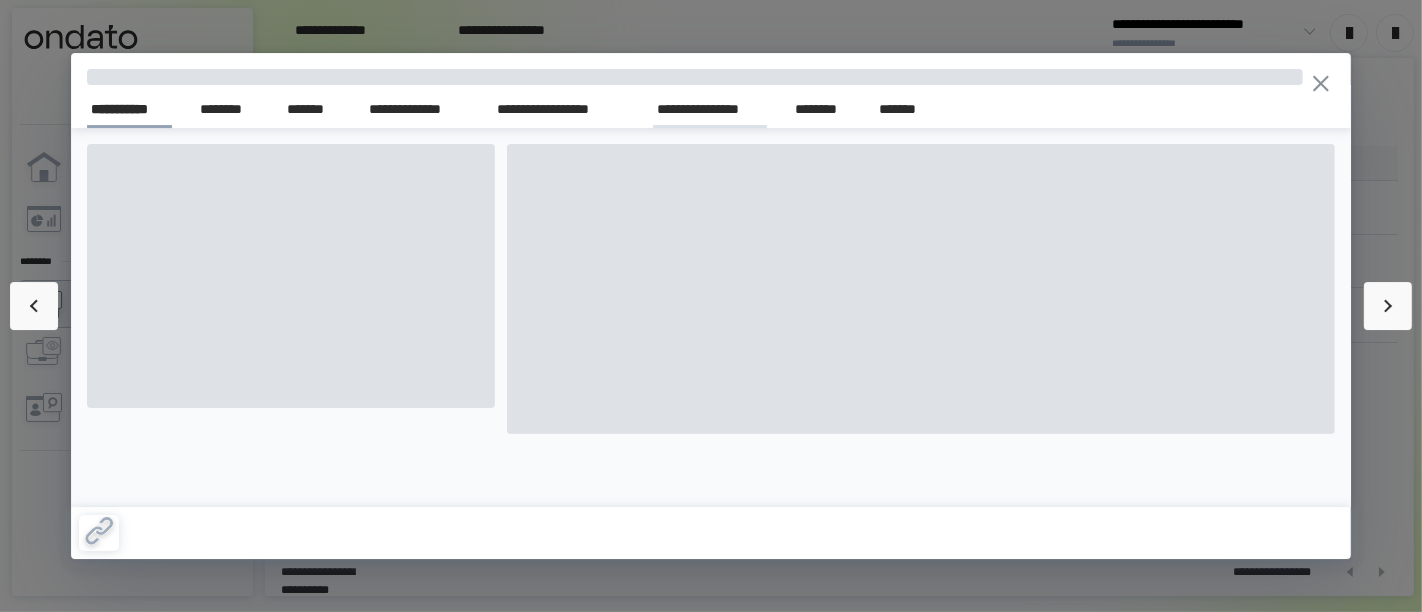 click on "**********" at bounding box center (710, 109) 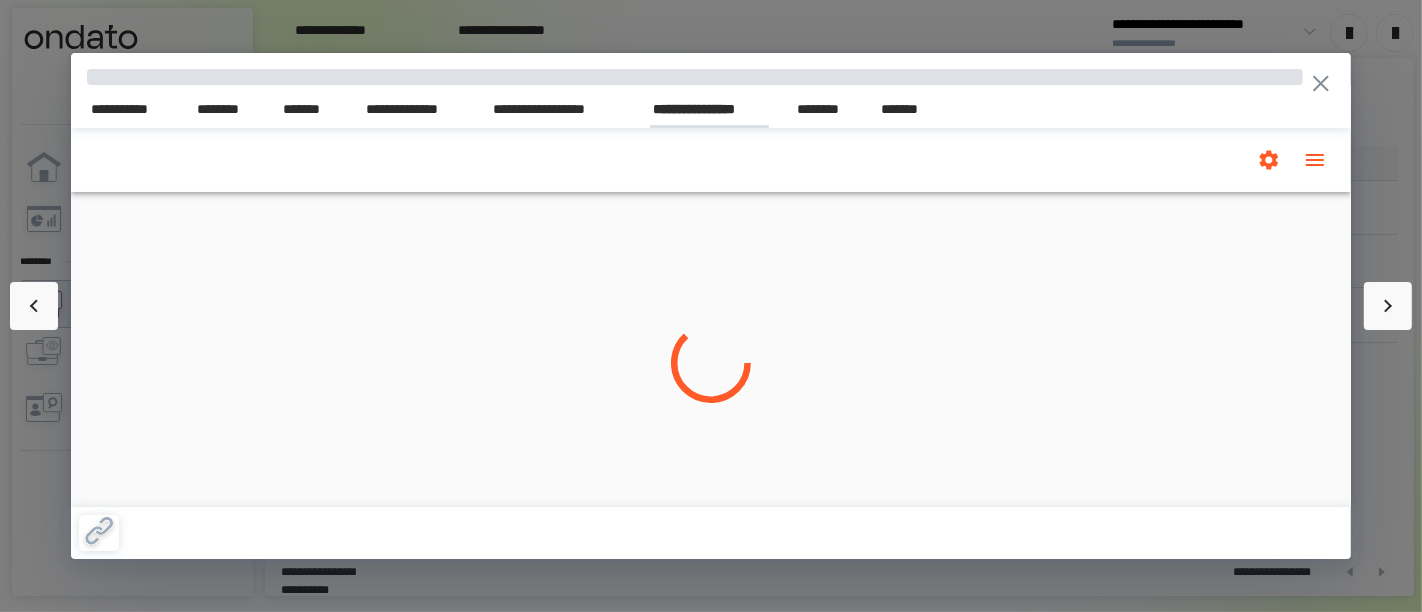 scroll, scrollTop: 0, scrollLeft: 0, axis: both 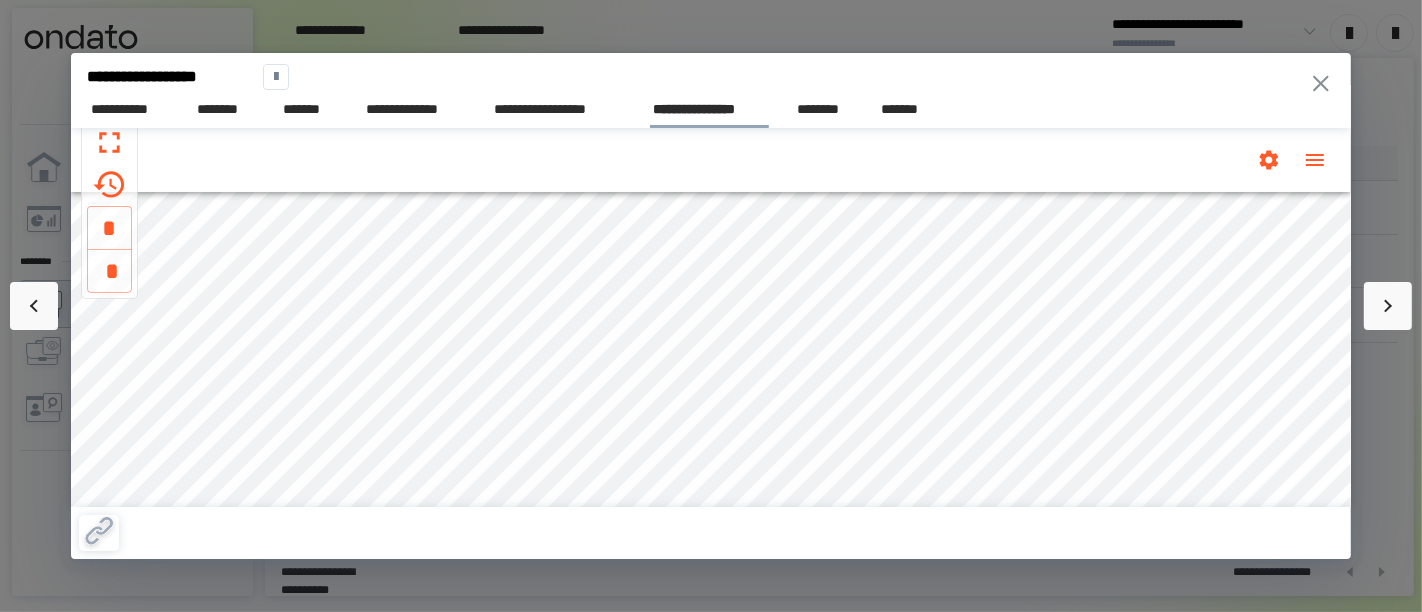 click 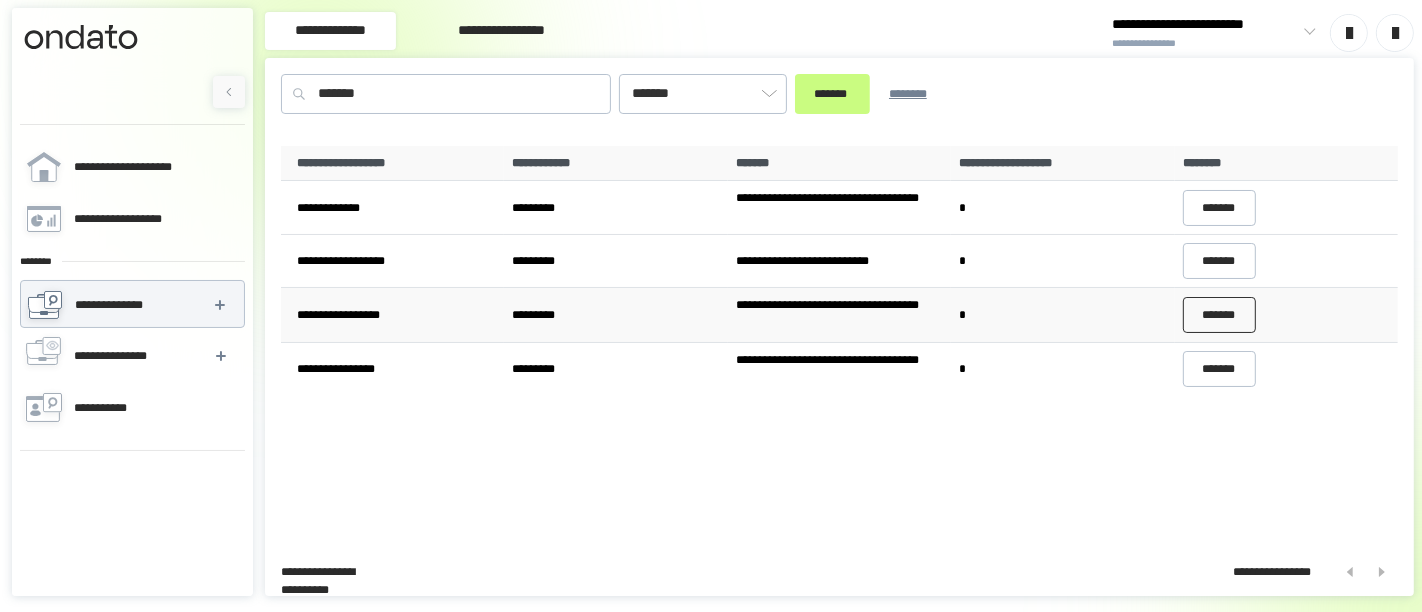 click on "*******" at bounding box center (1220, 315) 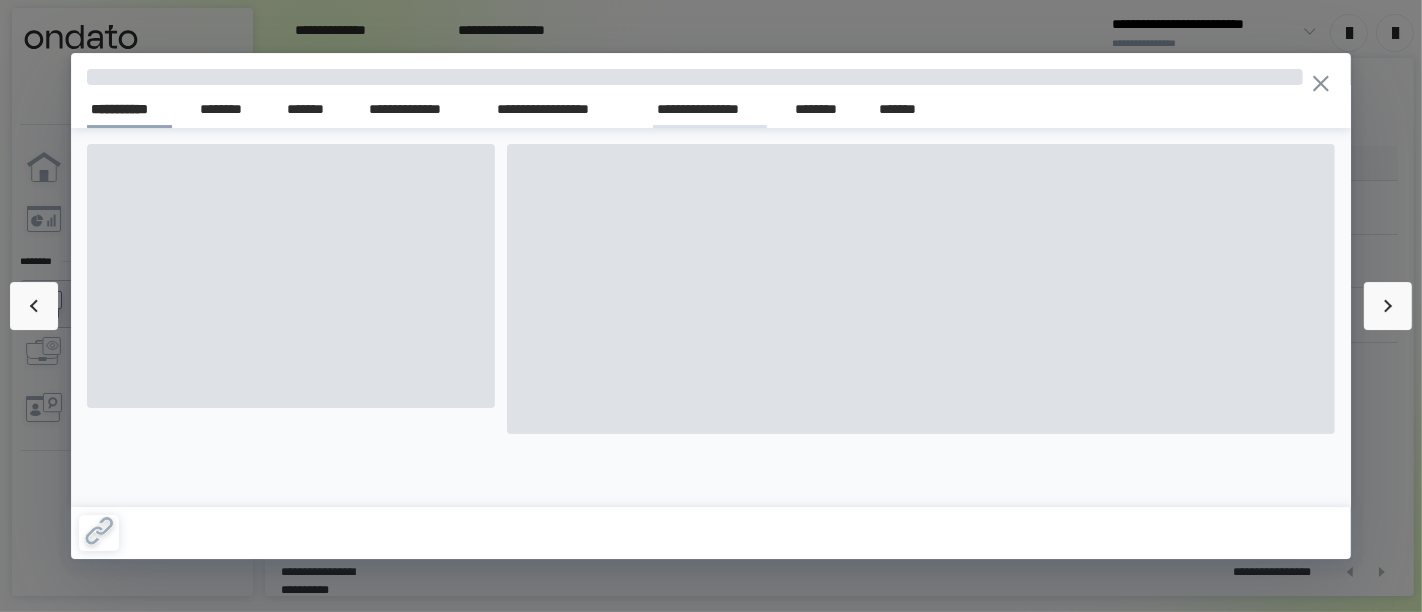 click on "**********" at bounding box center (710, 109) 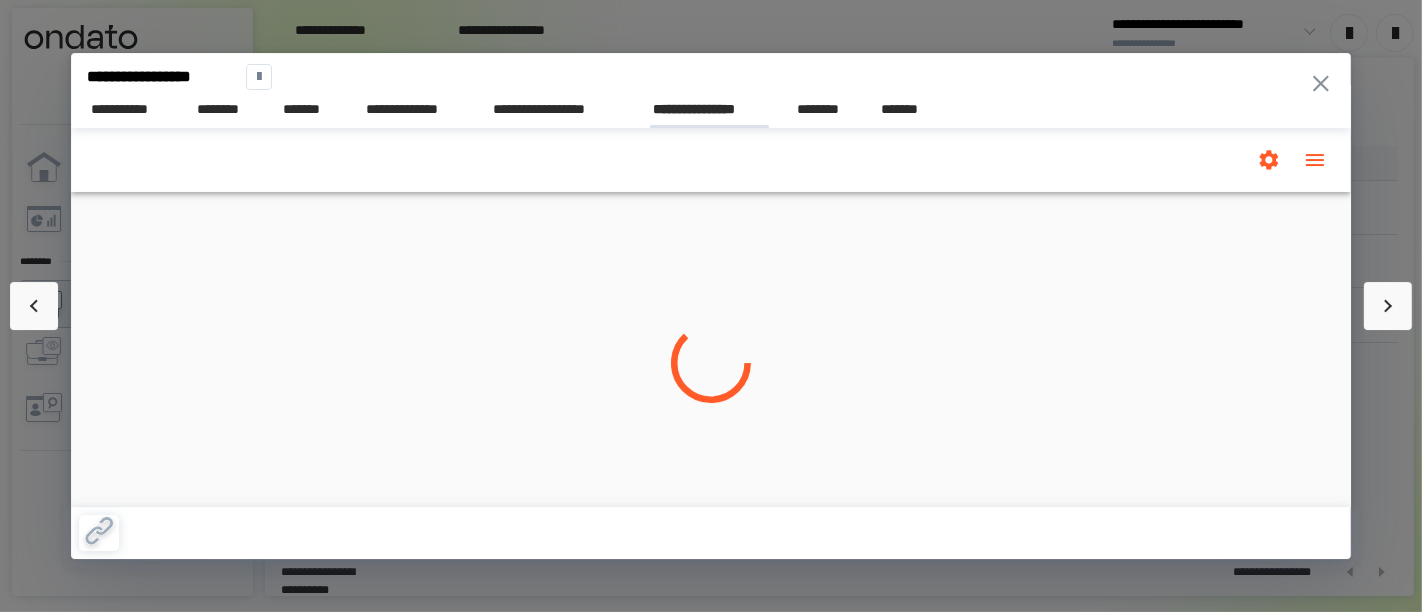 scroll, scrollTop: 0, scrollLeft: 0, axis: both 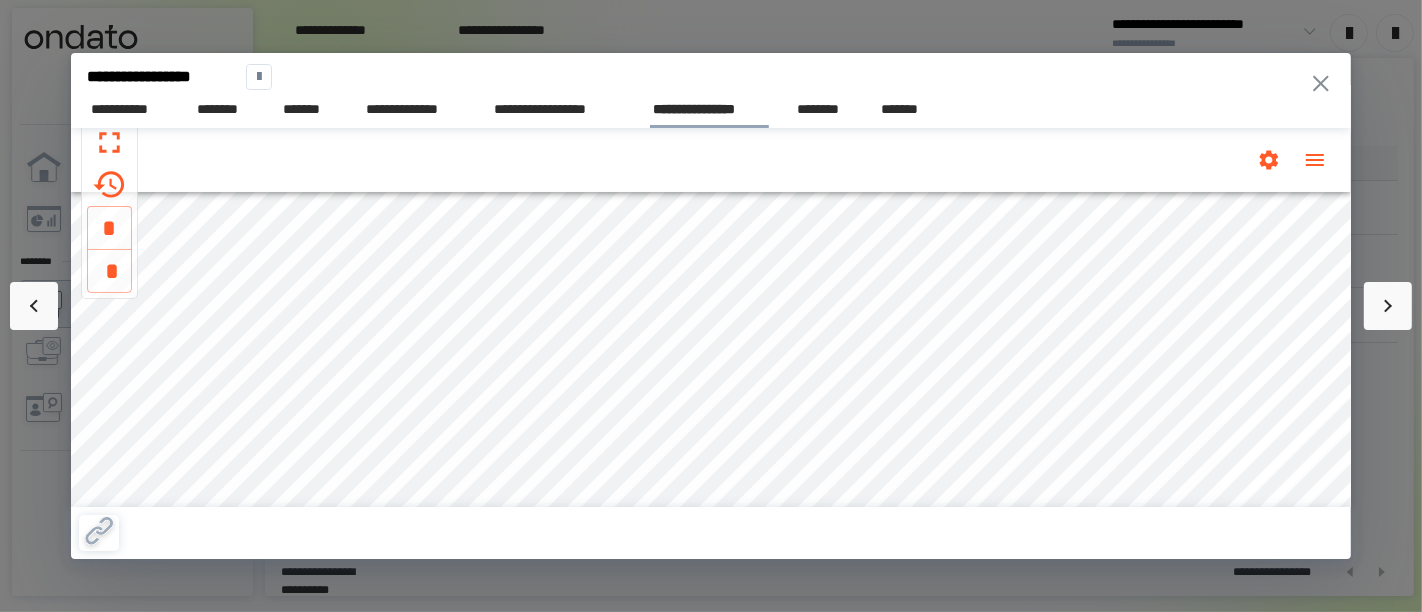 click 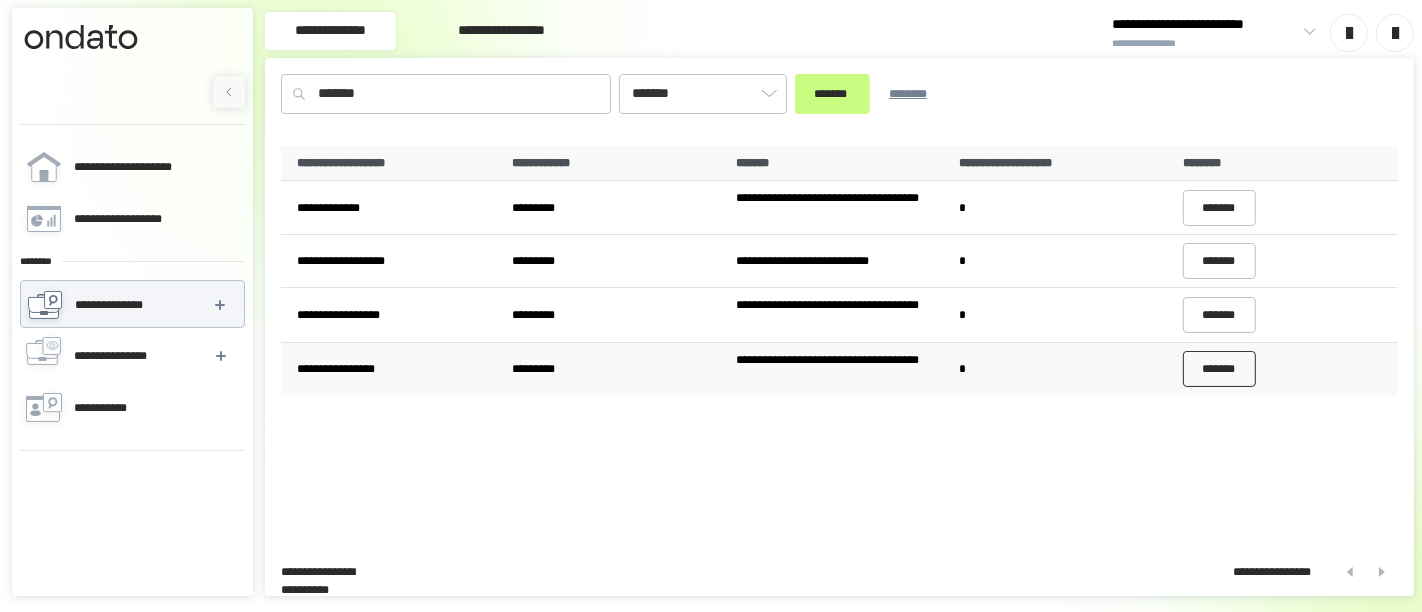 click on "*******" at bounding box center [1220, 369] 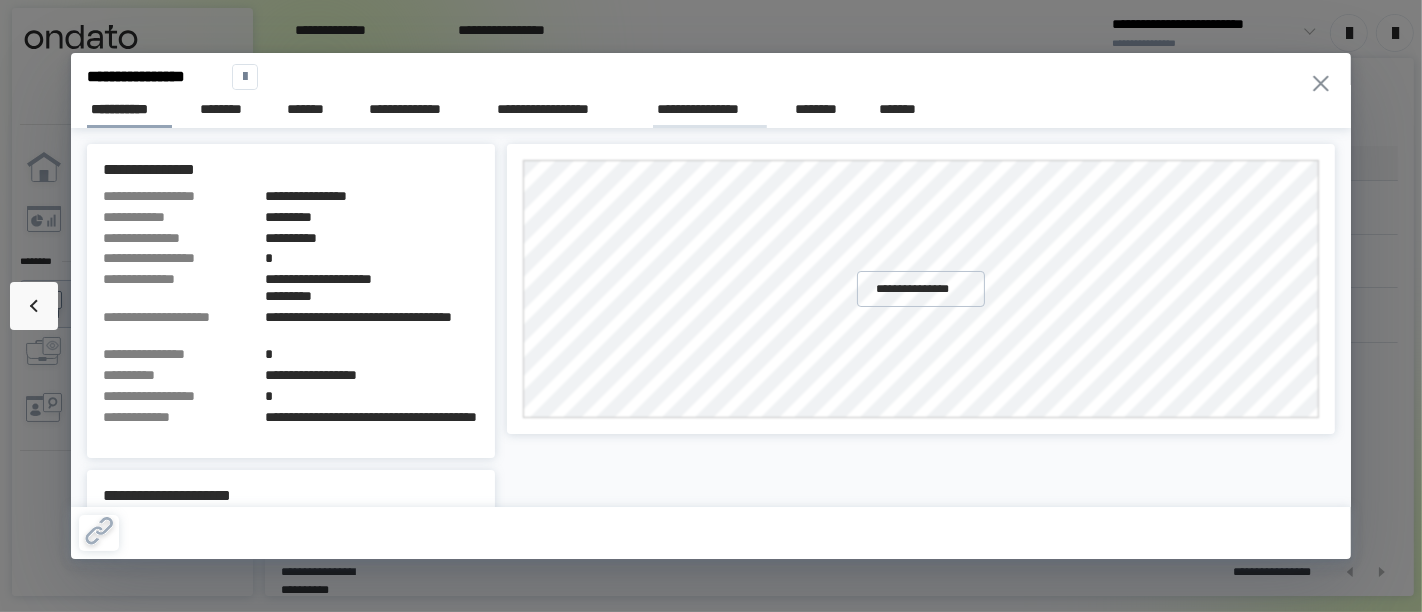 click on "**********" at bounding box center [710, 109] 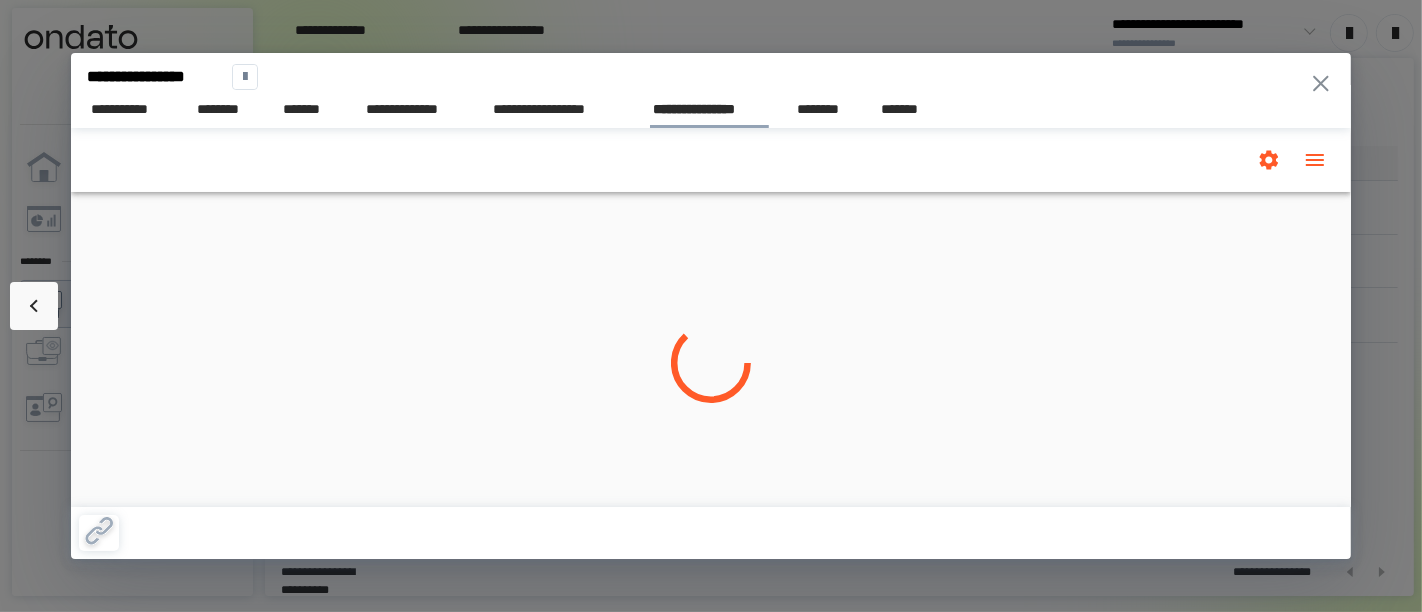 scroll, scrollTop: 0, scrollLeft: 0, axis: both 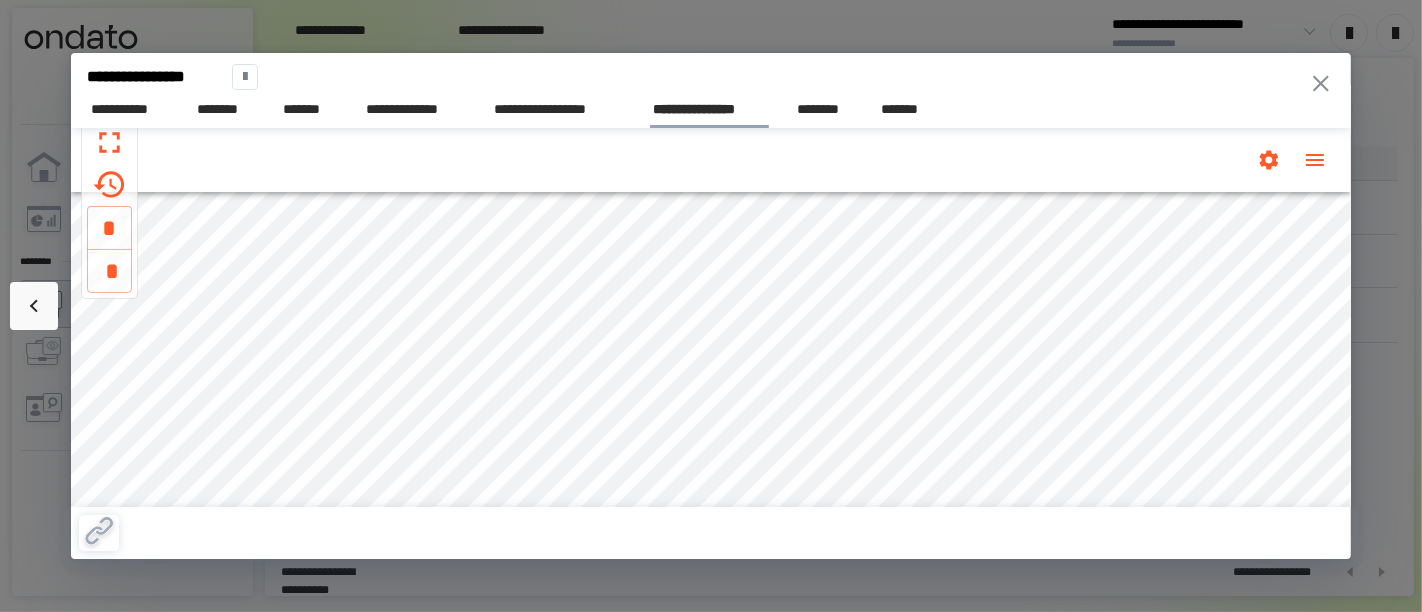 click 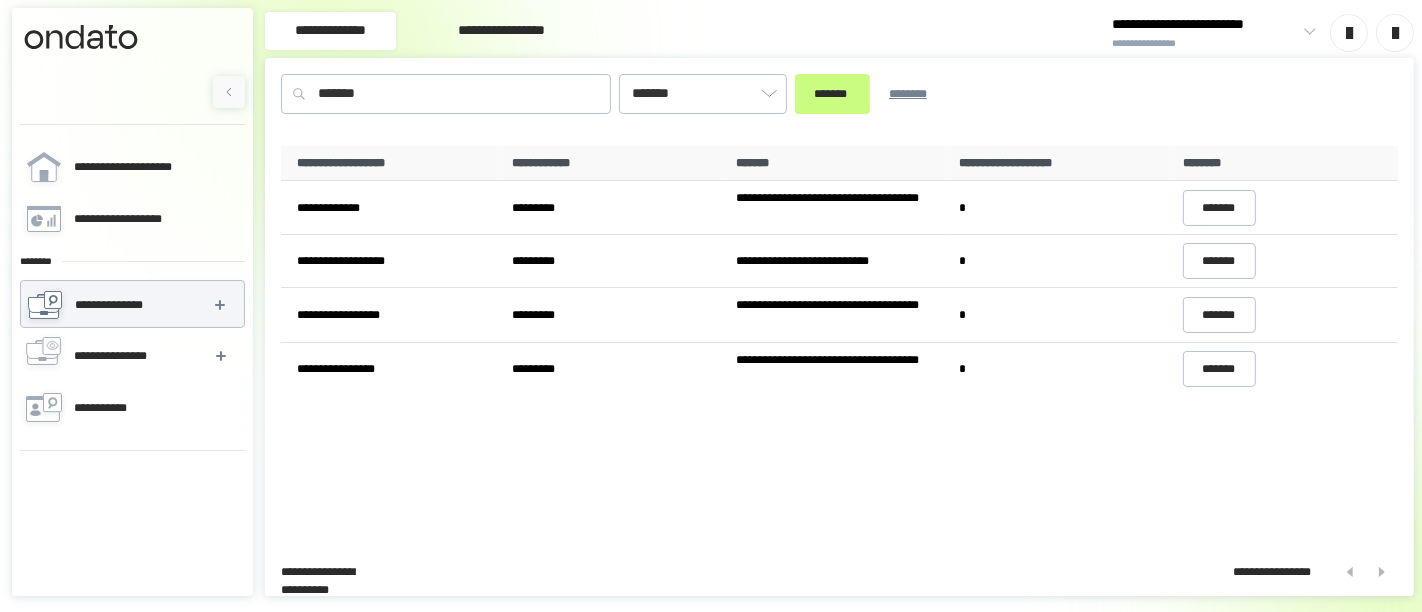 click on "[FIRST] [LAST] [STREET] [CITY] [STATE] [ZIP] [COUNTRY] [PHONE] [EMAIL]" at bounding box center [839, 343] 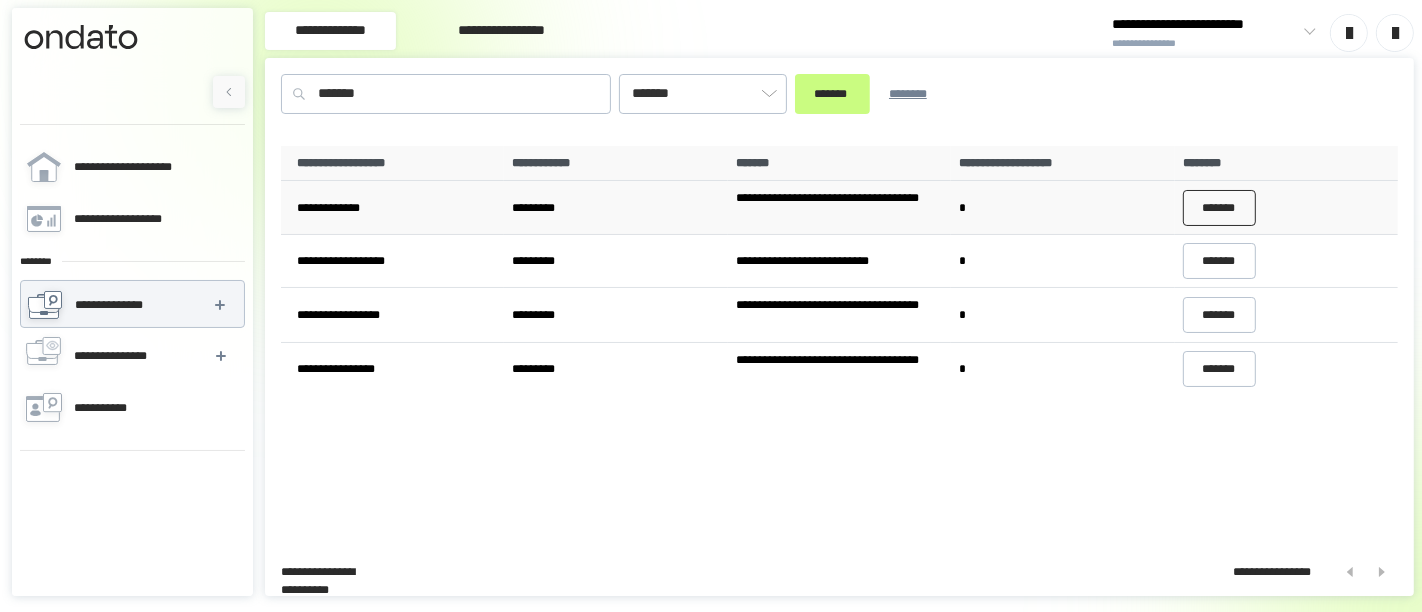 click on "*******" at bounding box center (1220, 208) 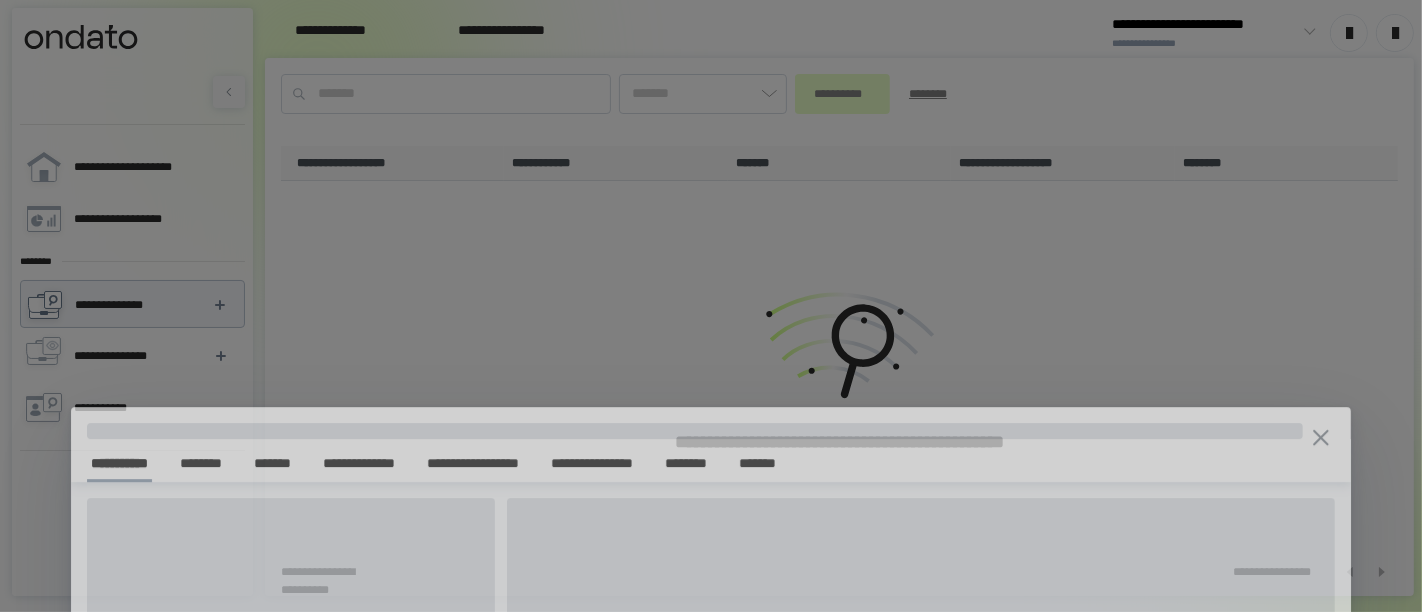 type on "*******" 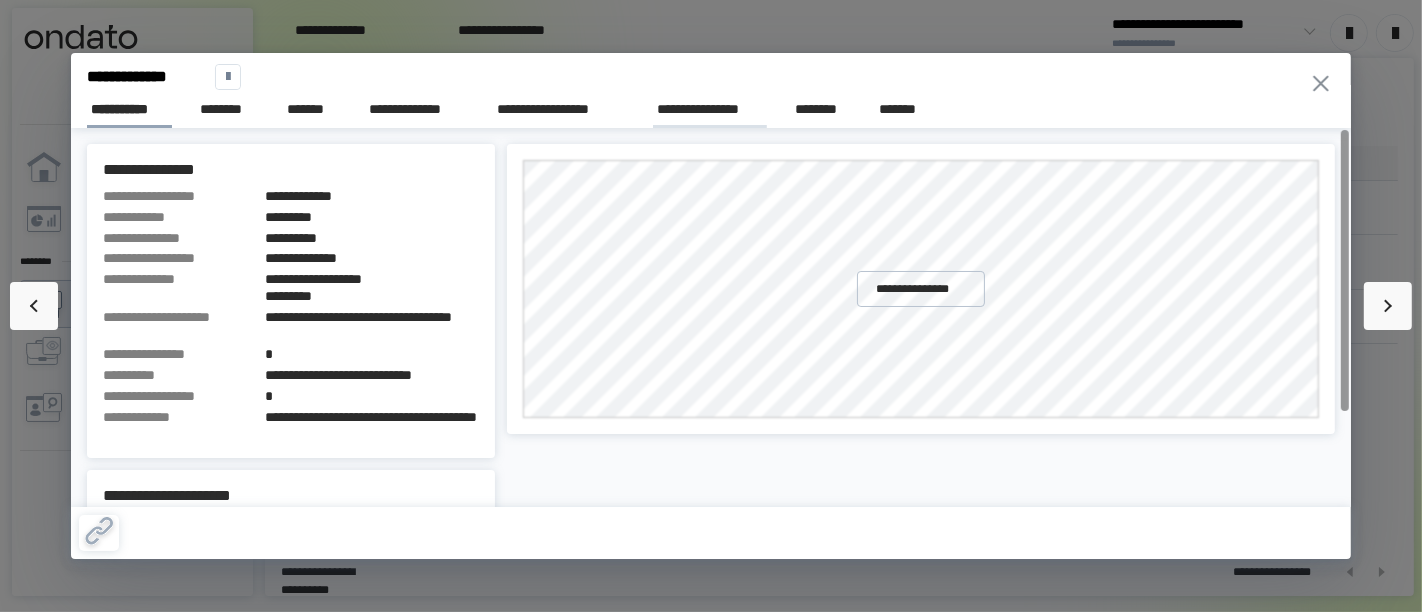 click on "**********" at bounding box center [710, 109] 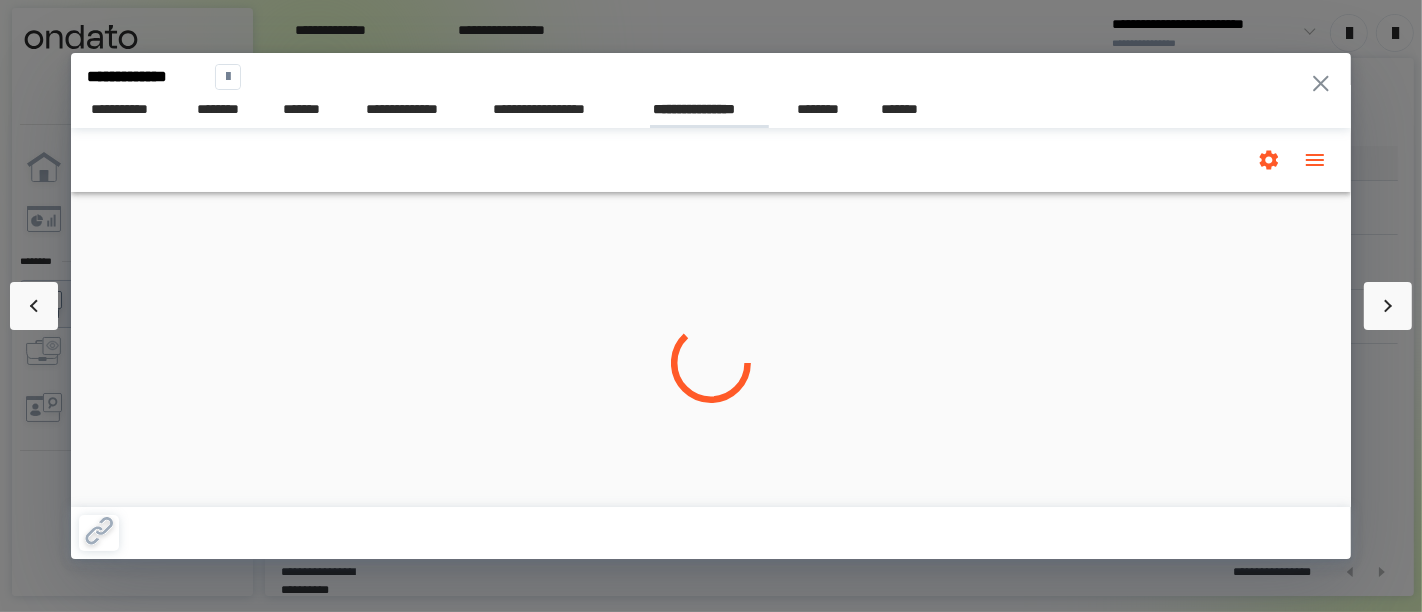 scroll, scrollTop: 0, scrollLeft: 0, axis: both 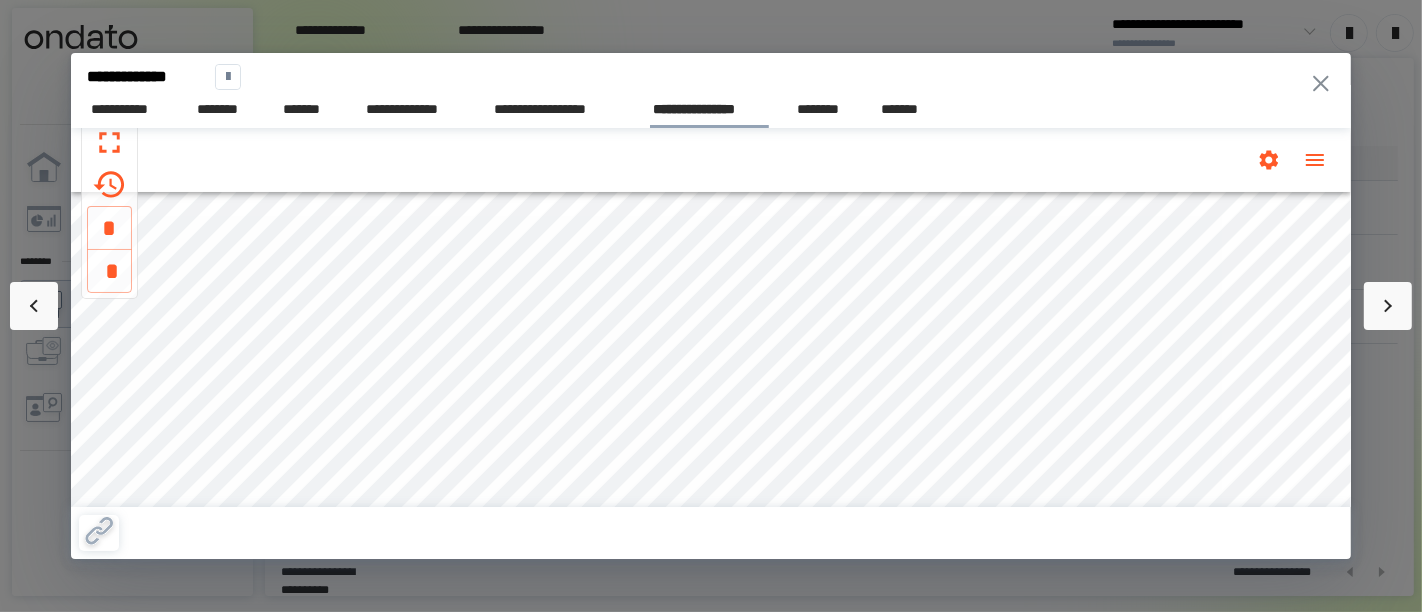 click 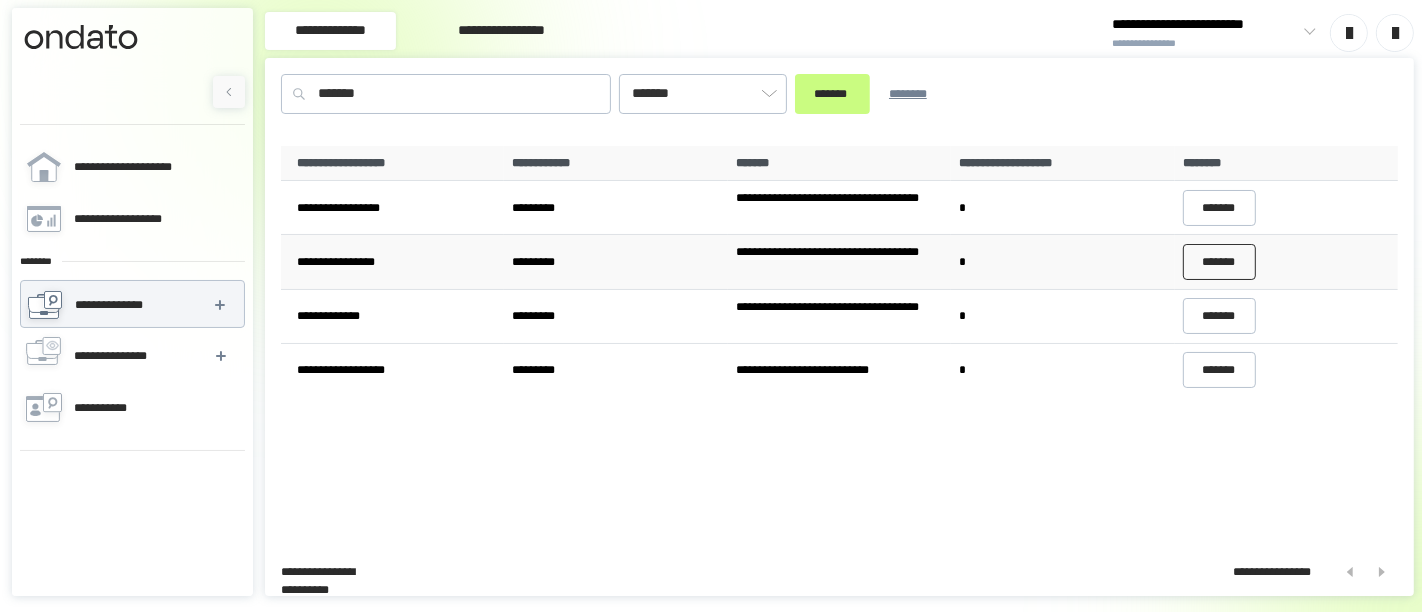 click on "*******" at bounding box center [1220, 262] 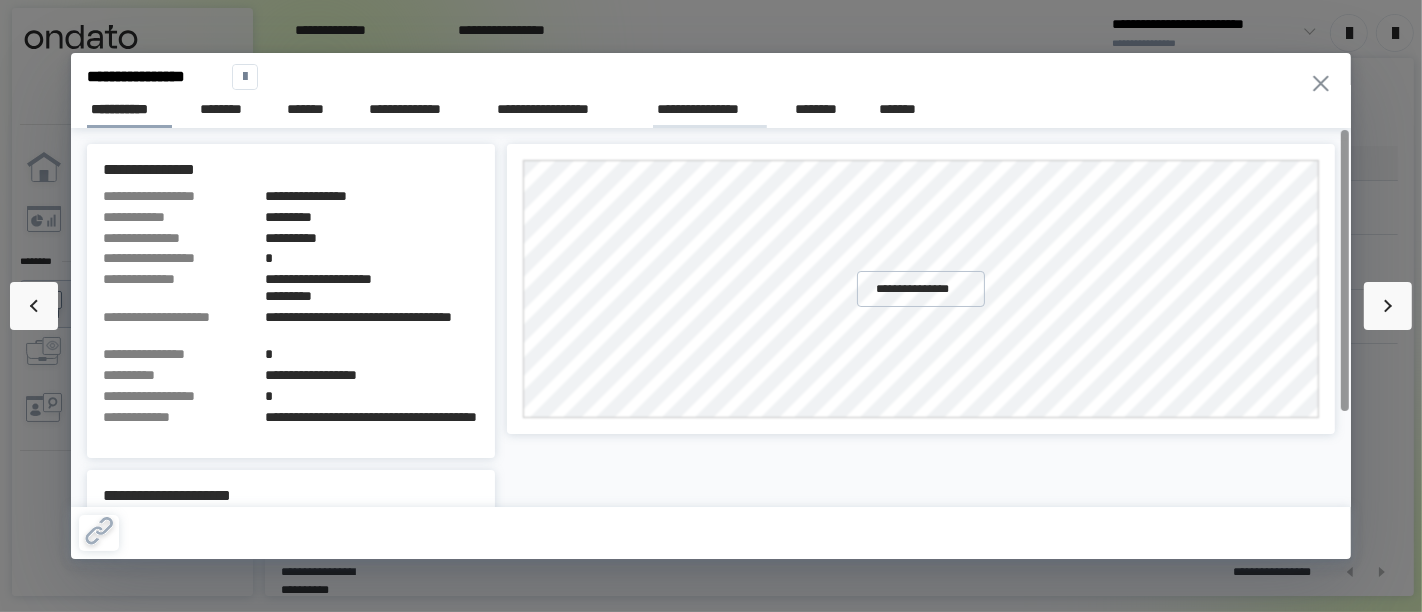 click on "**********" at bounding box center [710, 109] 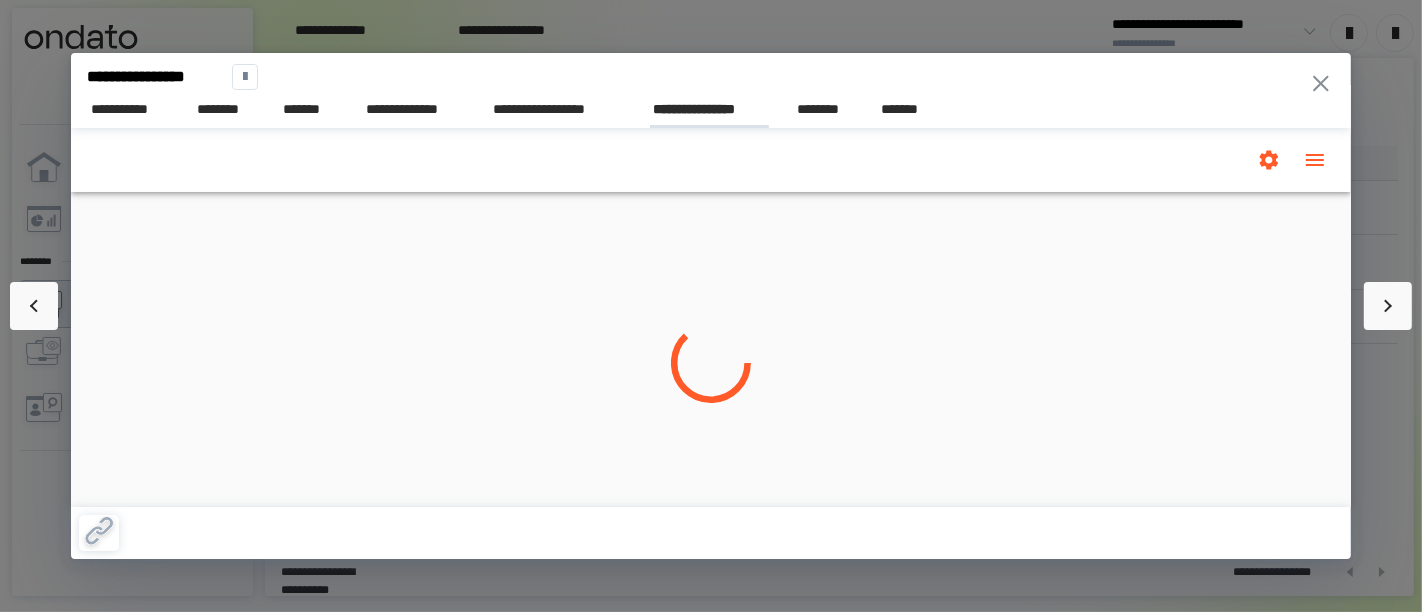 scroll, scrollTop: 0, scrollLeft: 0, axis: both 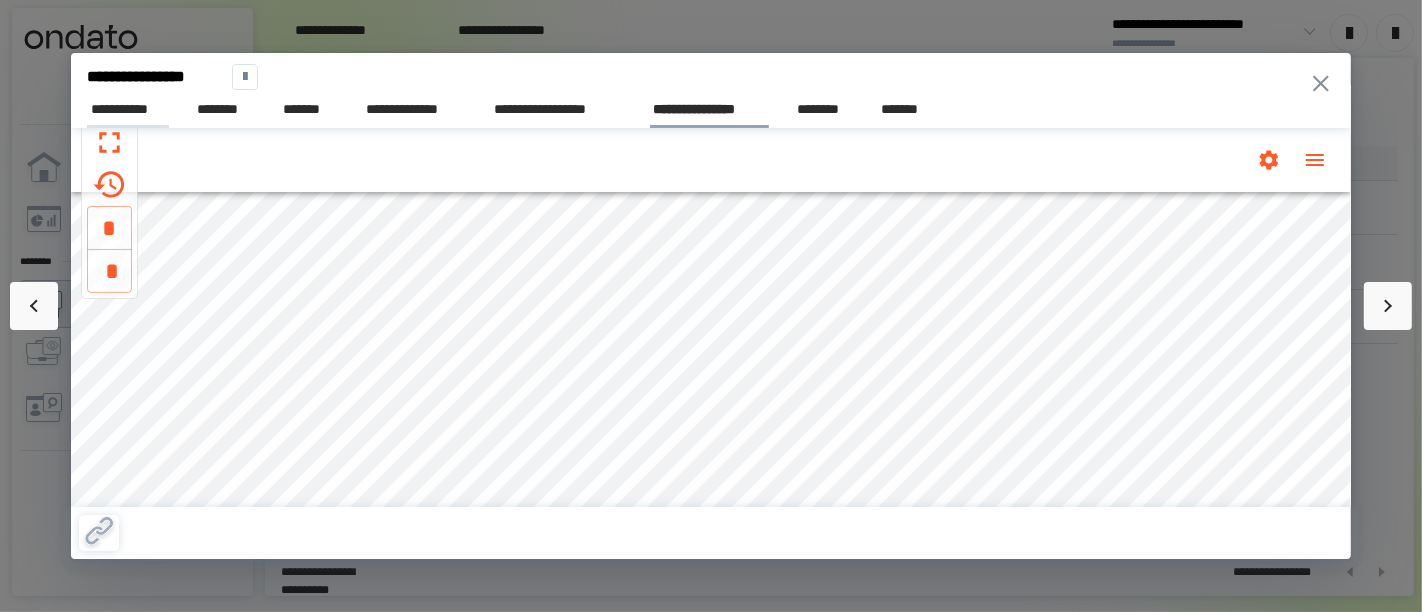click on "**********" at bounding box center (127, 109) 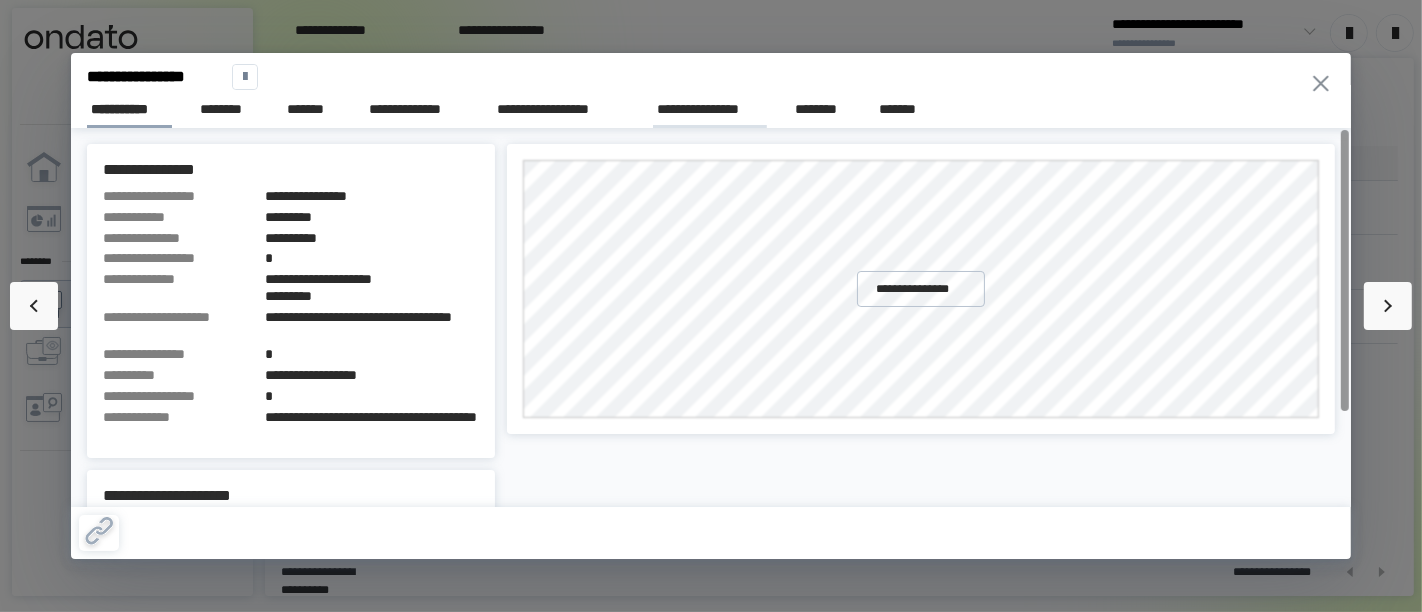 click on "**********" at bounding box center [710, 109] 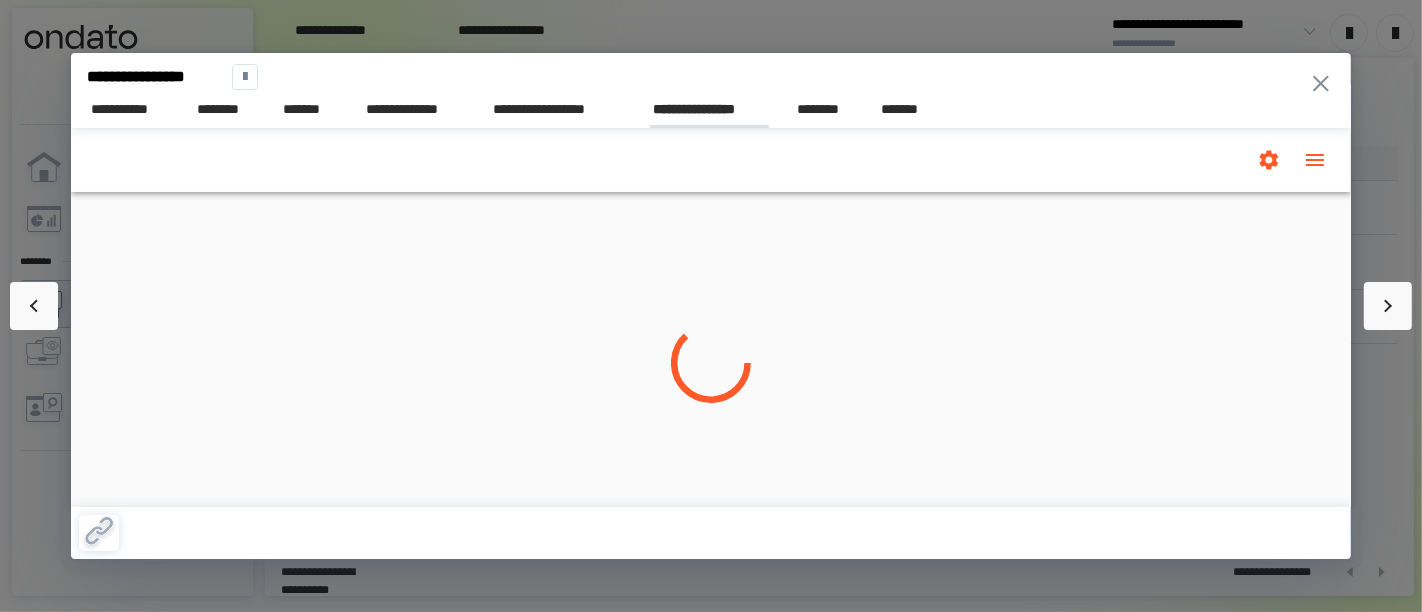 scroll, scrollTop: 0, scrollLeft: 0, axis: both 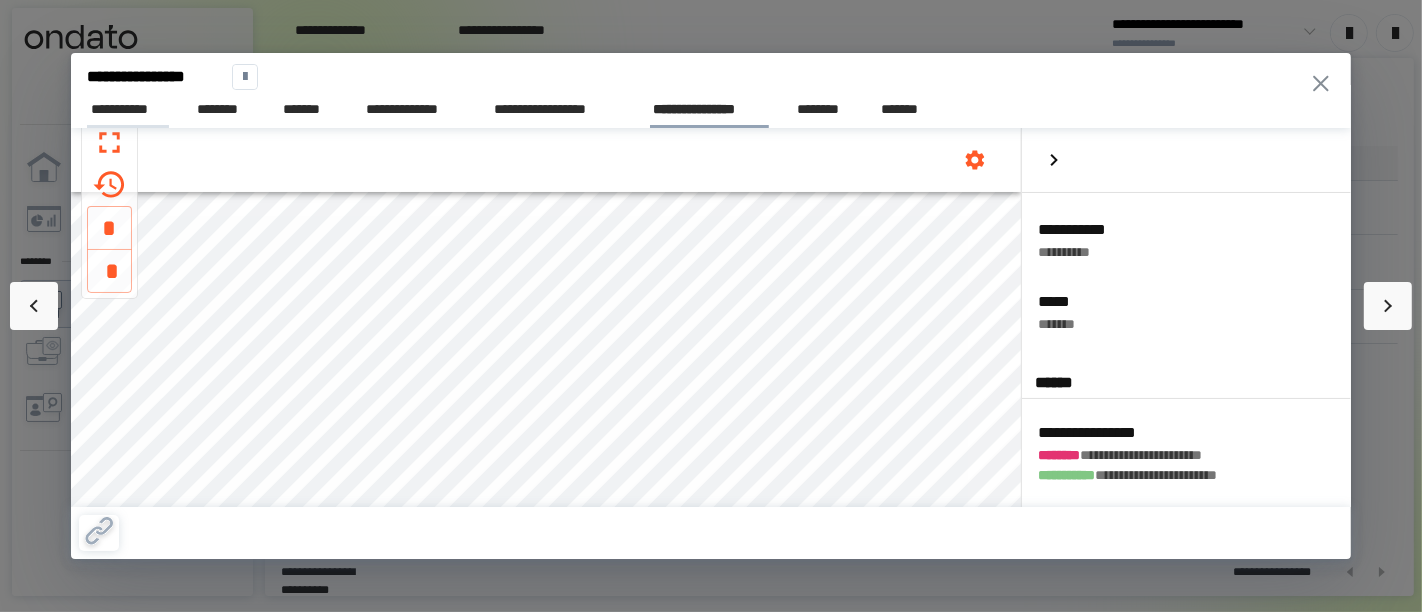 click on "**********" at bounding box center (127, 109) 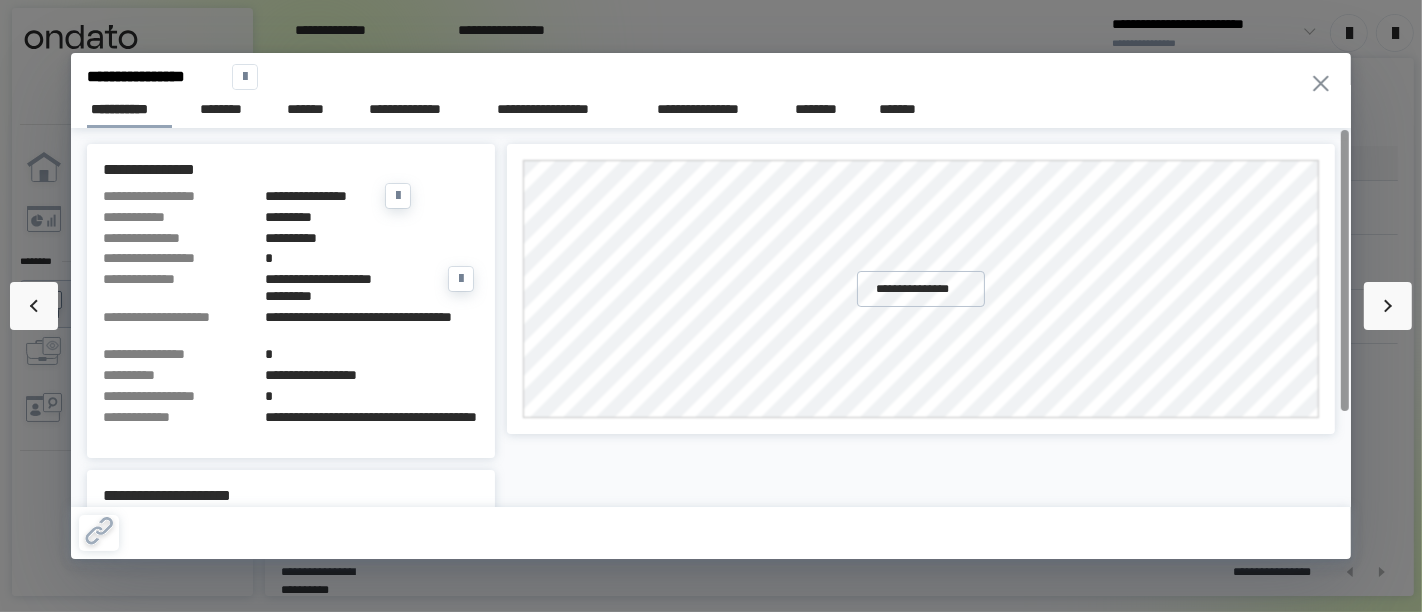 click on "*********" at bounding box center [372, 217] 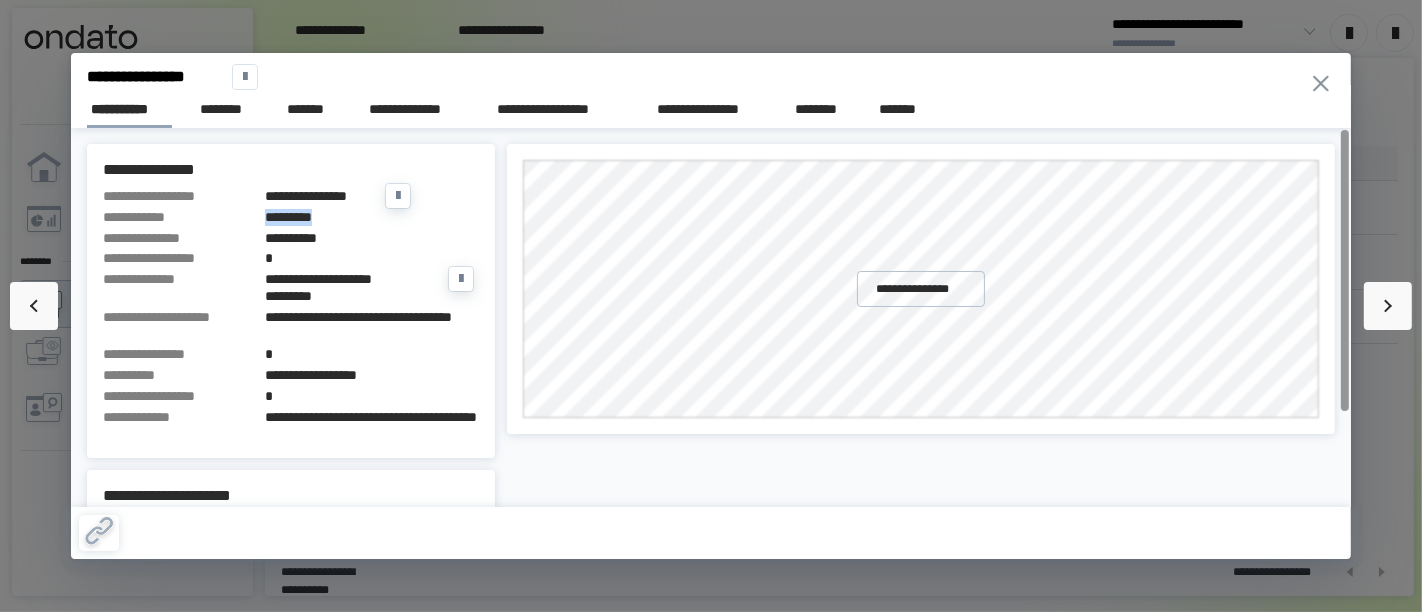 click on "*********" at bounding box center (372, 217) 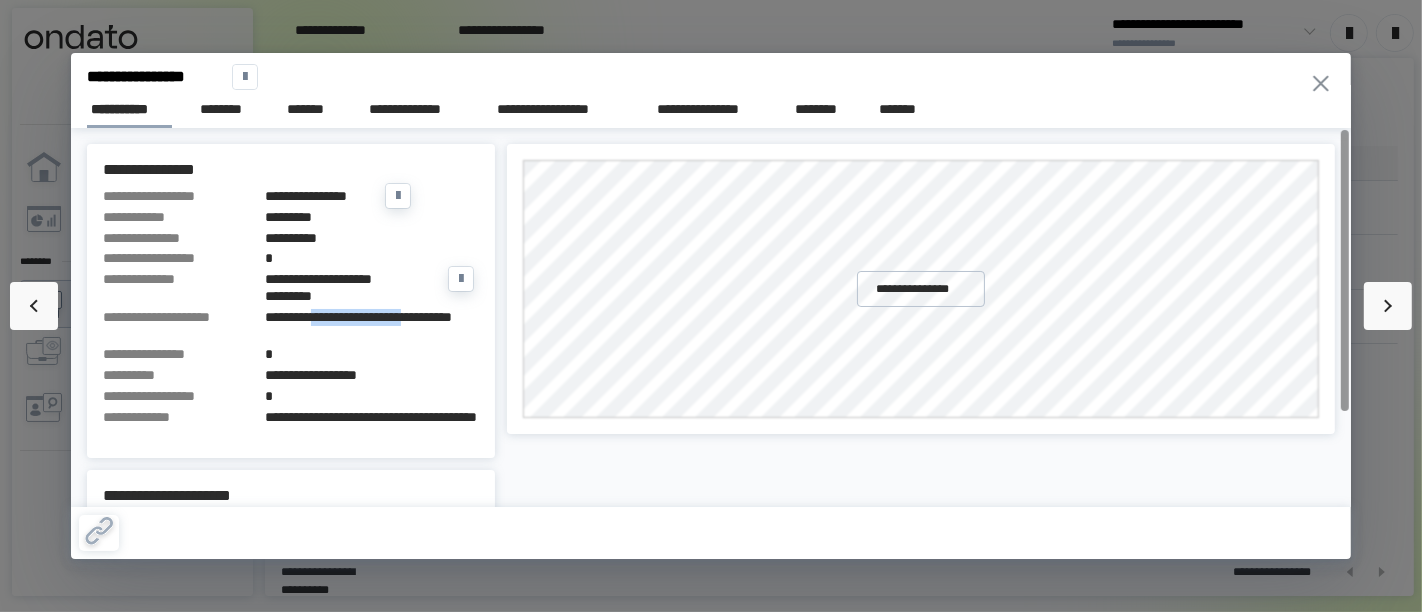 drag, startPoint x: 317, startPoint y: 318, endPoint x: 431, endPoint y: 318, distance: 114 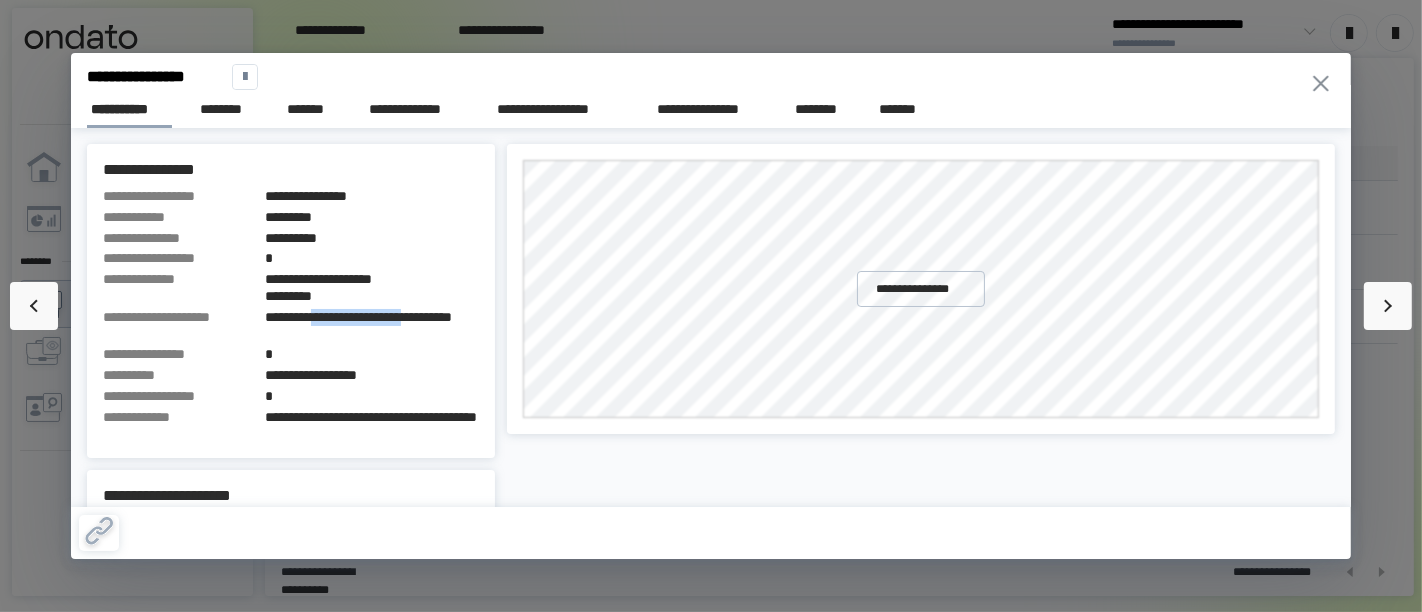 click 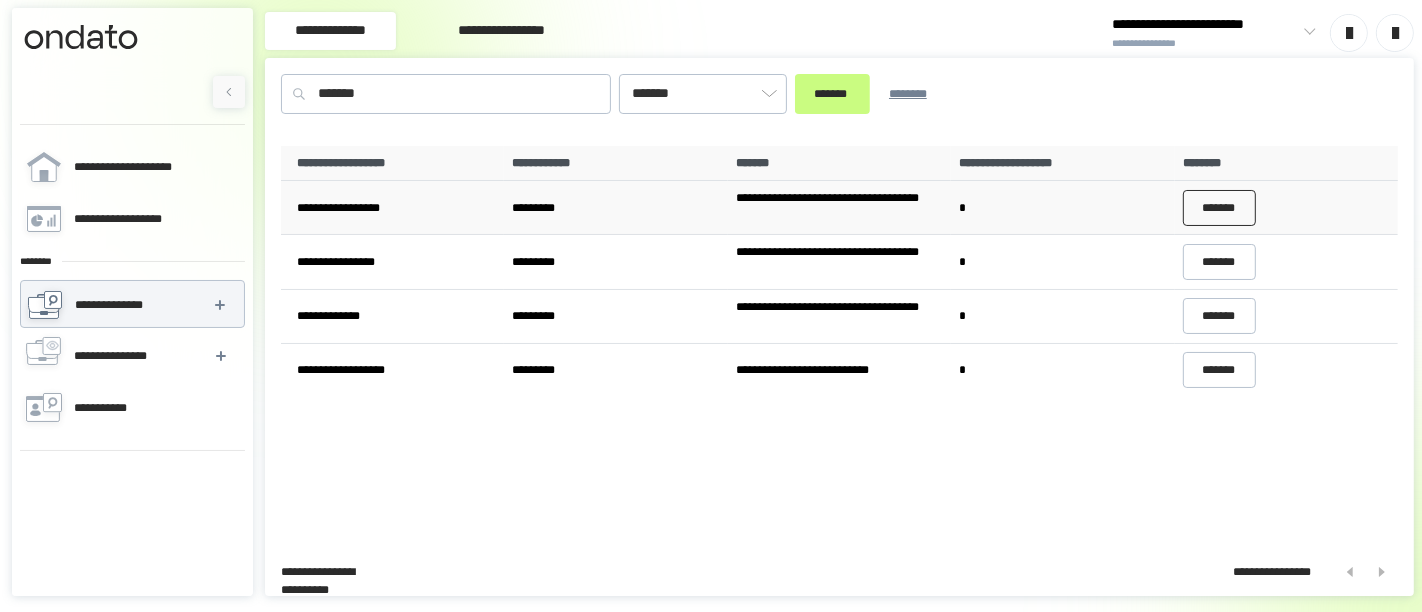 click on "*******" at bounding box center (1220, 208) 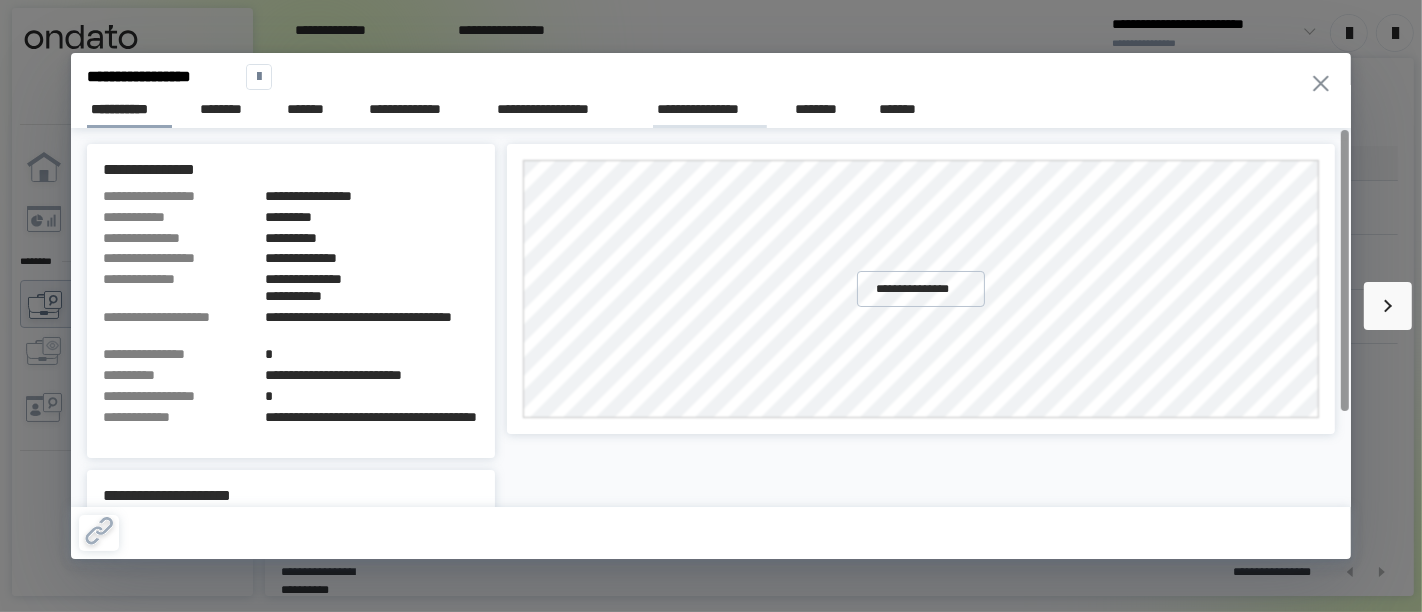 click on "**********" at bounding box center [710, 109] 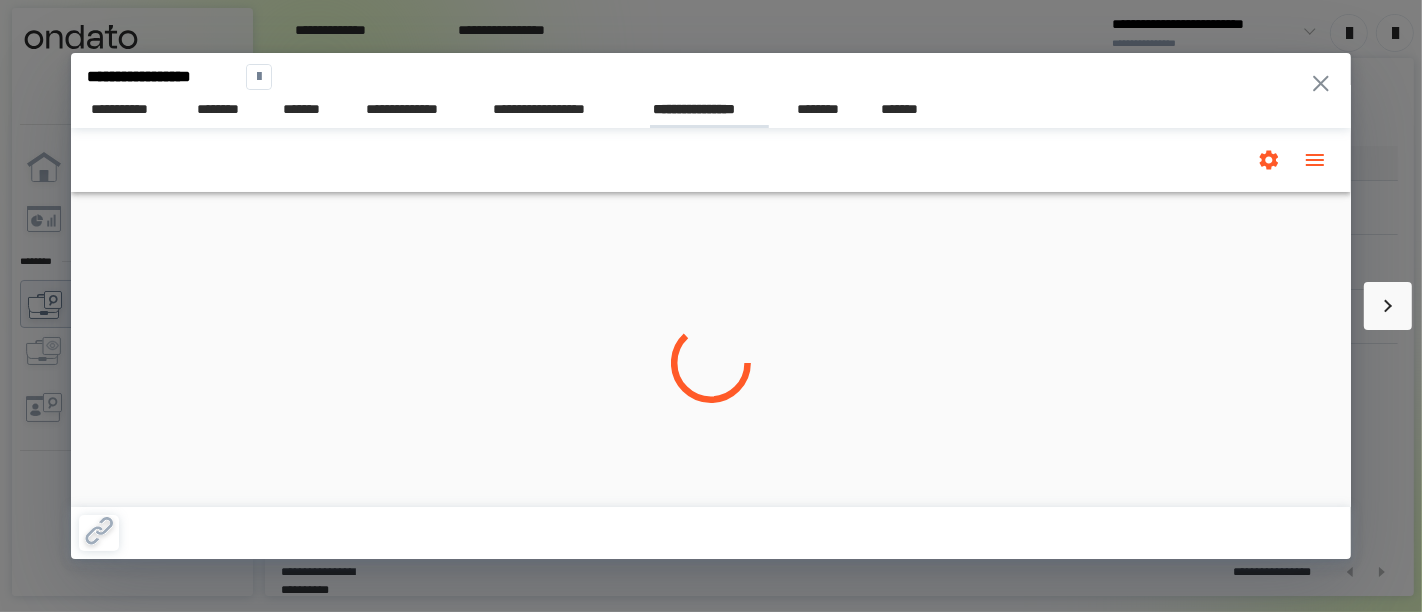 scroll, scrollTop: 0, scrollLeft: 0, axis: both 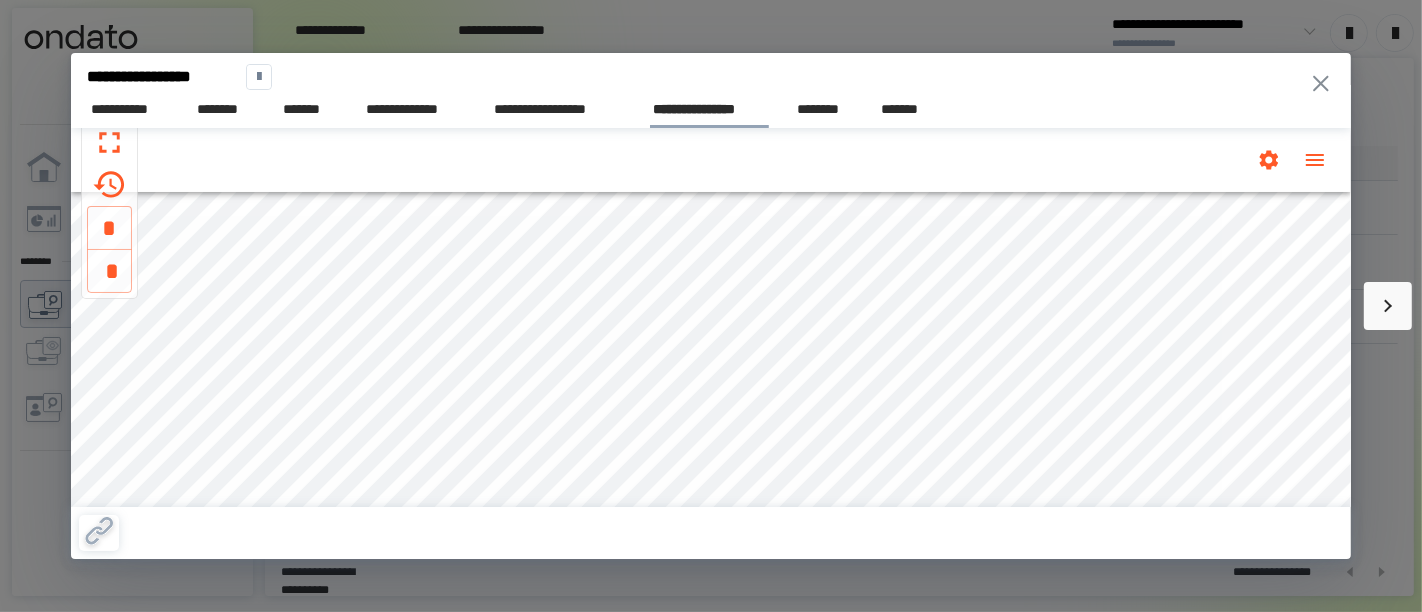 click 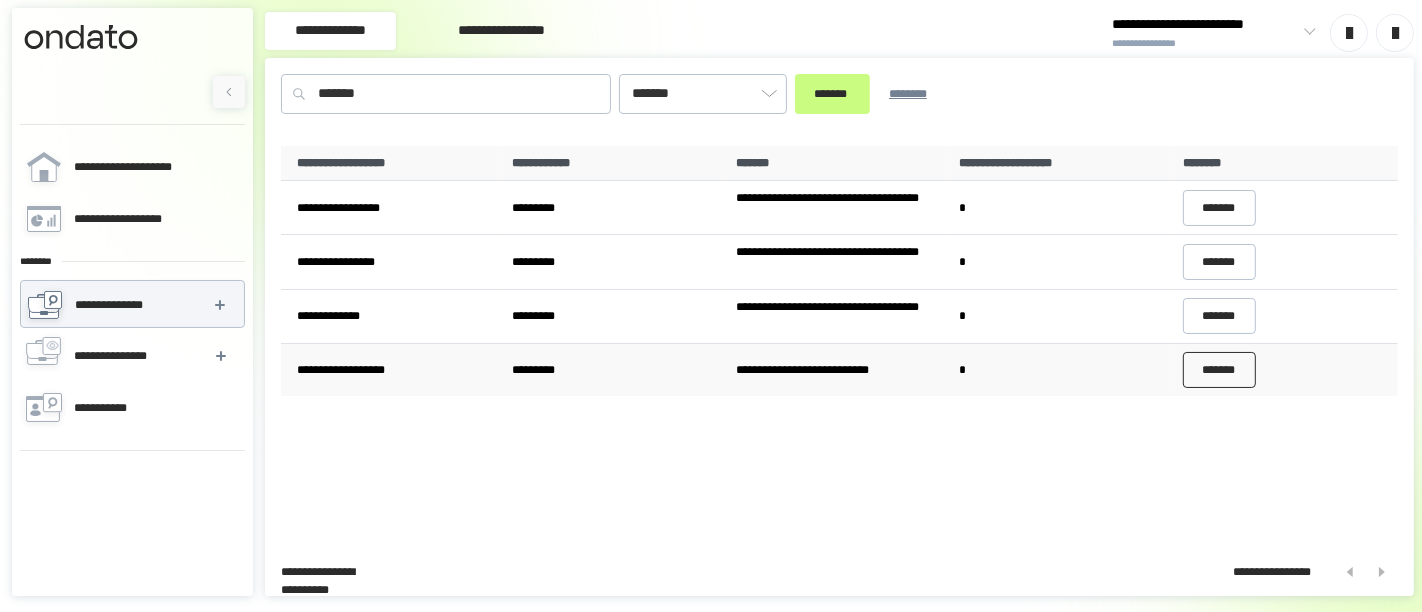 click on "*******" at bounding box center (1220, 370) 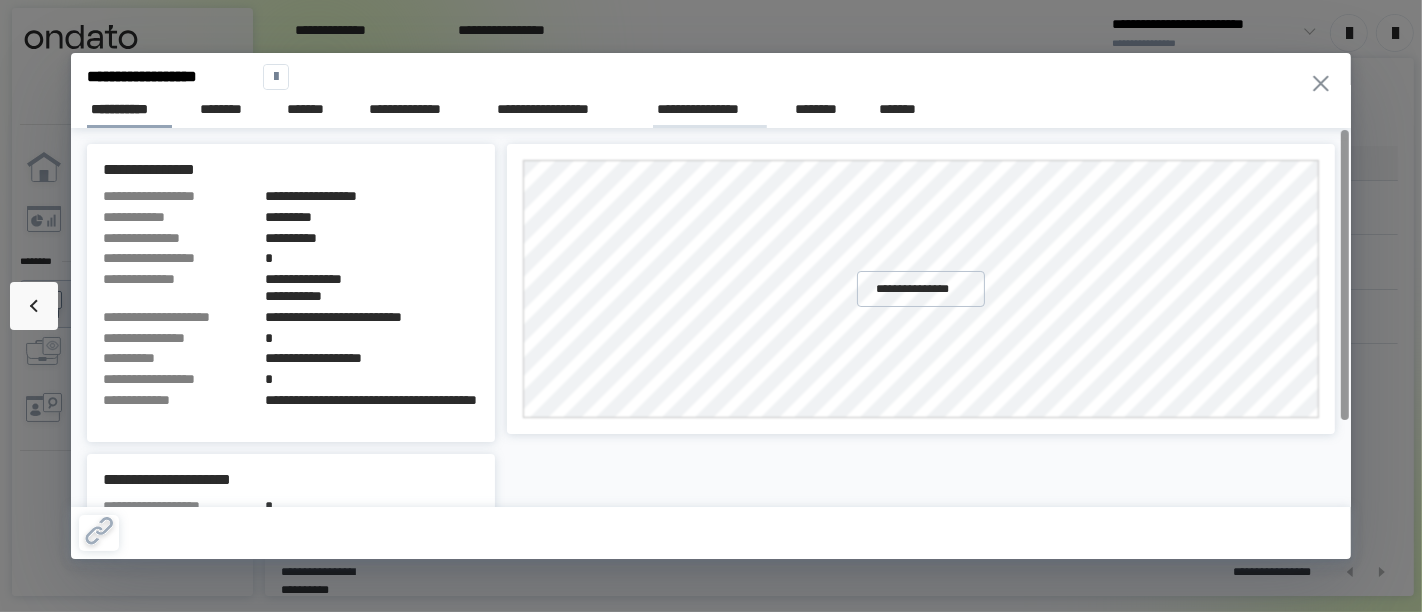 click on "**********" at bounding box center [710, 109] 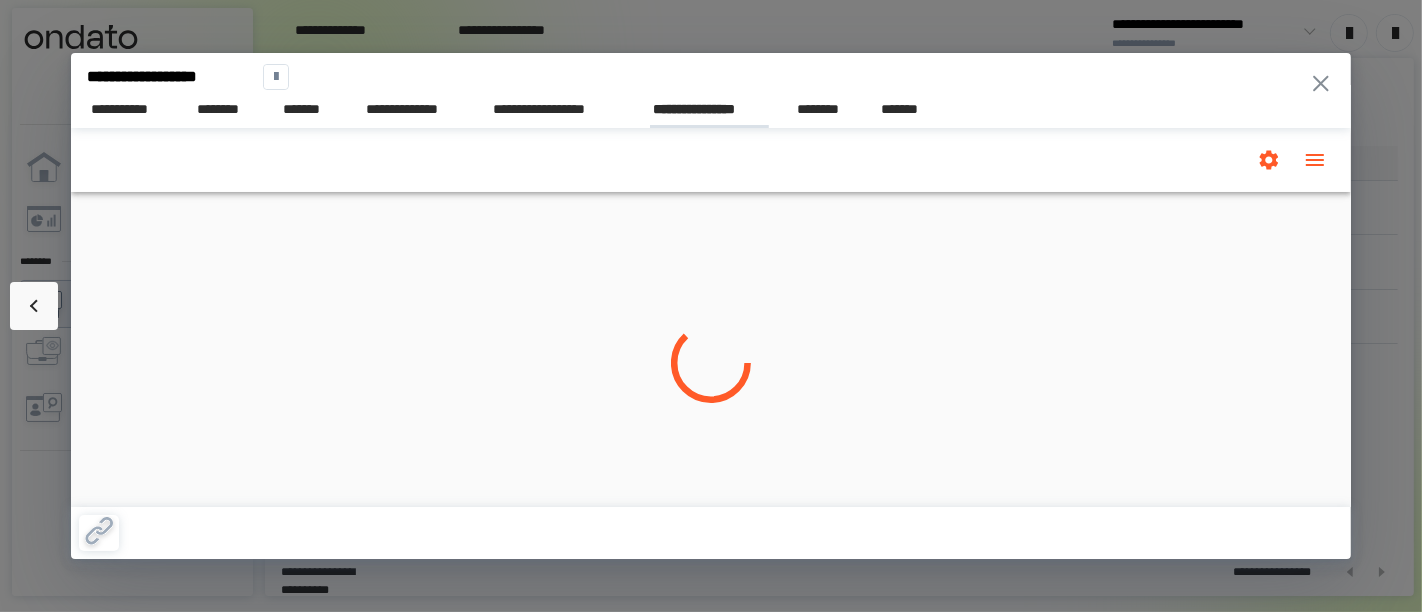 scroll, scrollTop: 0, scrollLeft: 0, axis: both 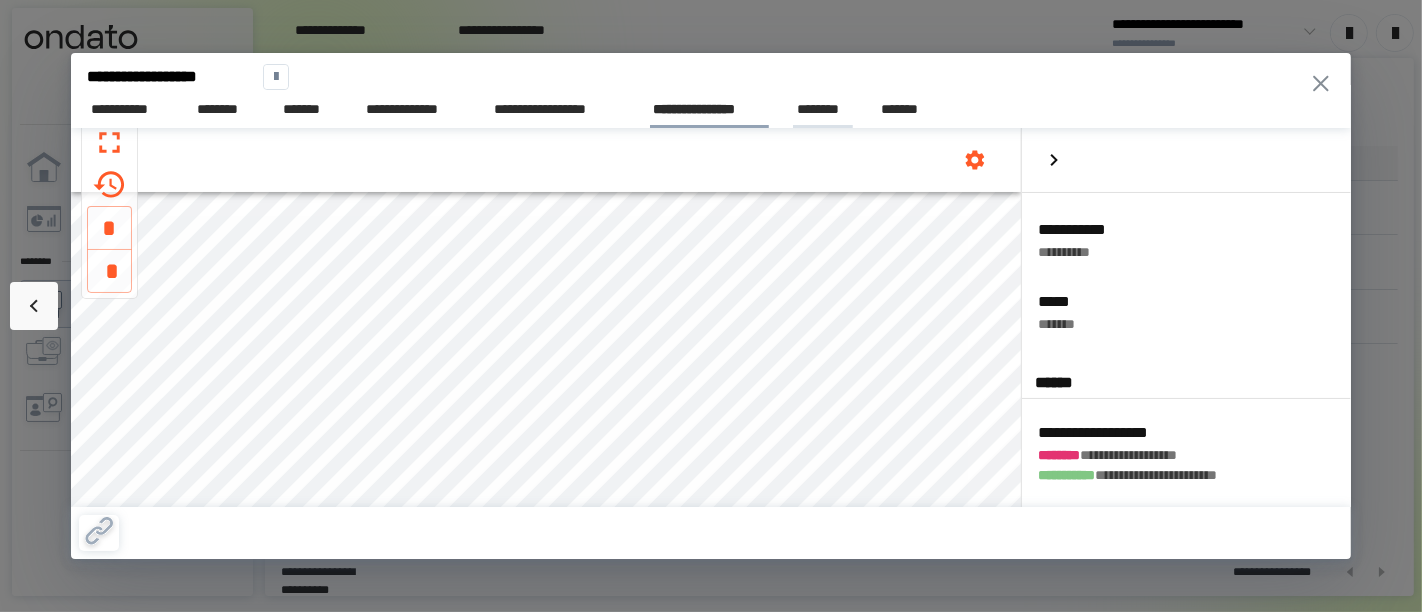 click on "********" at bounding box center (823, 109) 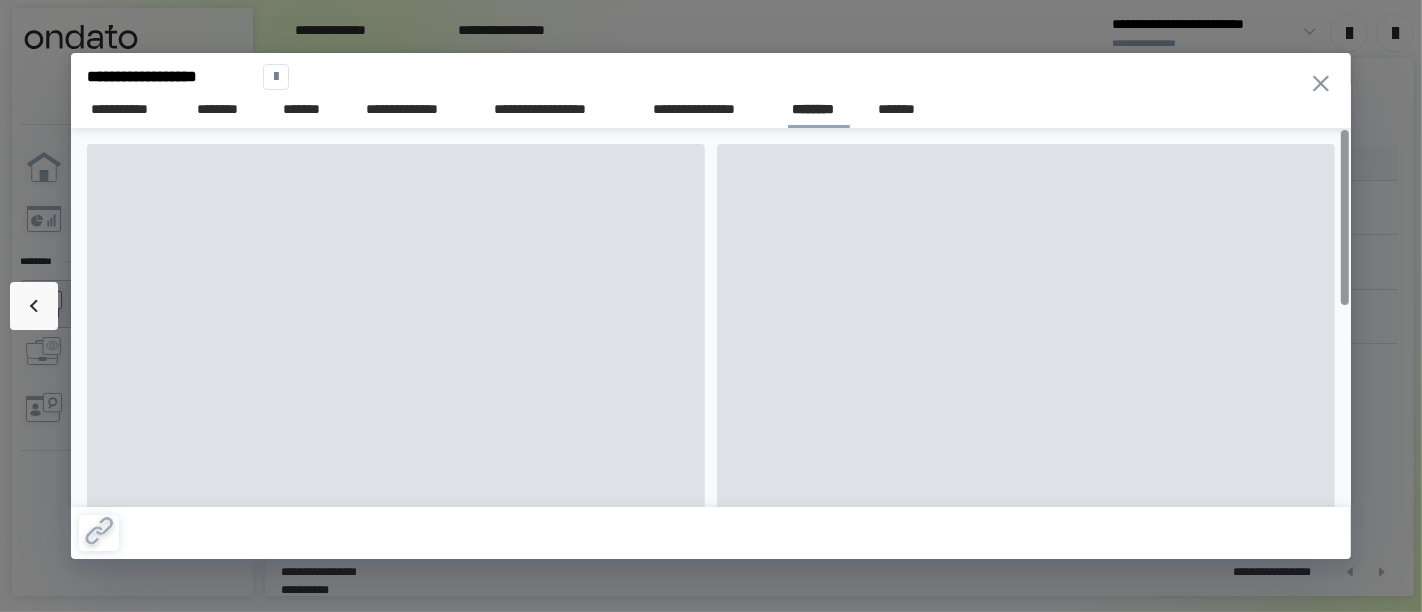 scroll, scrollTop: 0, scrollLeft: 0, axis: both 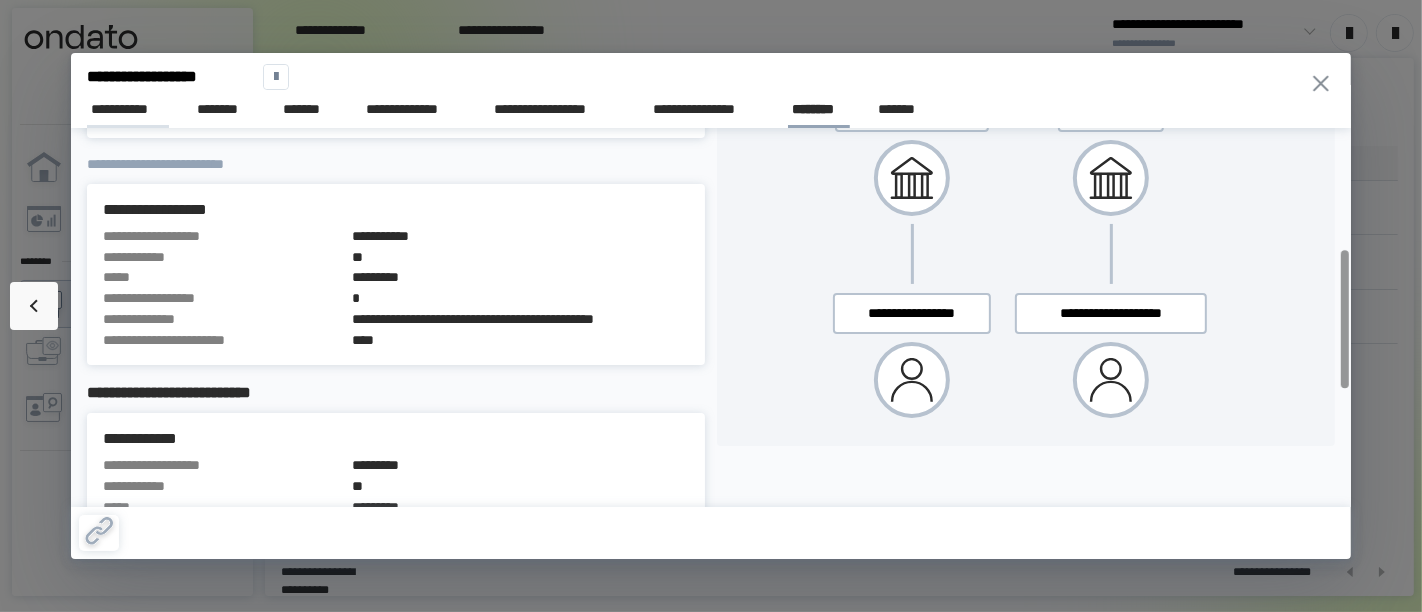 click on "**********" at bounding box center (127, 109) 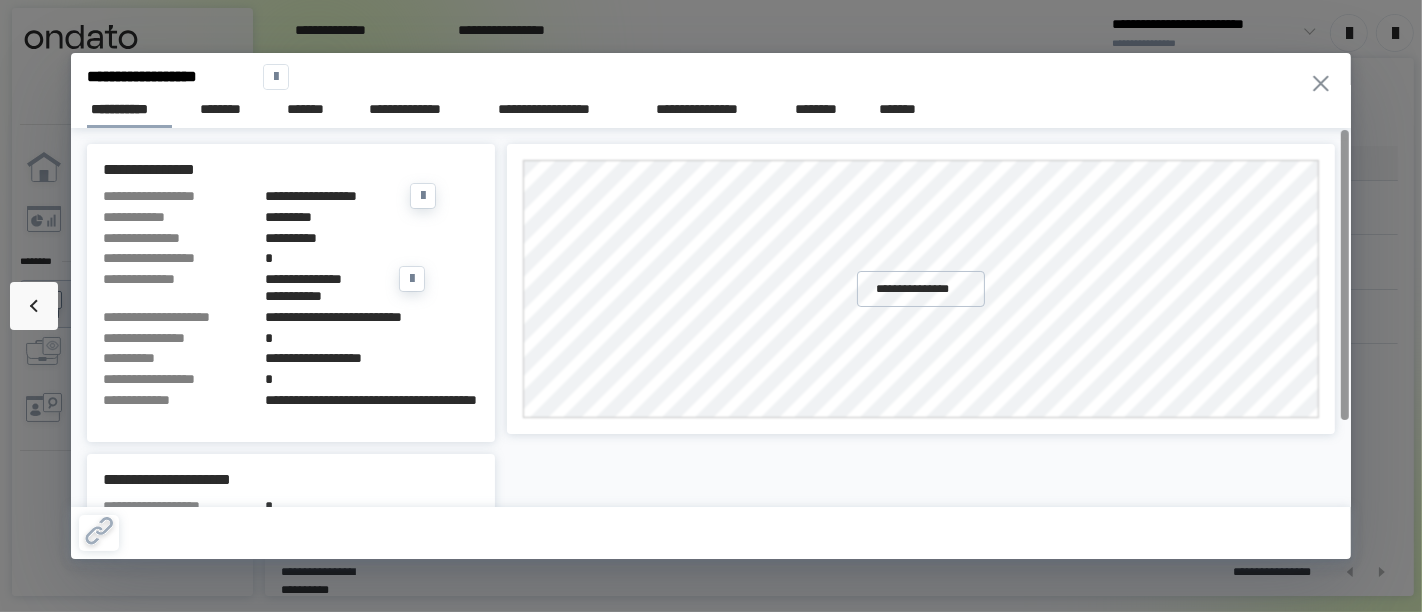 click on "*********" at bounding box center (372, 217) 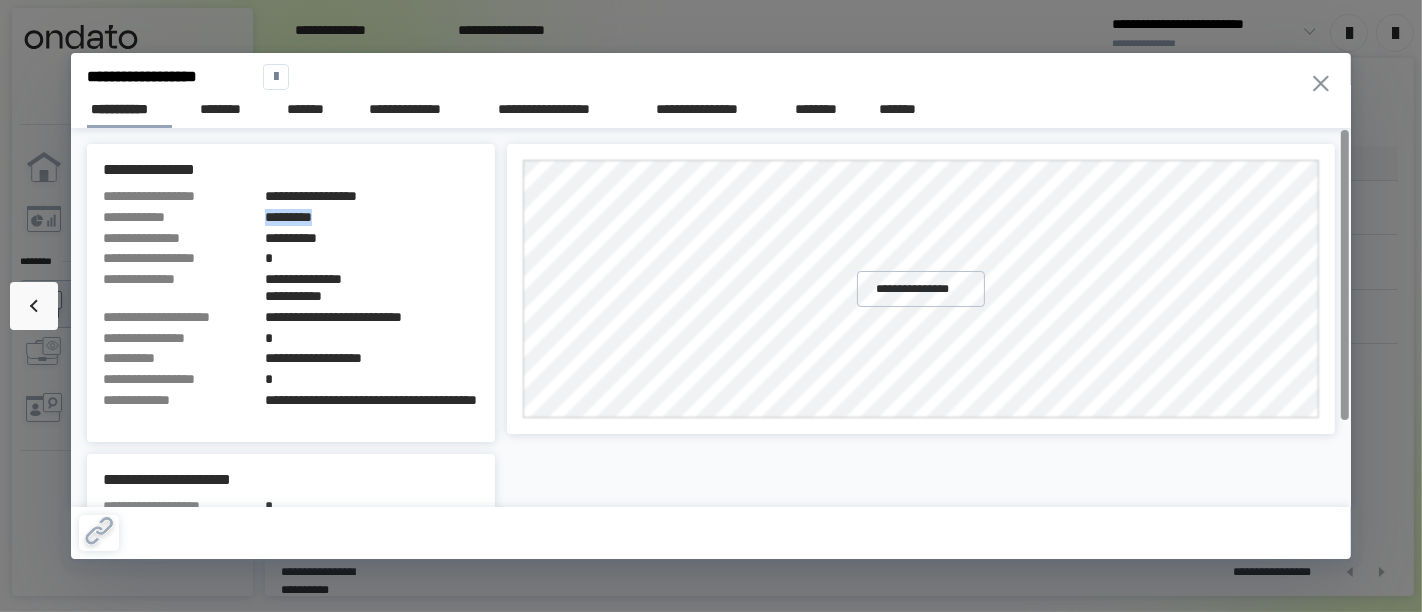 copy on "*********" 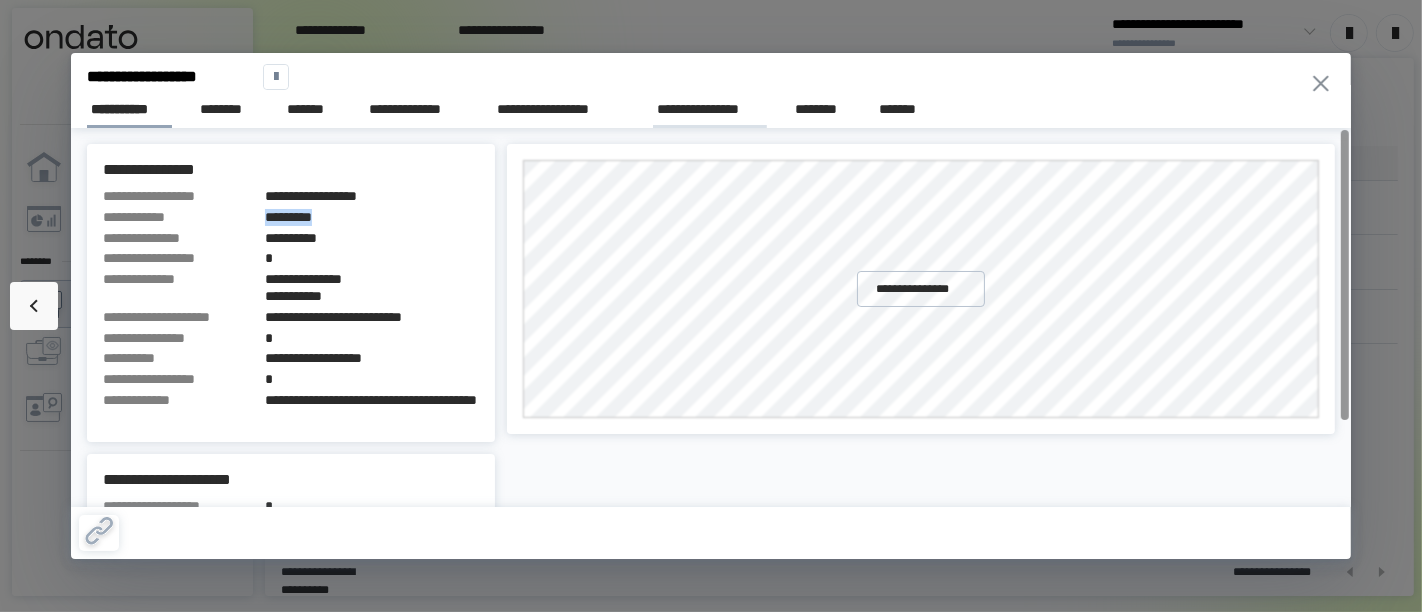 click on "**********" at bounding box center (710, 109) 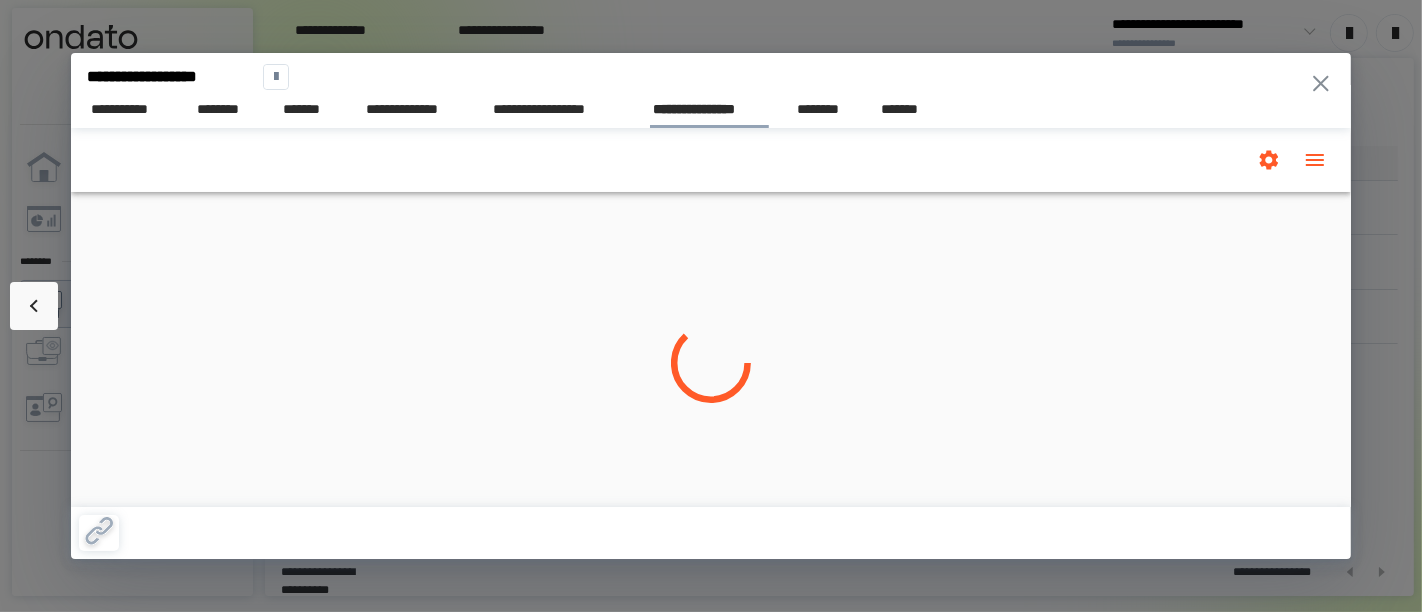 scroll, scrollTop: 0, scrollLeft: 0, axis: both 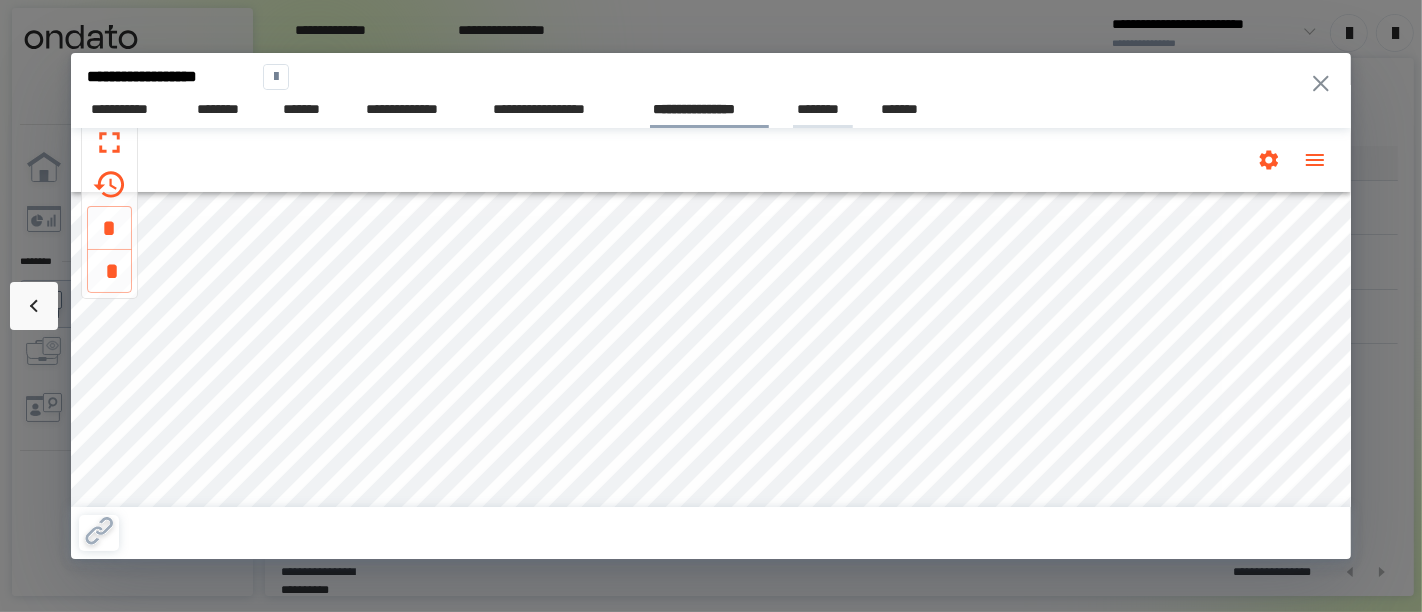click on "********" at bounding box center [823, 109] 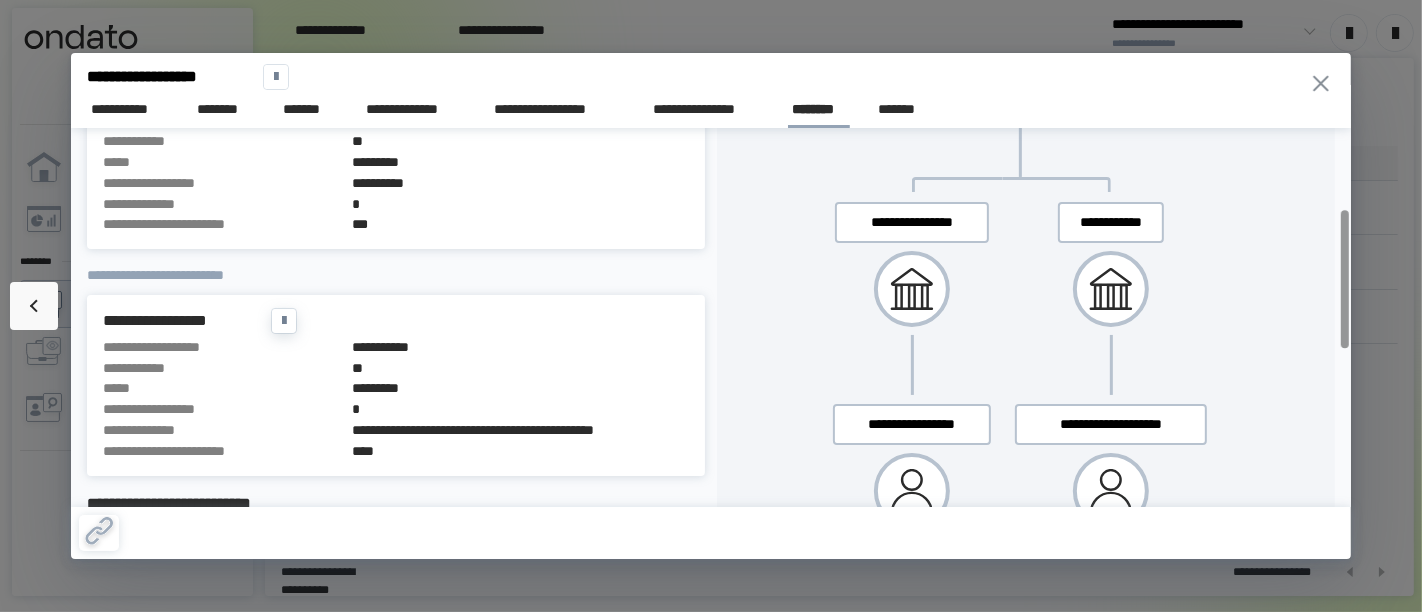 scroll, scrollTop: 333, scrollLeft: 0, axis: vertical 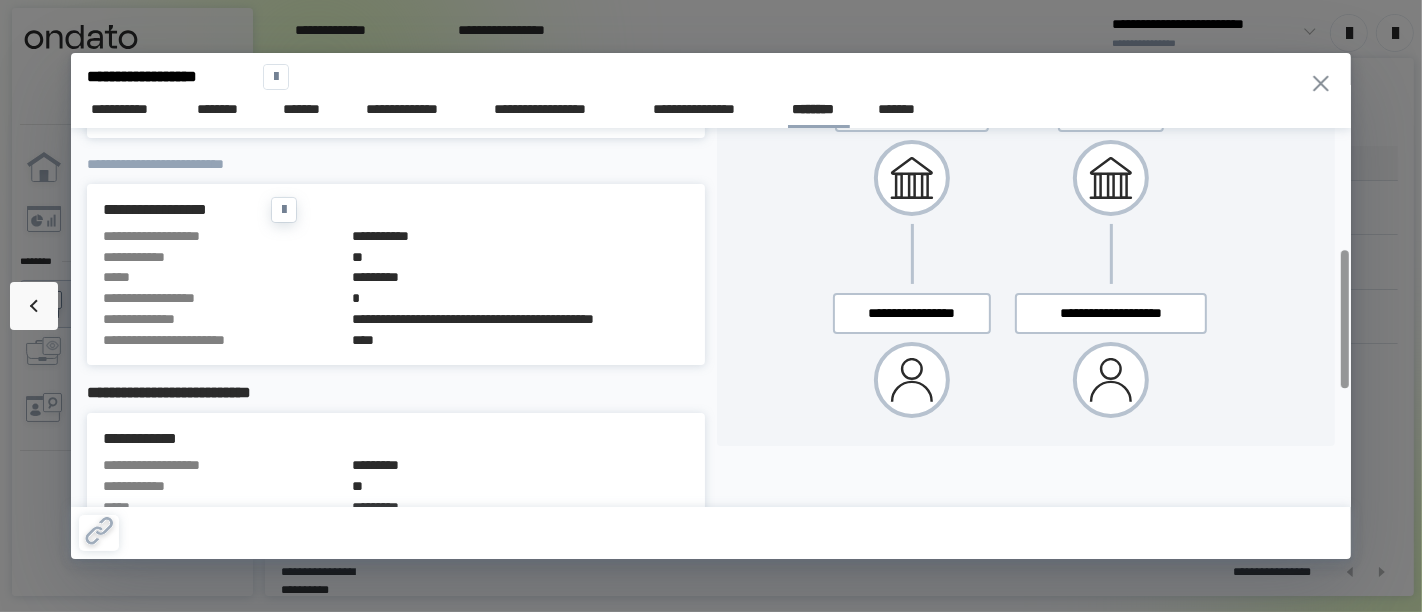 click on "**********" at bounding box center (520, 236) 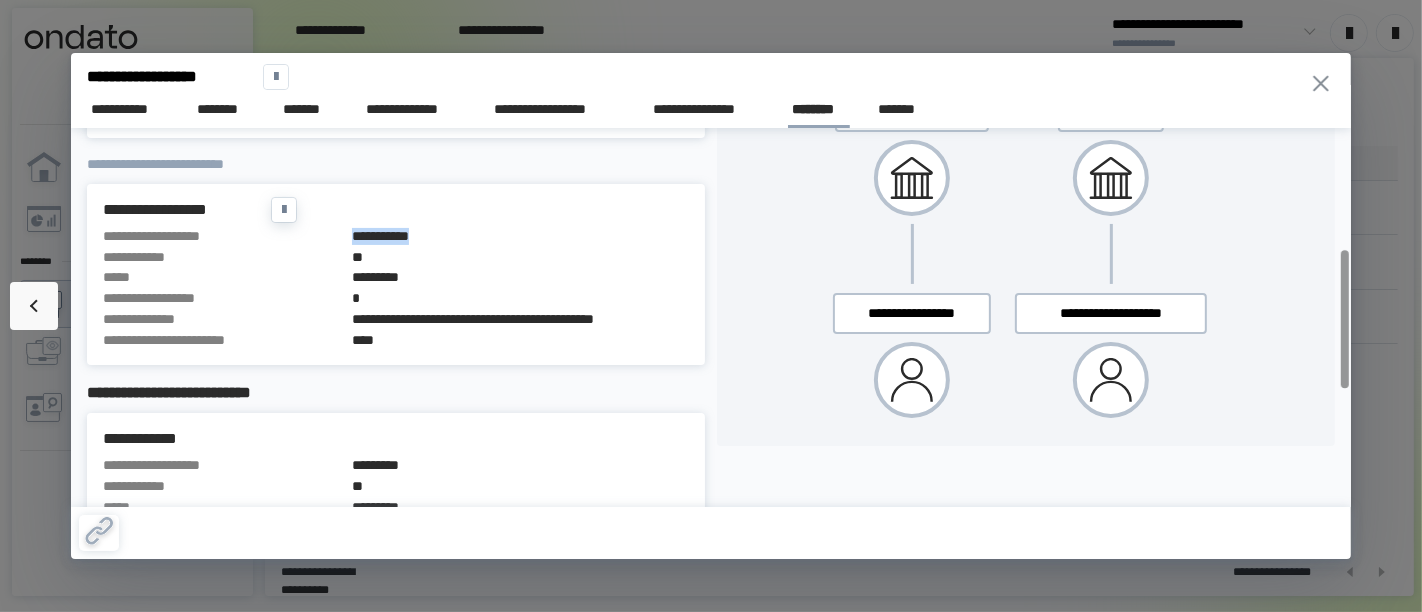 copy on "**********" 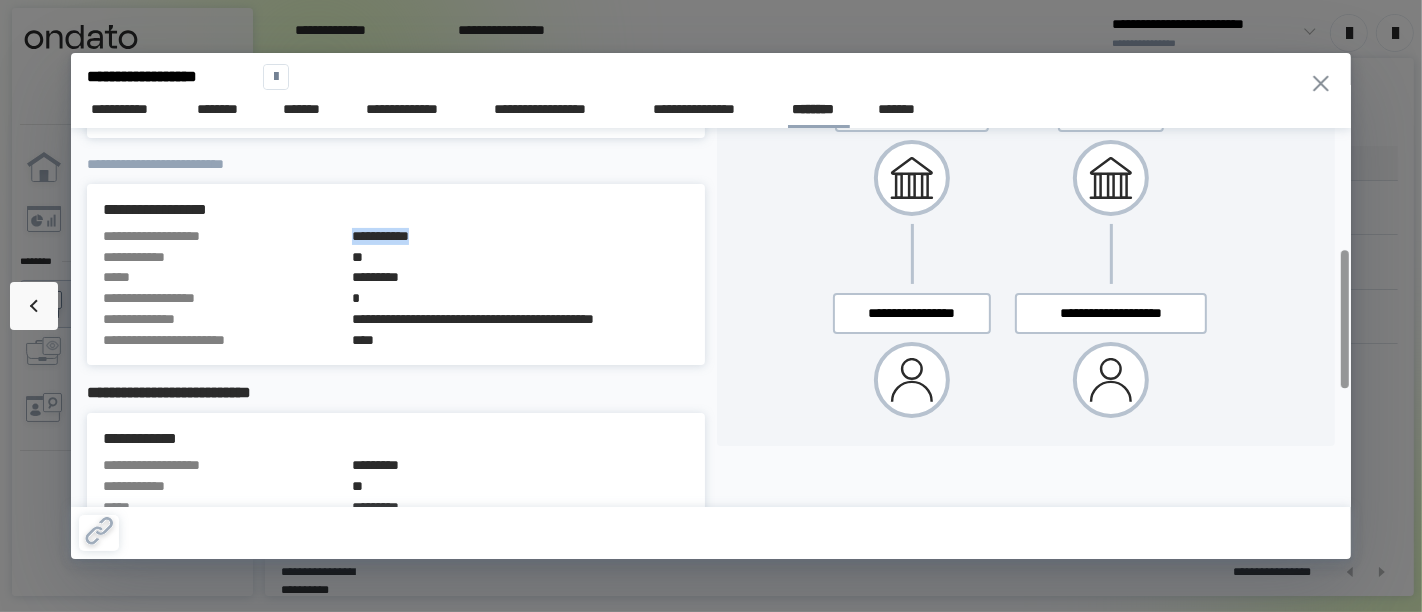 click 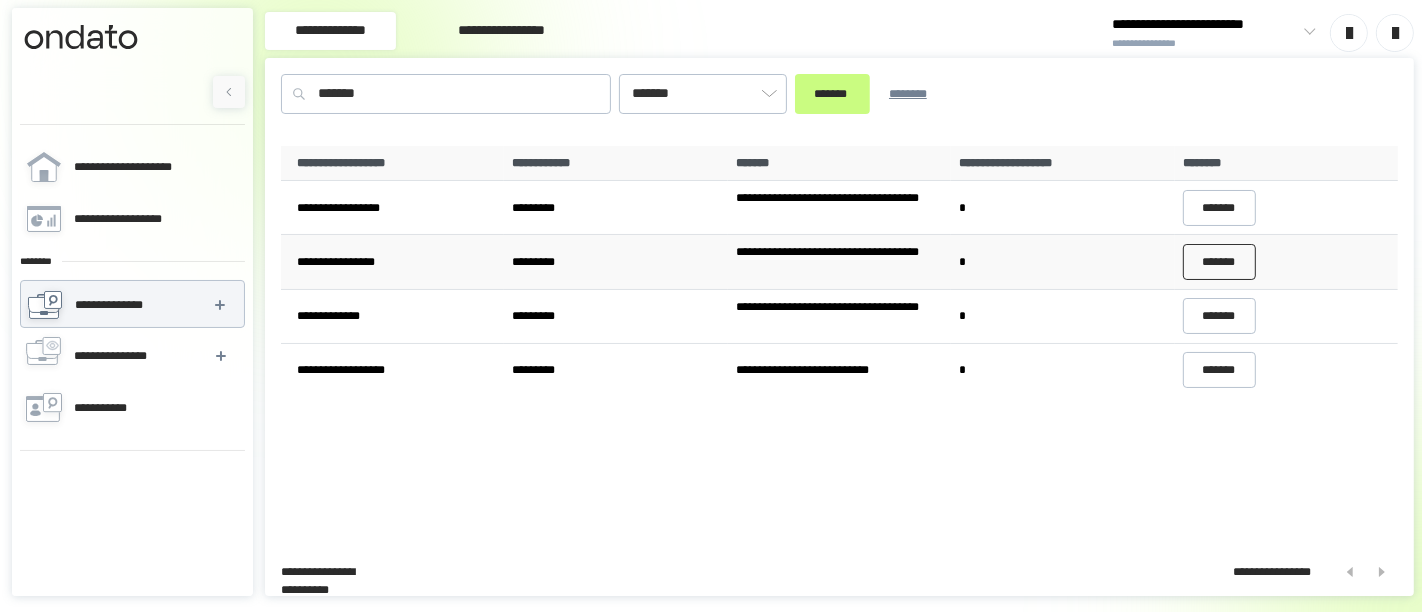 click on "*******" at bounding box center (1220, 262) 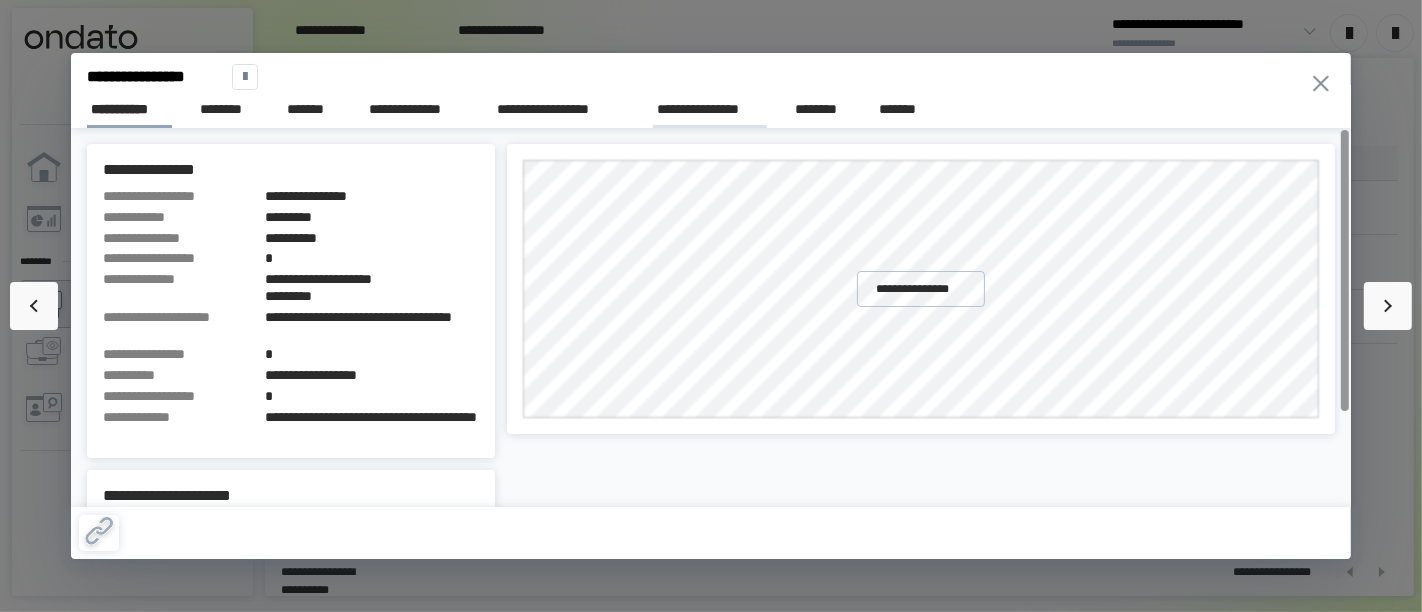 click on "**********" at bounding box center [710, 109] 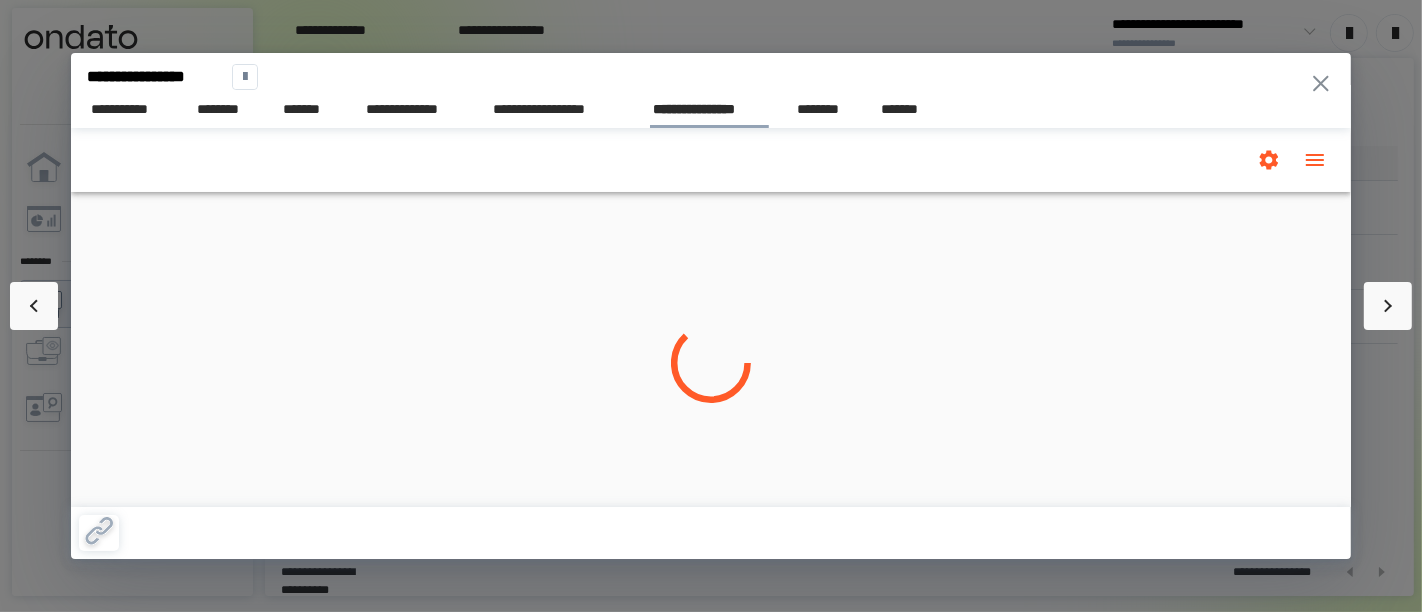 scroll, scrollTop: 0, scrollLeft: 0, axis: both 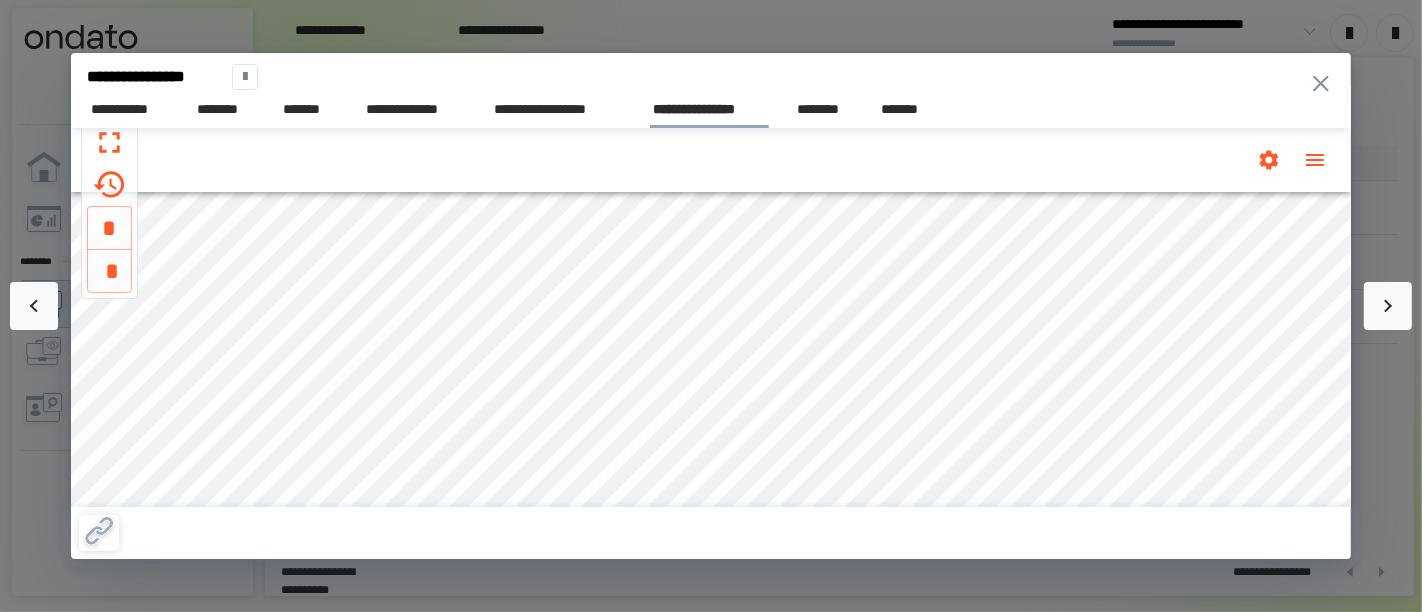 click 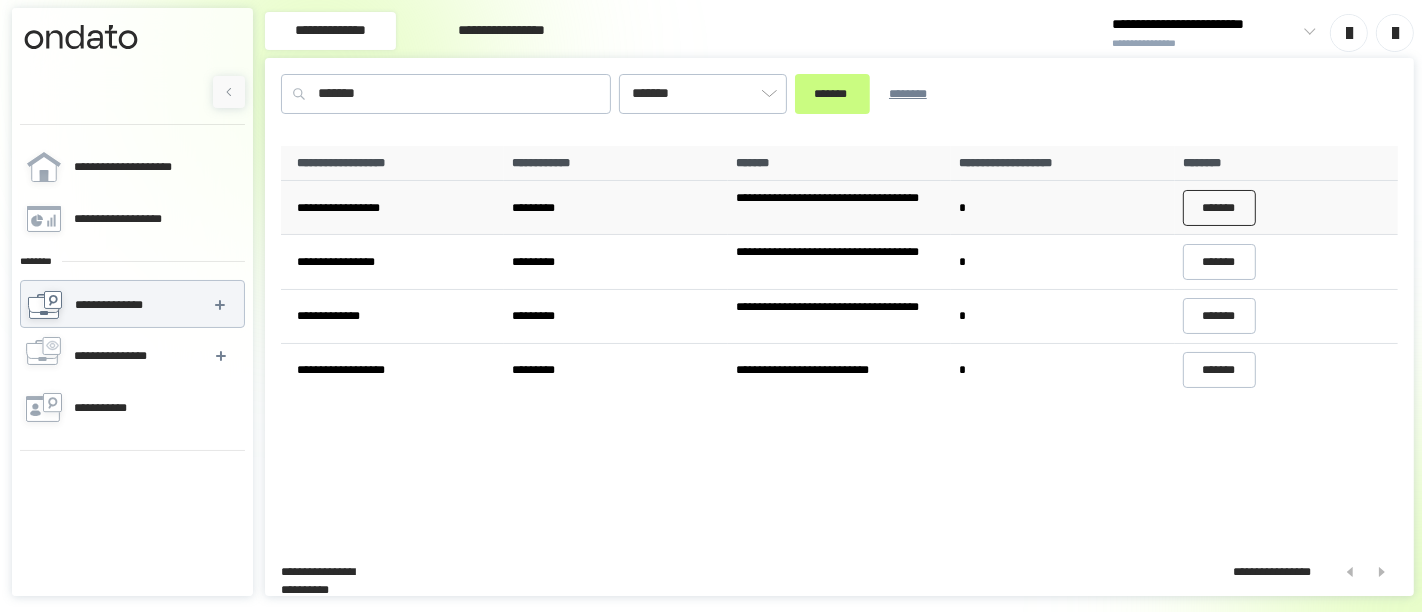 click on "*******" at bounding box center (1220, 208) 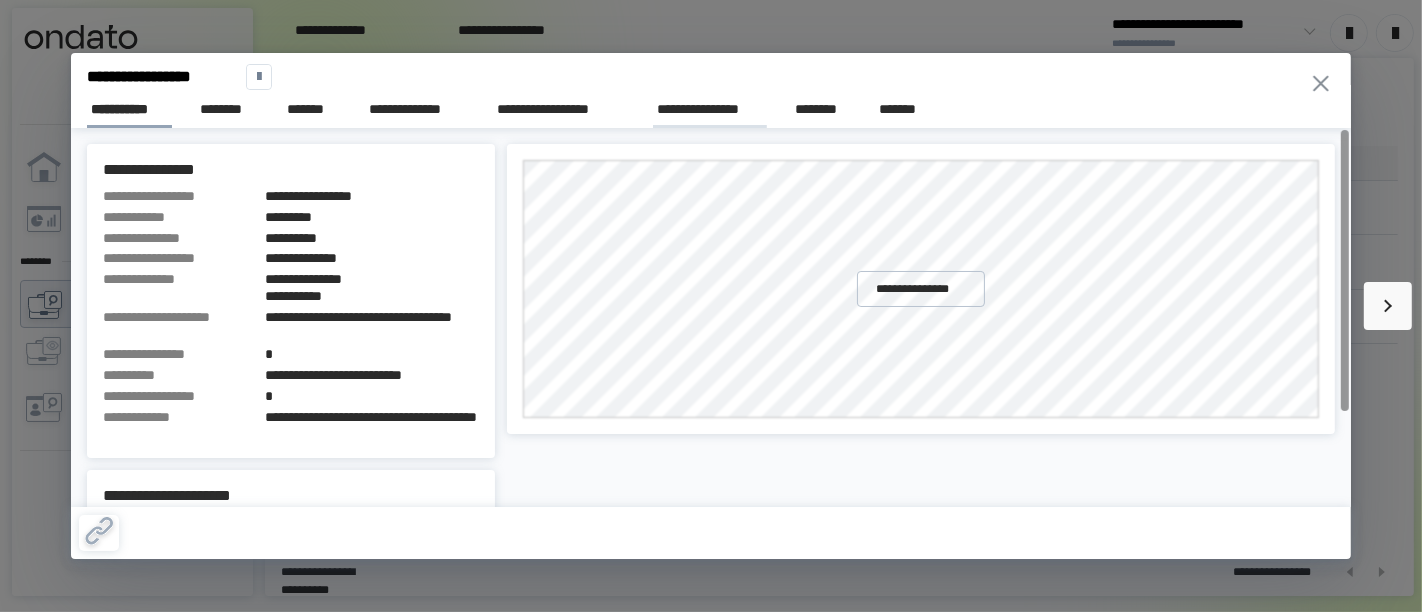 click on "**********" at bounding box center [710, 109] 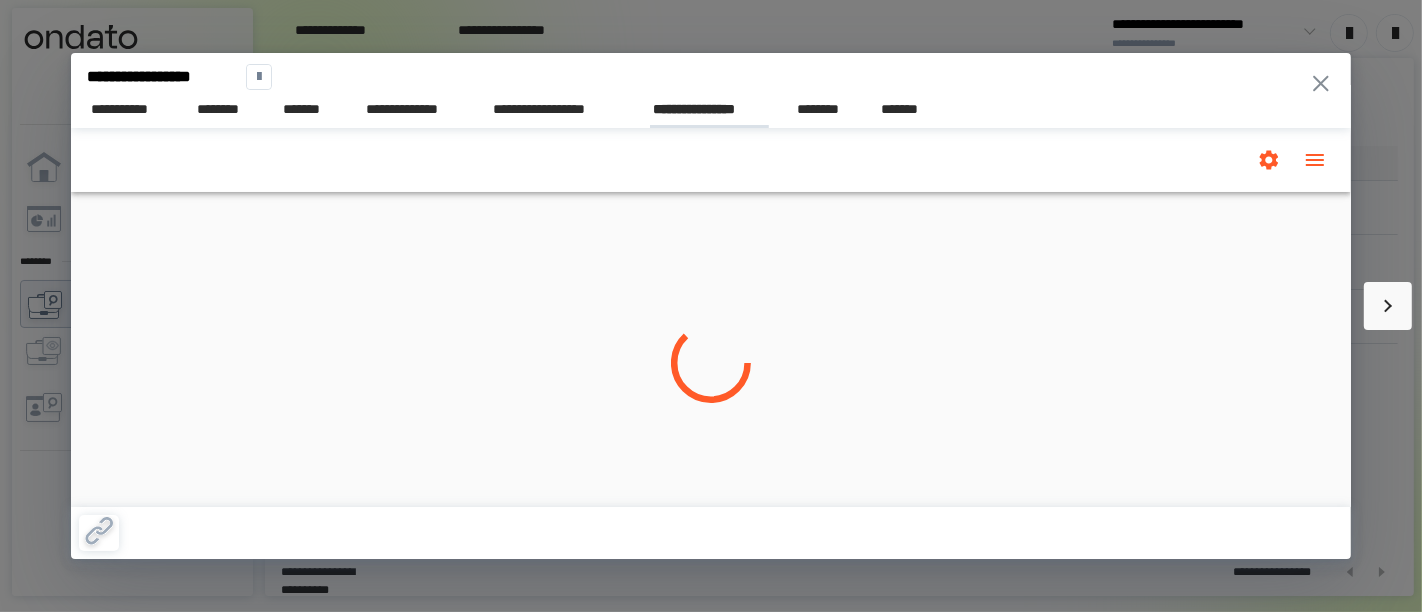 scroll, scrollTop: 0, scrollLeft: 0, axis: both 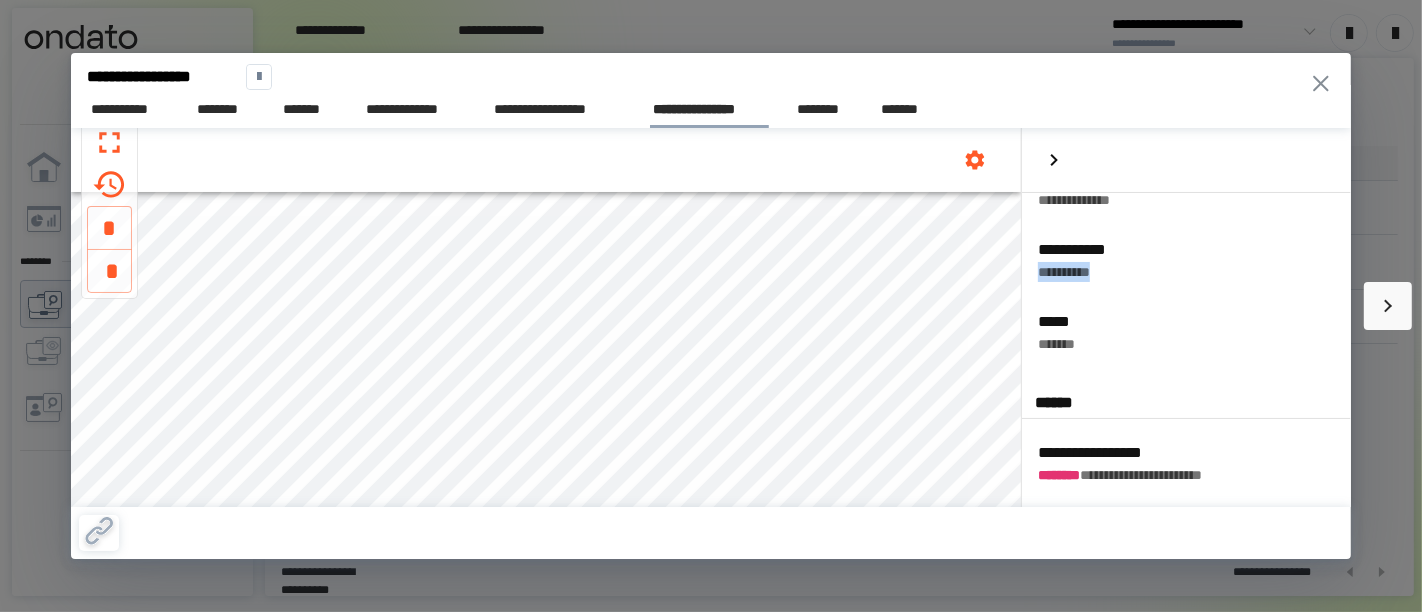 drag, startPoint x: 1116, startPoint y: 265, endPoint x: 1039, endPoint y: 267, distance: 77.02597 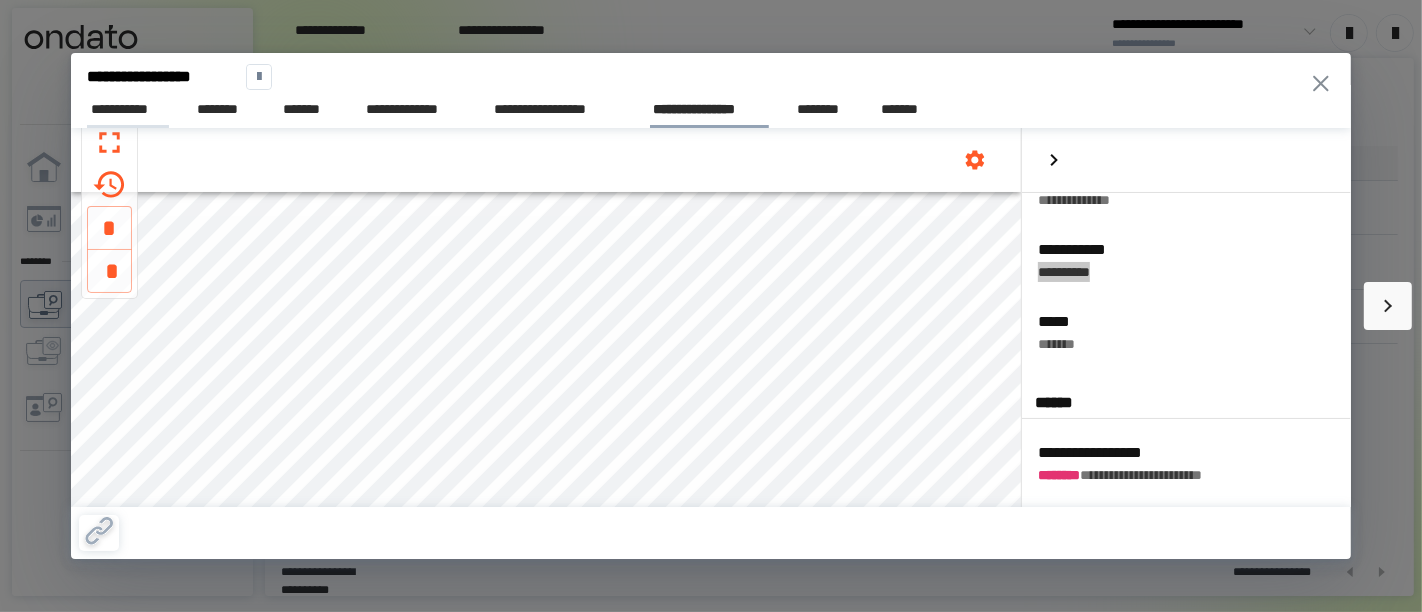 click on "**********" at bounding box center (127, 109) 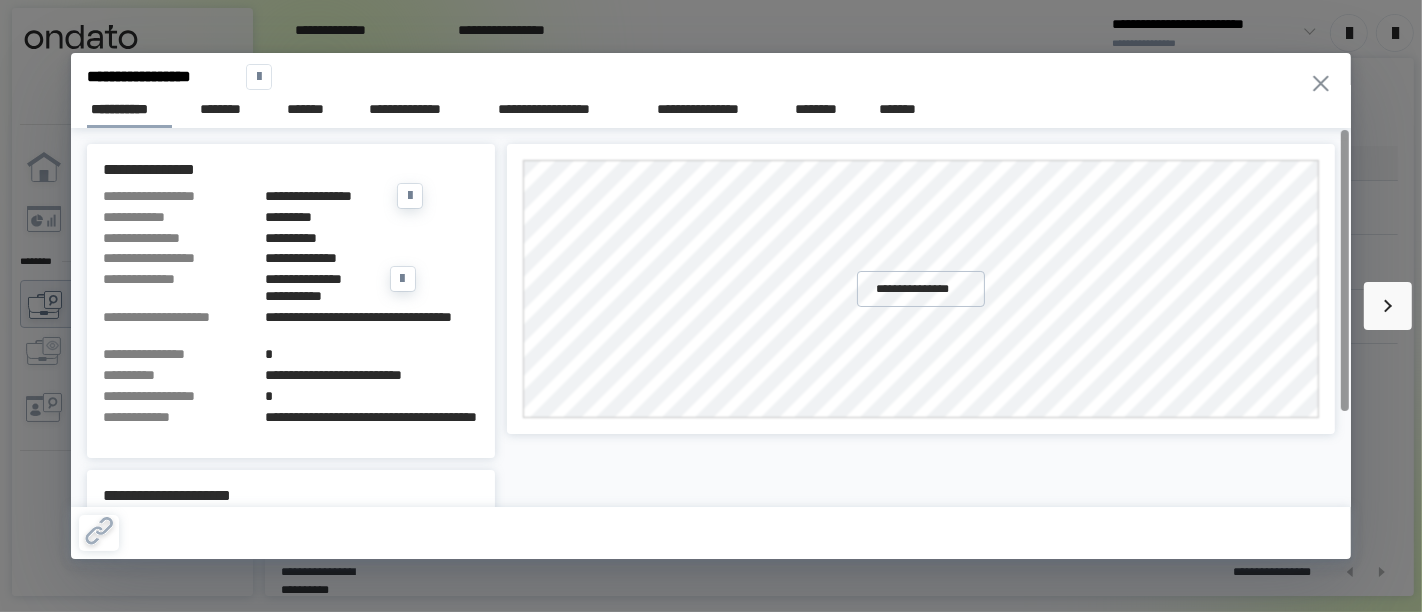 click on "*********" at bounding box center (372, 217) 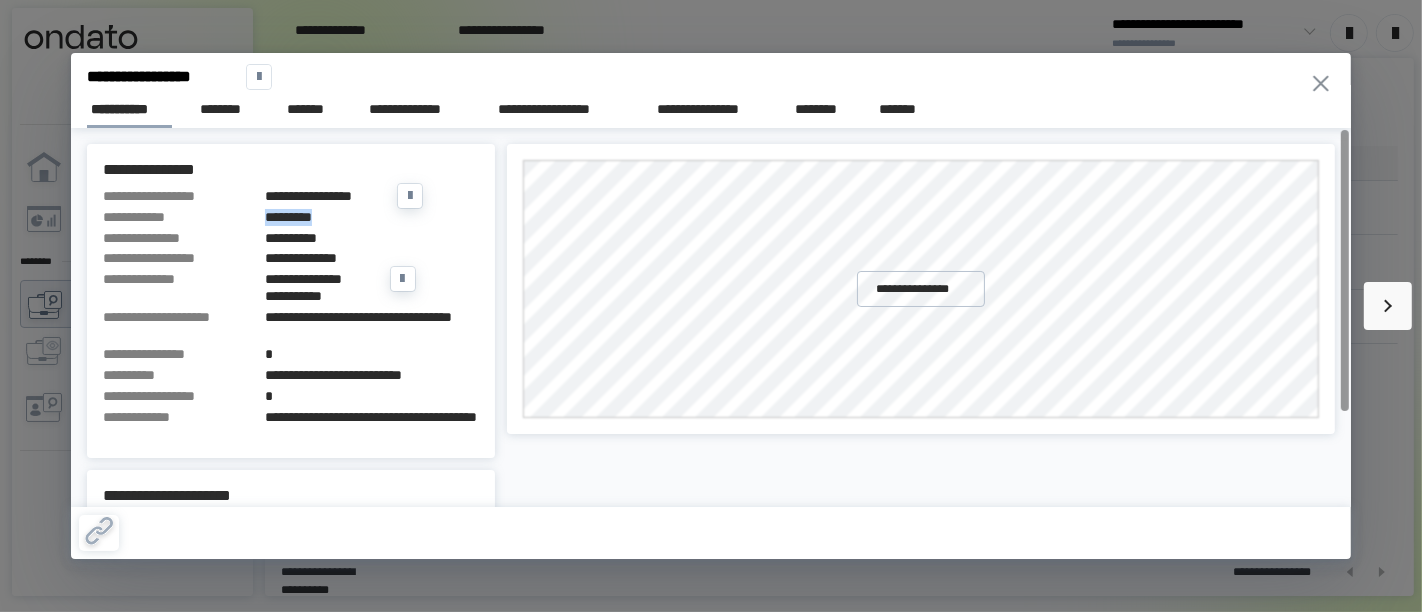 click on "*********" at bounding box center [372, 217] 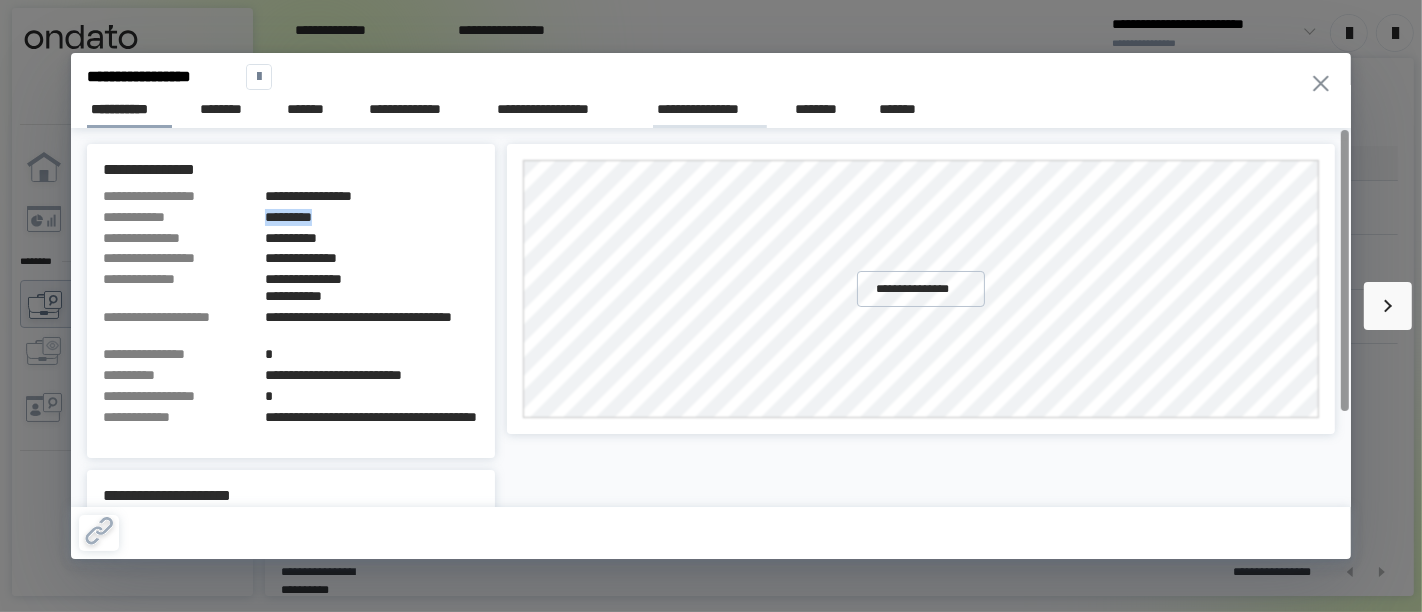 click on "**********" at bounding box center (710, 109) 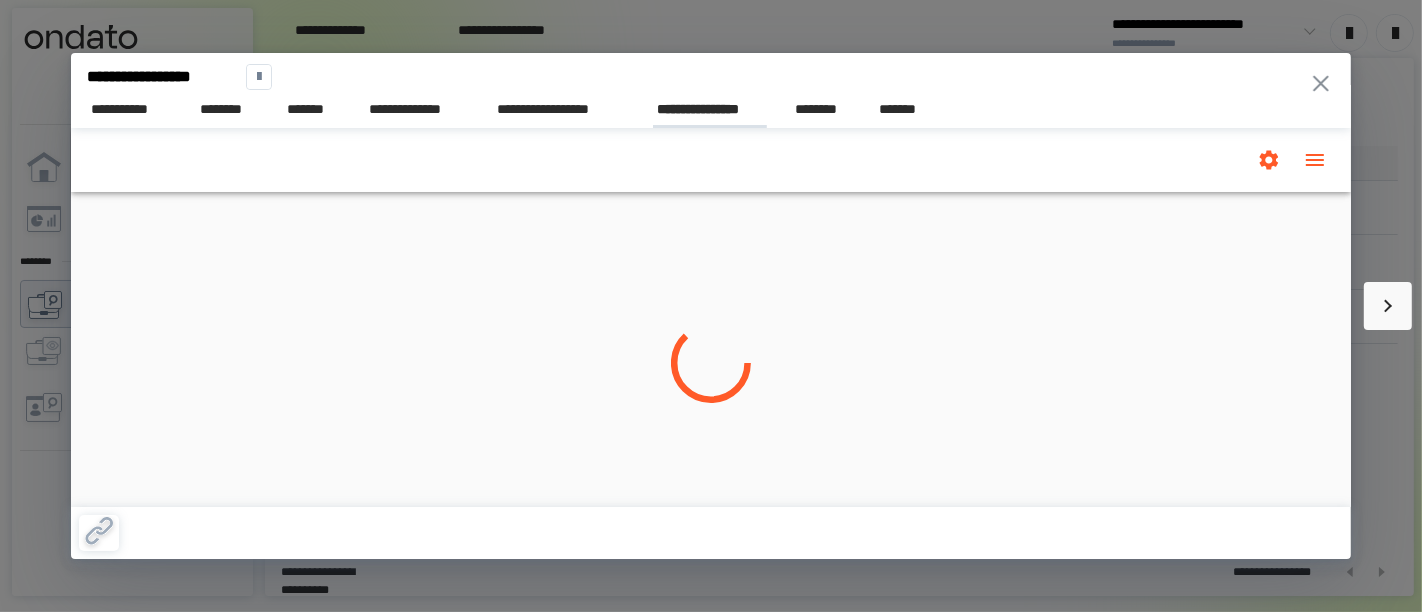 scroll, scrollTop: 0, scrollLeft: 0, axis: both 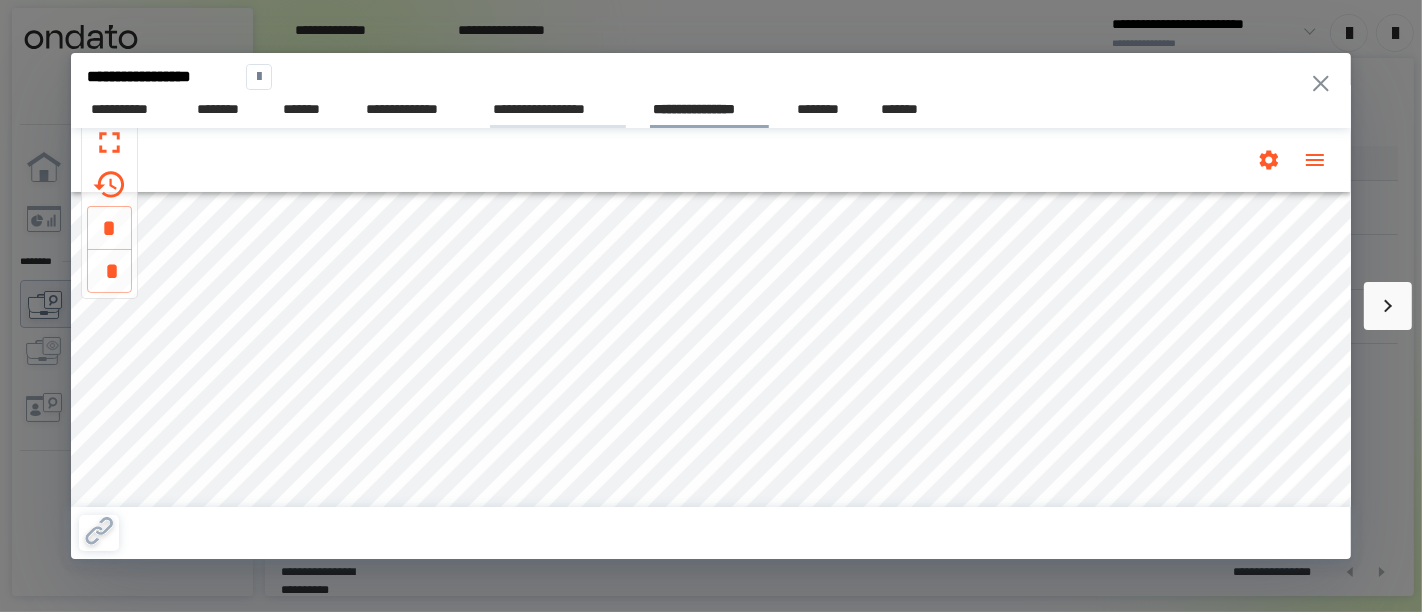 click on "**********" at bounding box center [558, 109] 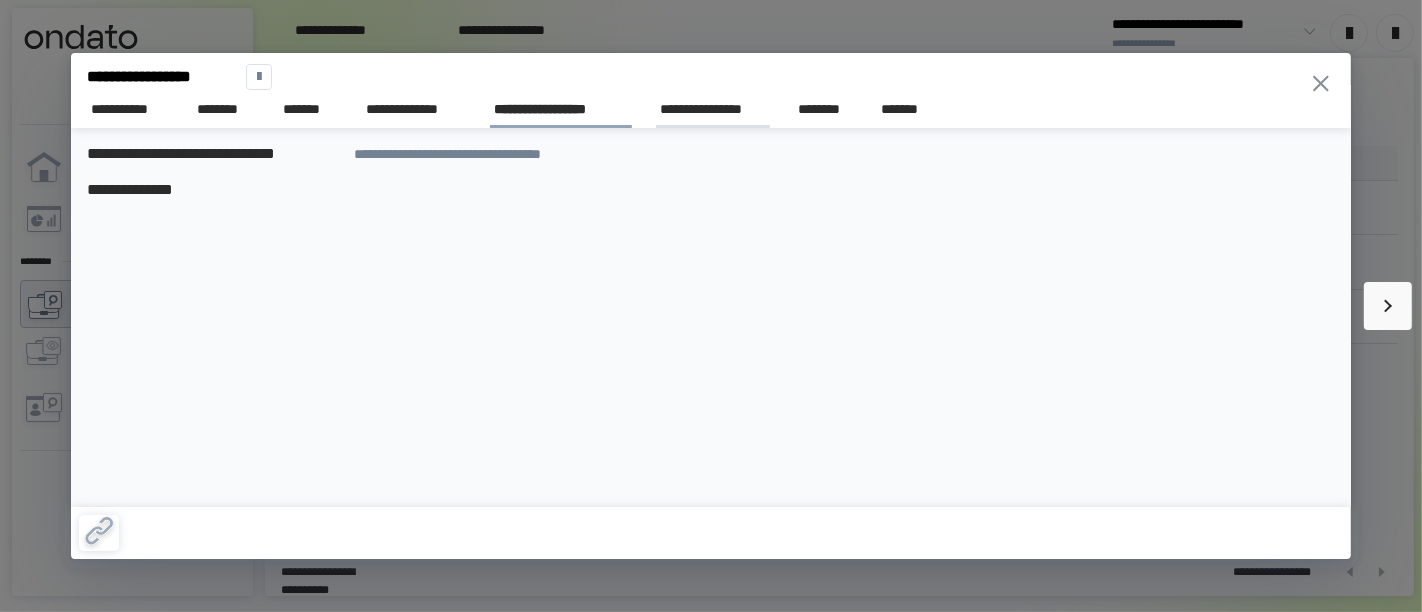 click on "**********" at bounding box center (713, 109) 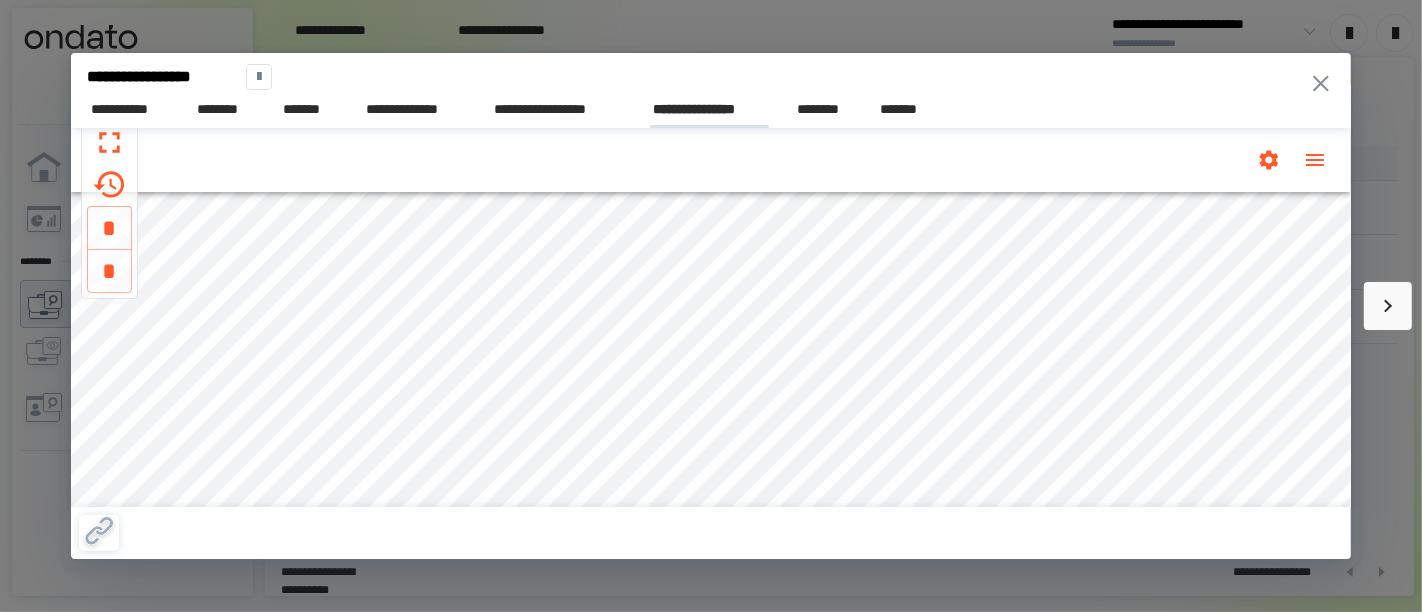 scroll, scrollTop: 0, scrollLeft: 0, axis: both 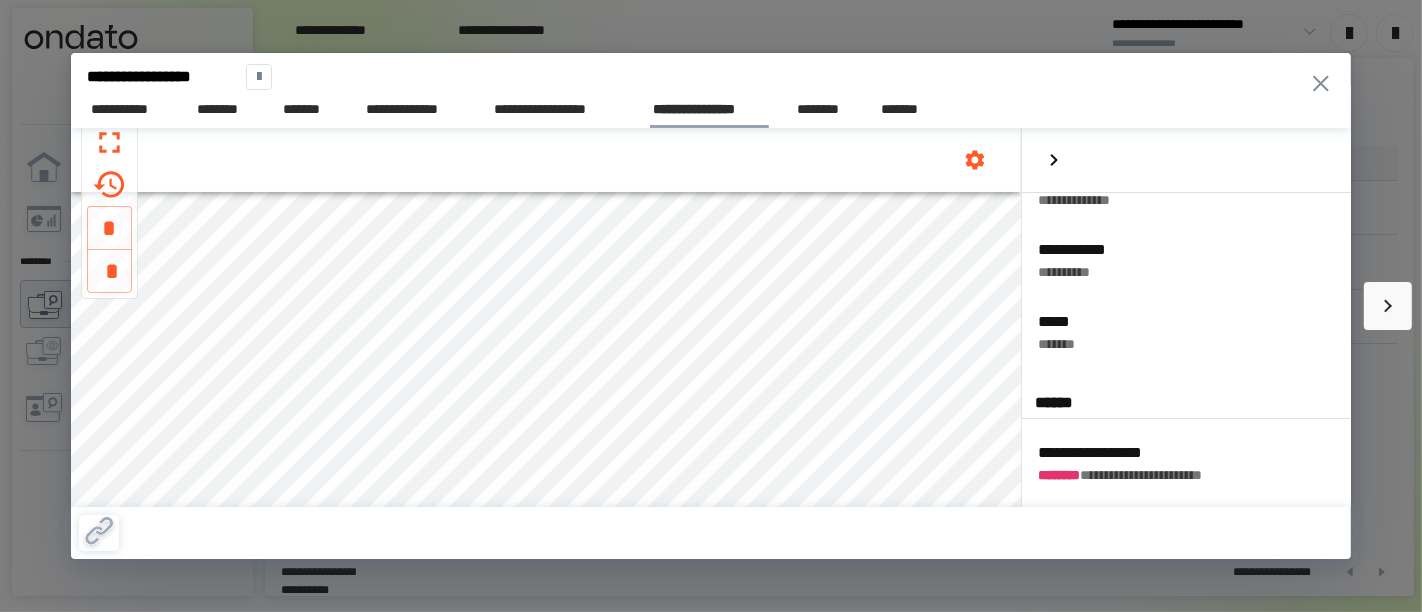 drag, startPoint x: 0, startPoint y: 273, endPoint x: 38, endPoint y: 45, distance: 231.14497 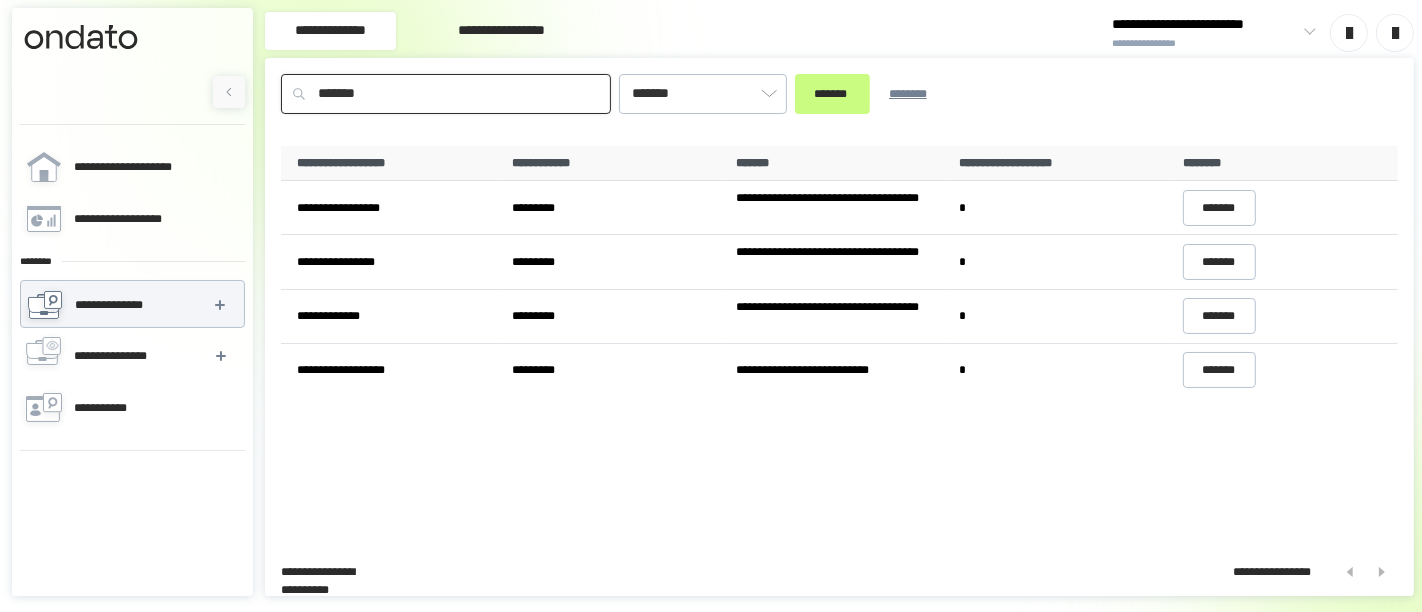 click on "*******" at bounding box center [446, 94] 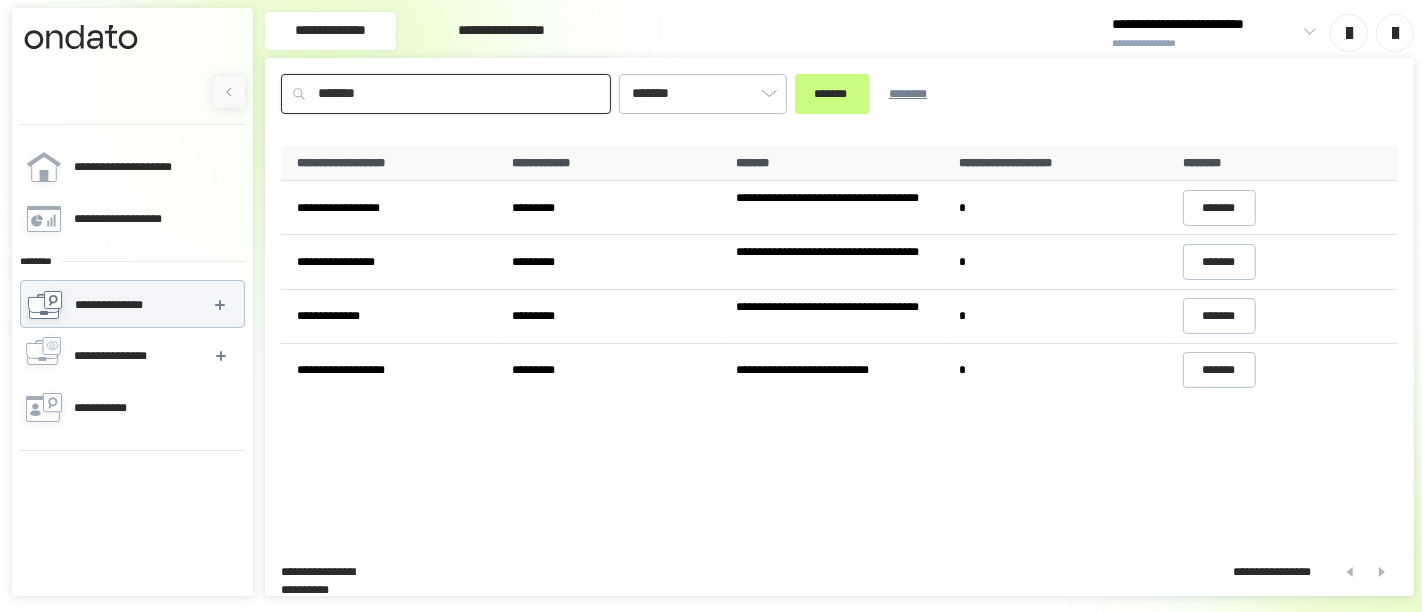 click on "*******" at bounding box center [446, 94] 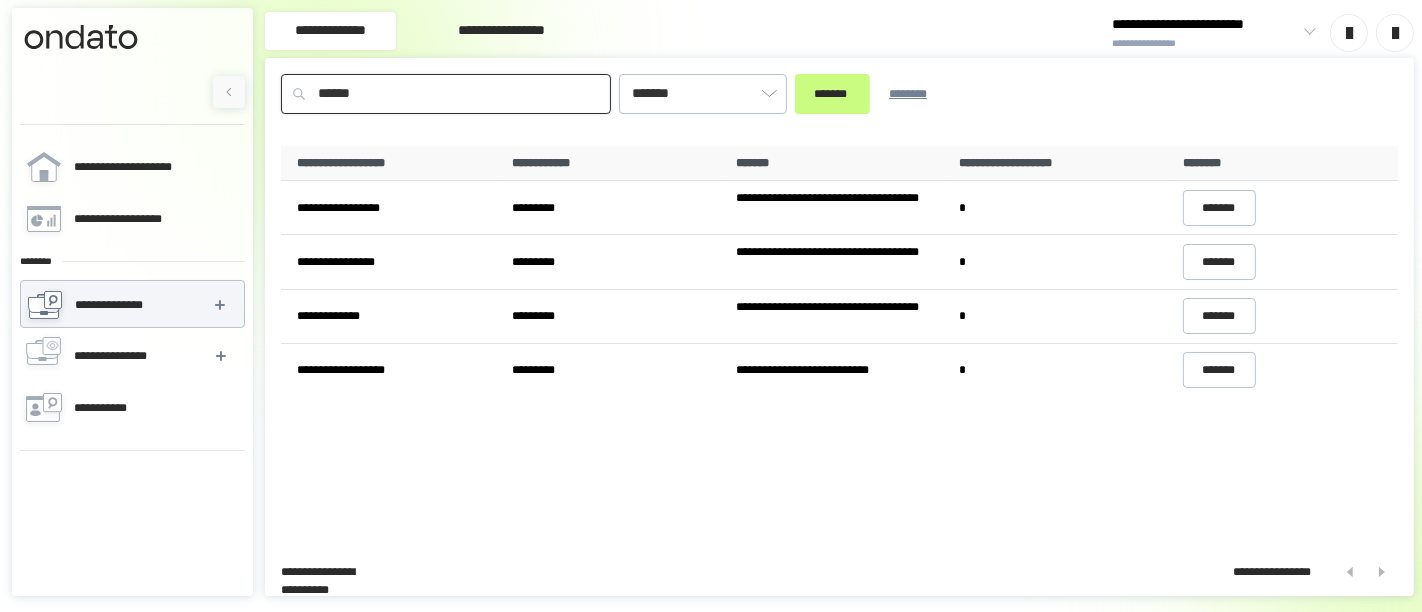 type on "******" 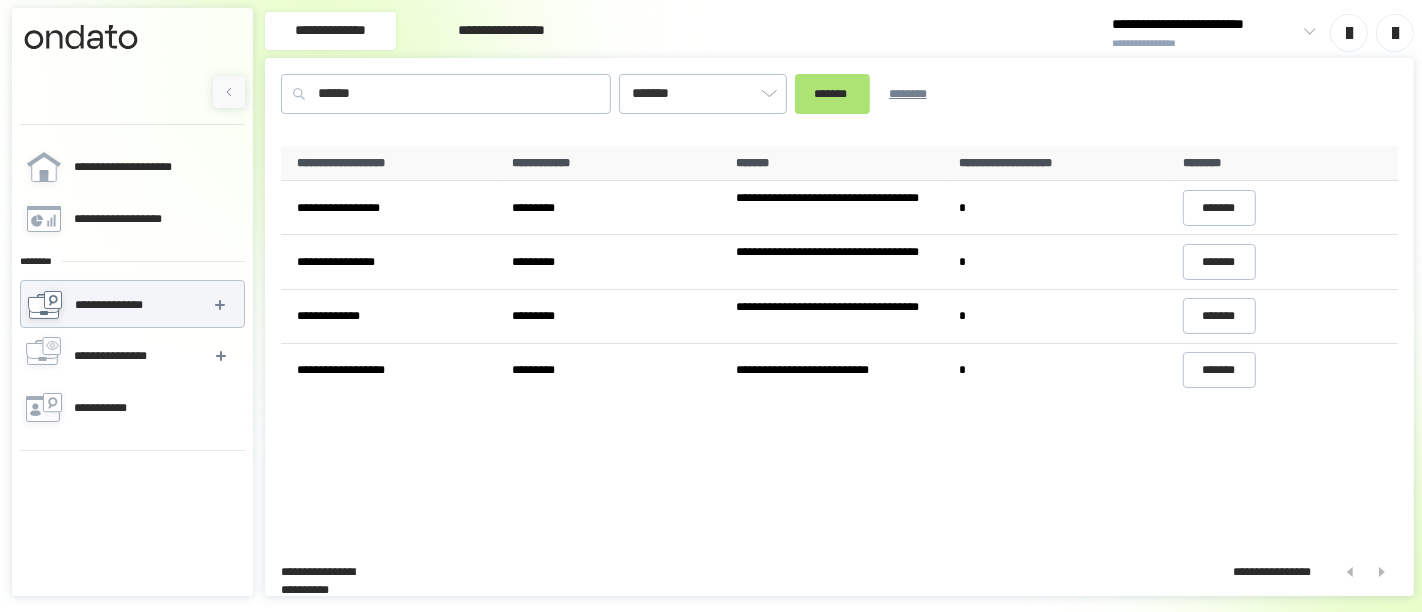 click on "*******" at bounding box center [832, 93] 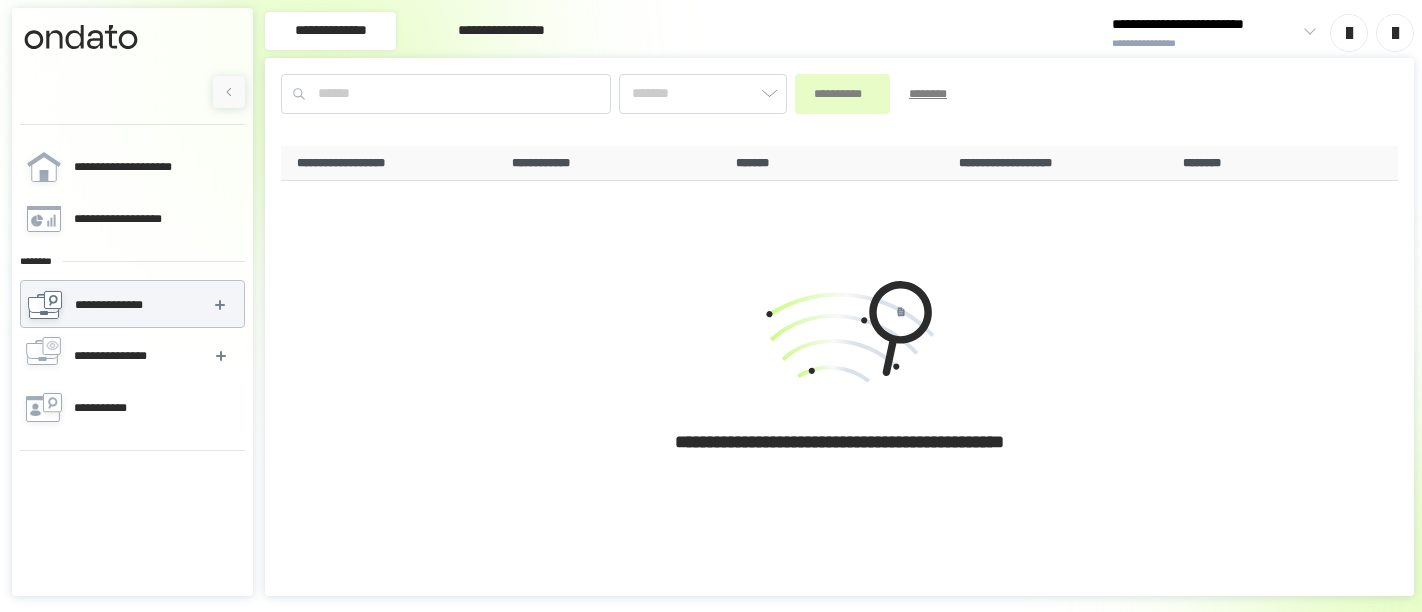 scroll, scrollTop: 0, scrollLeft: 0, axis: both 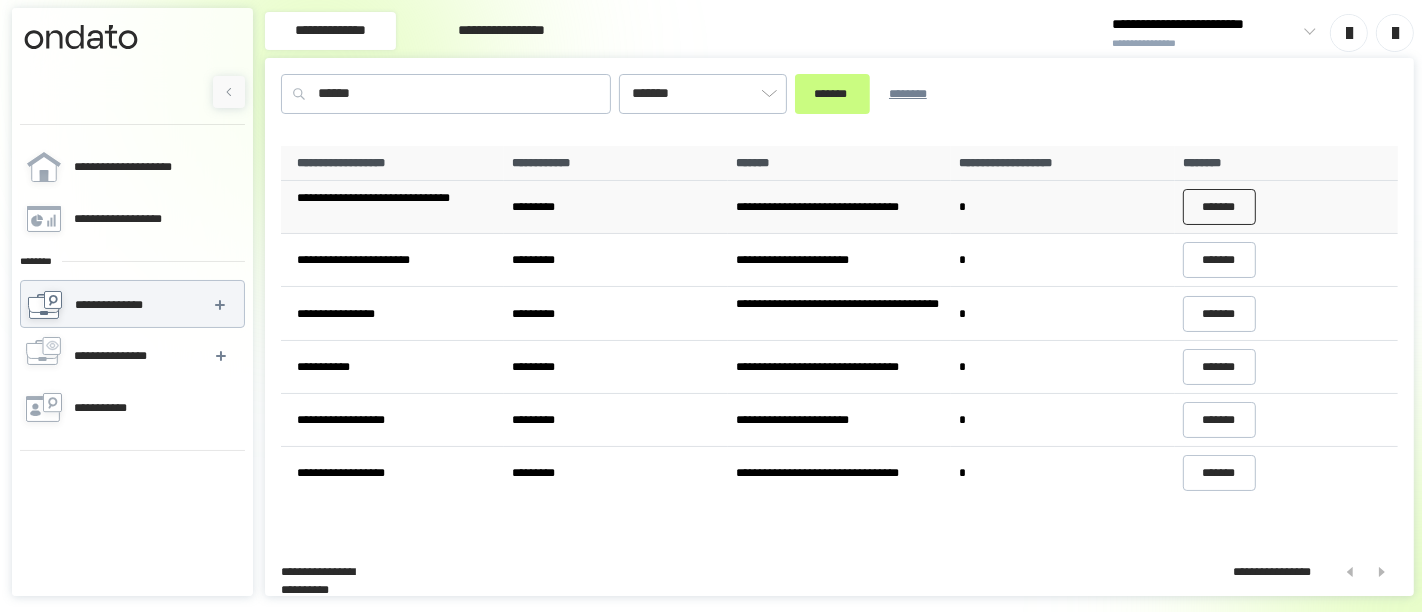click on "*******" at bounding box center [1220, 207] 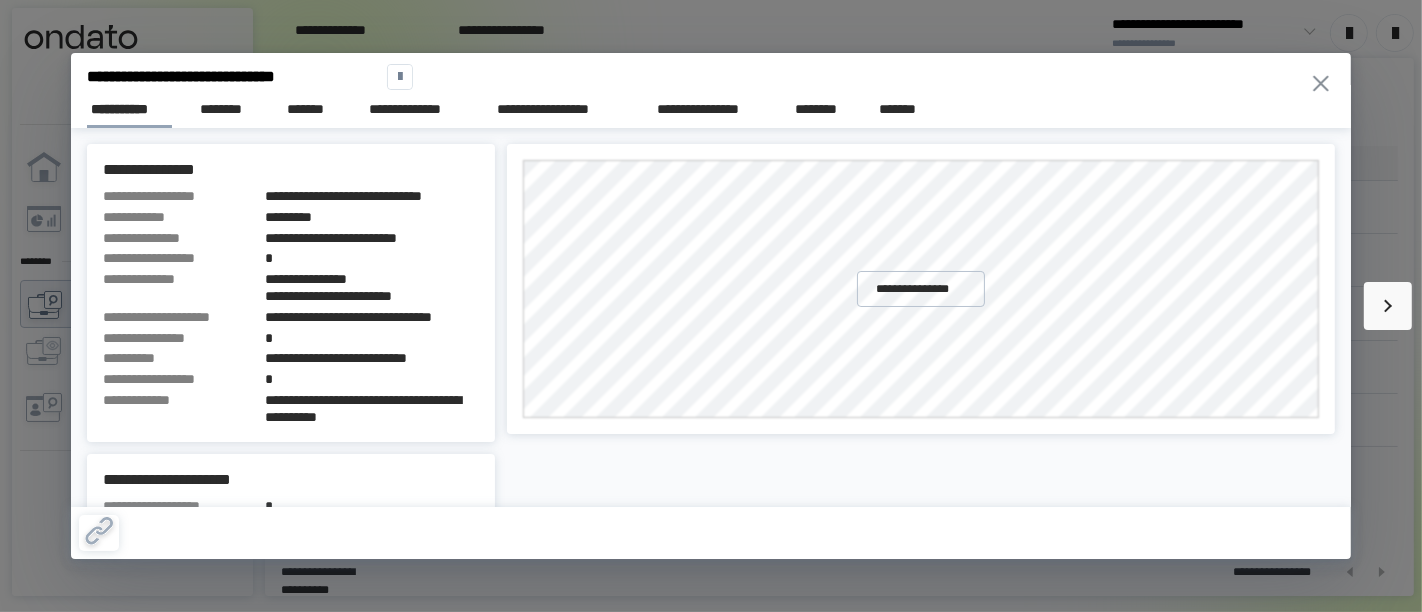 click 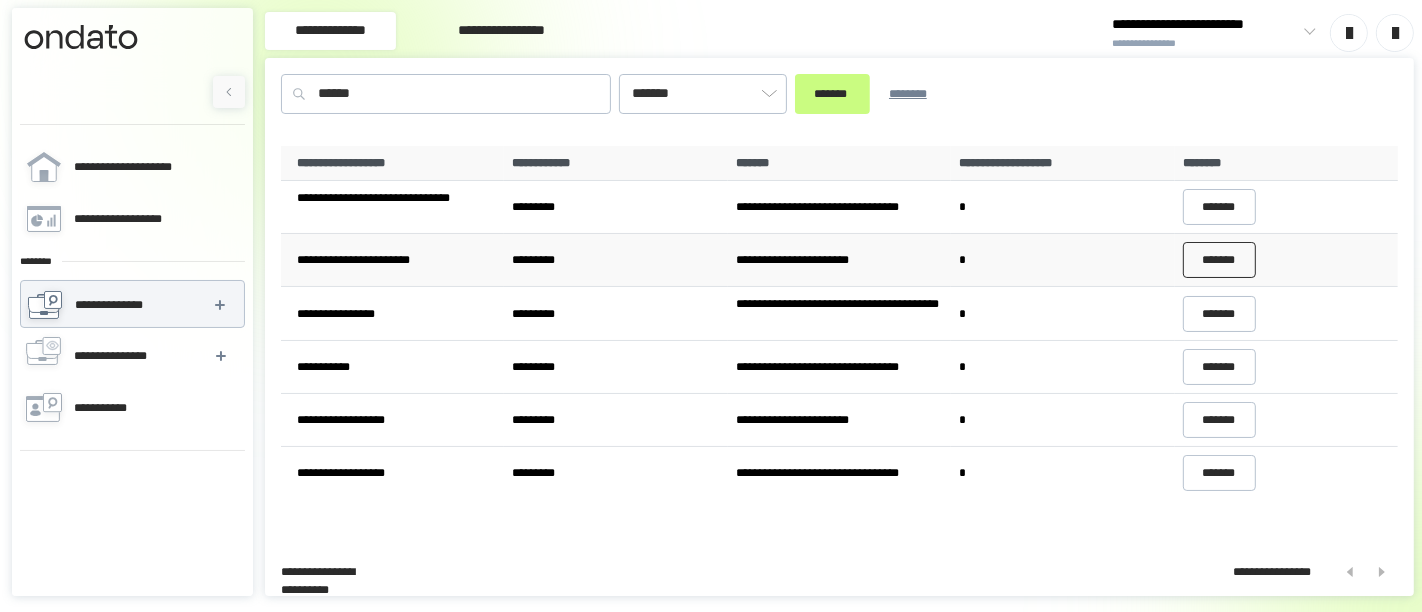 click on "*******" at bounding box center [1220, 260] 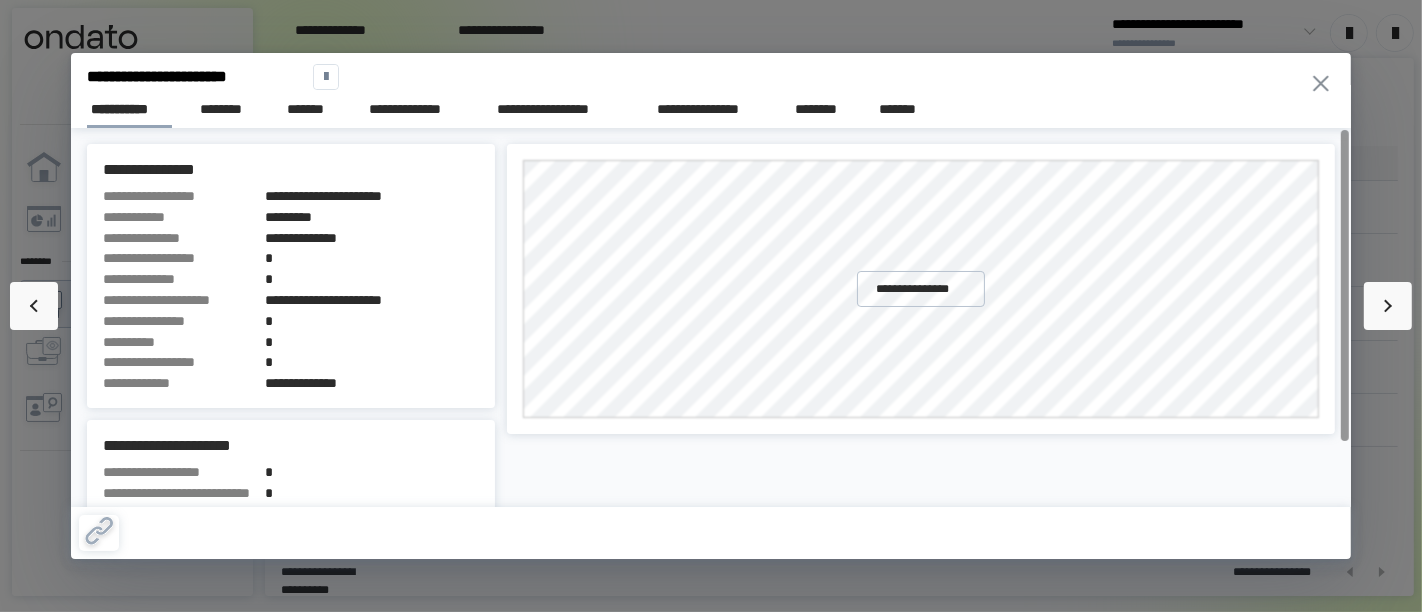 click 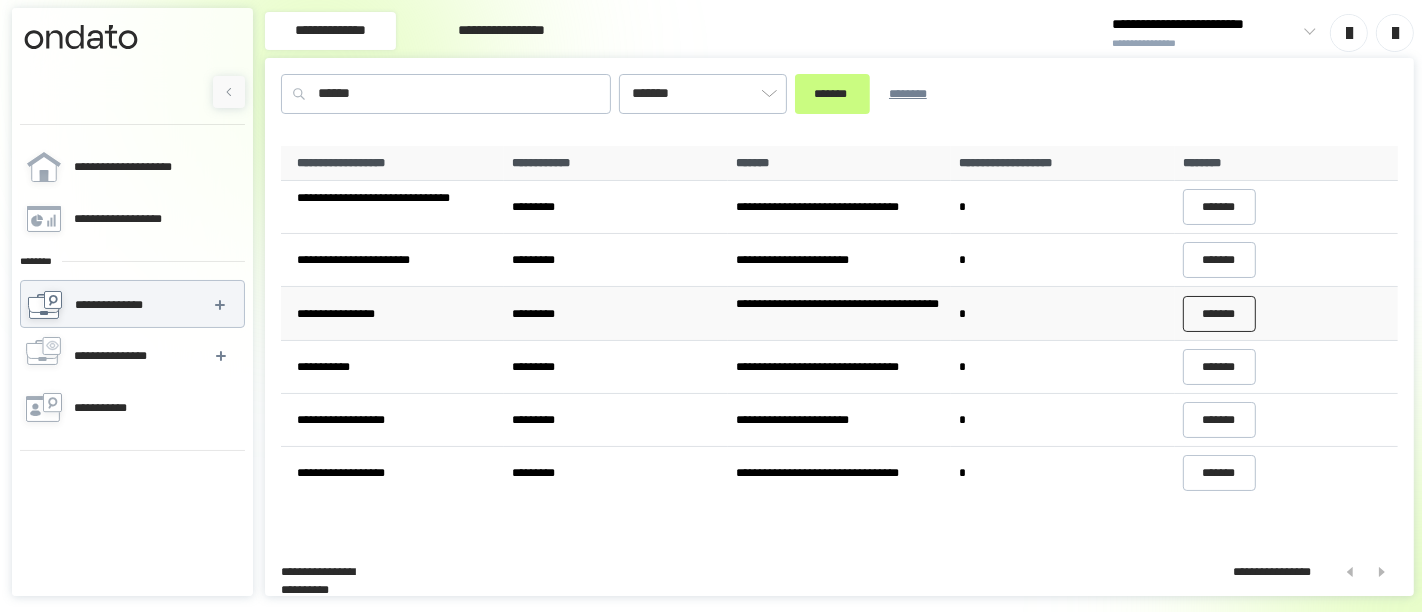 click on "*******" at bounding box center (1220, 314) 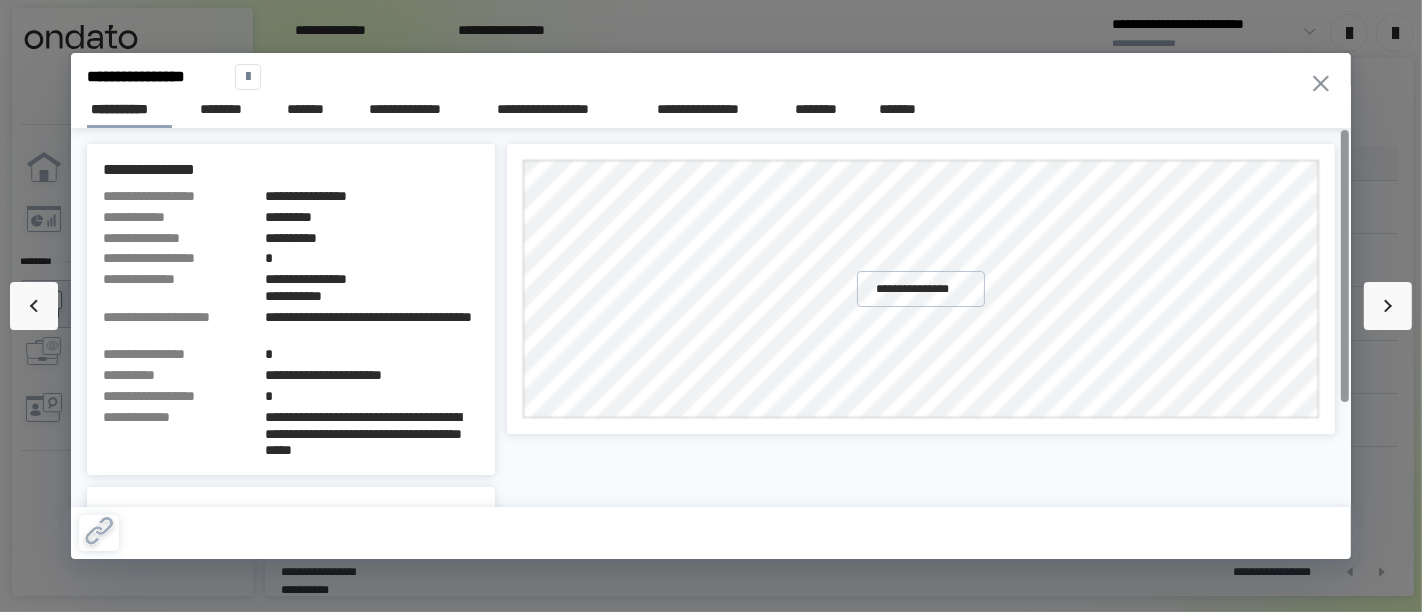 click 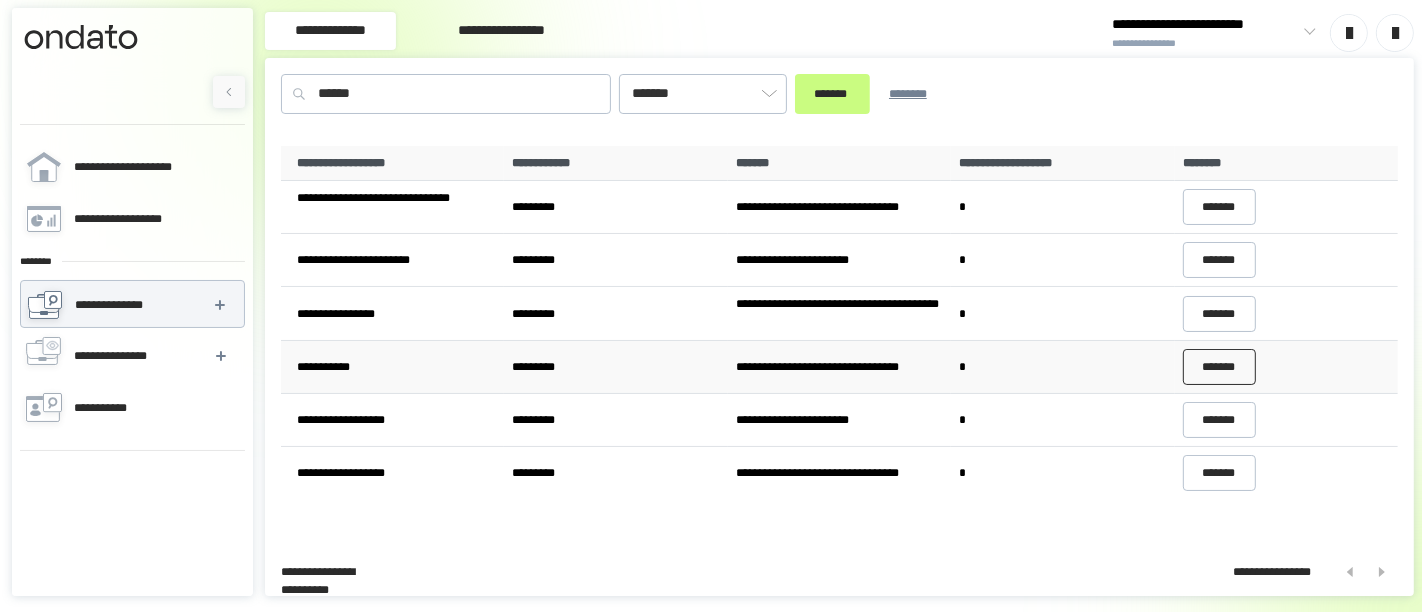 click on "*******" at bounding box center (1220, 367) 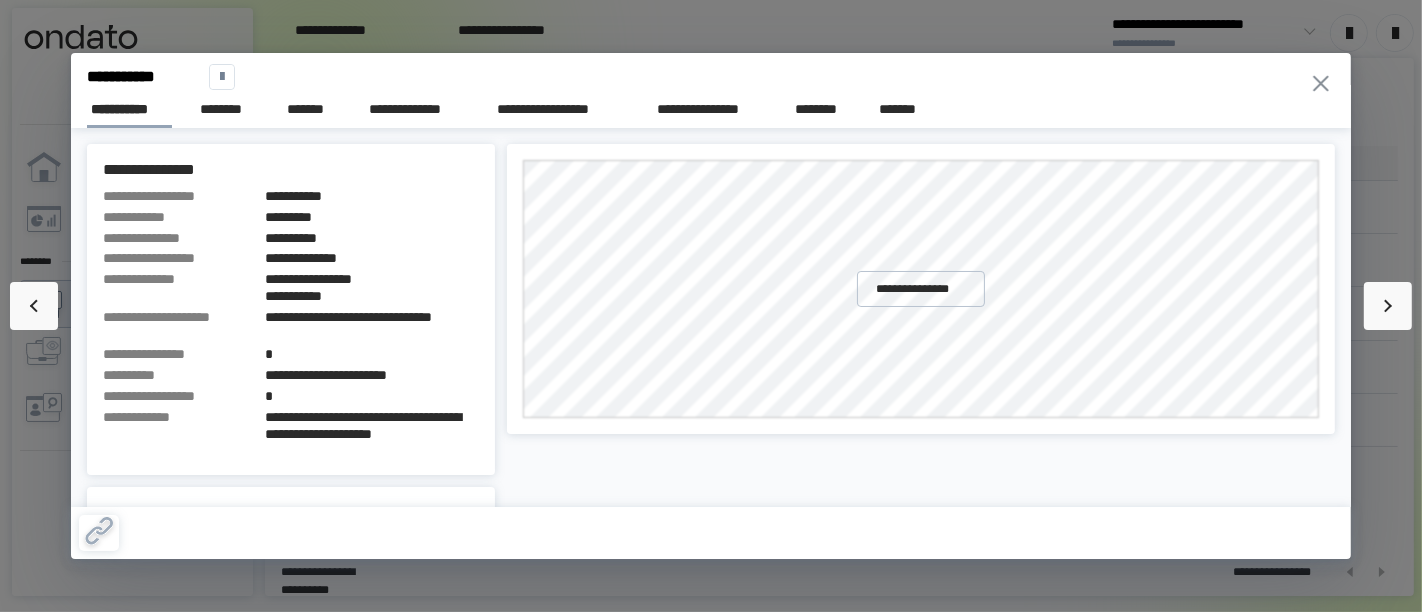 click 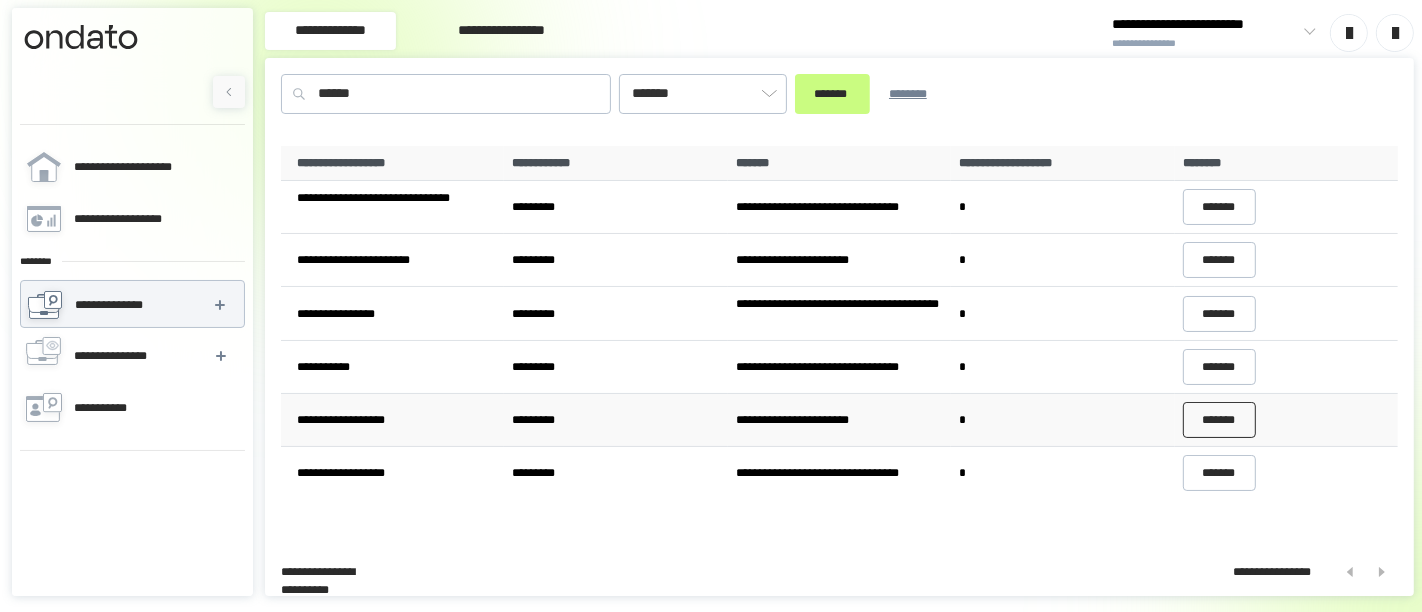 click on "*******" at bounding box center (1220, 420) 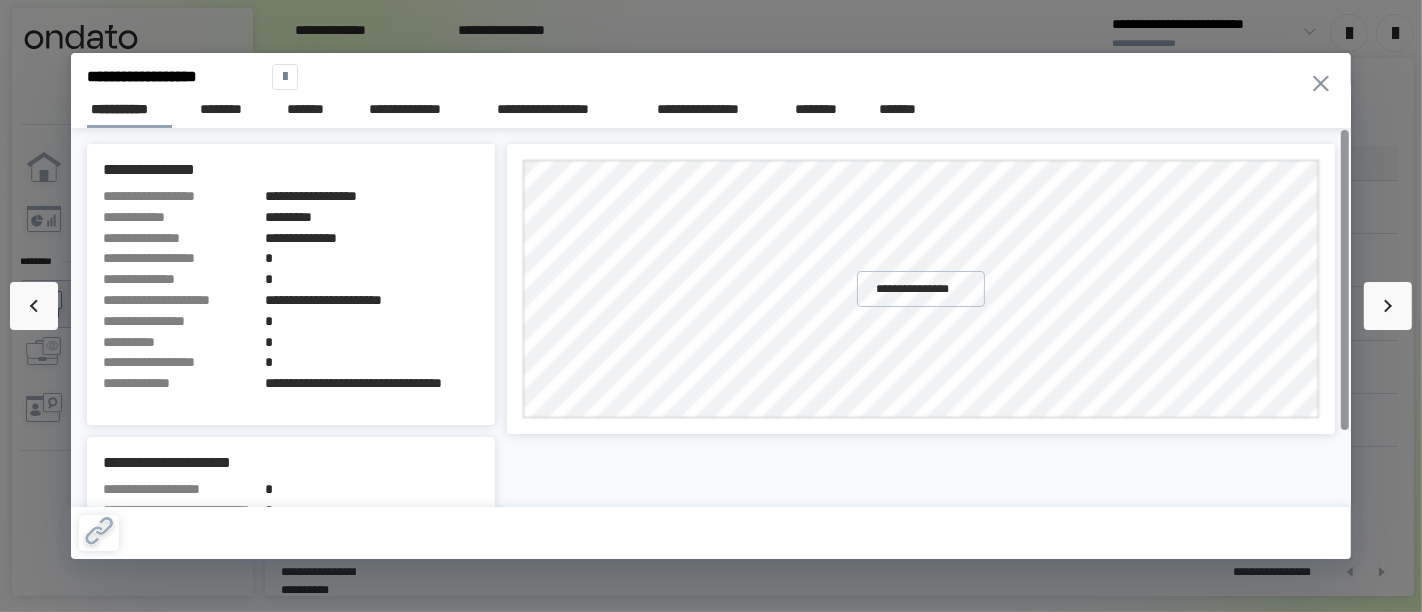 click 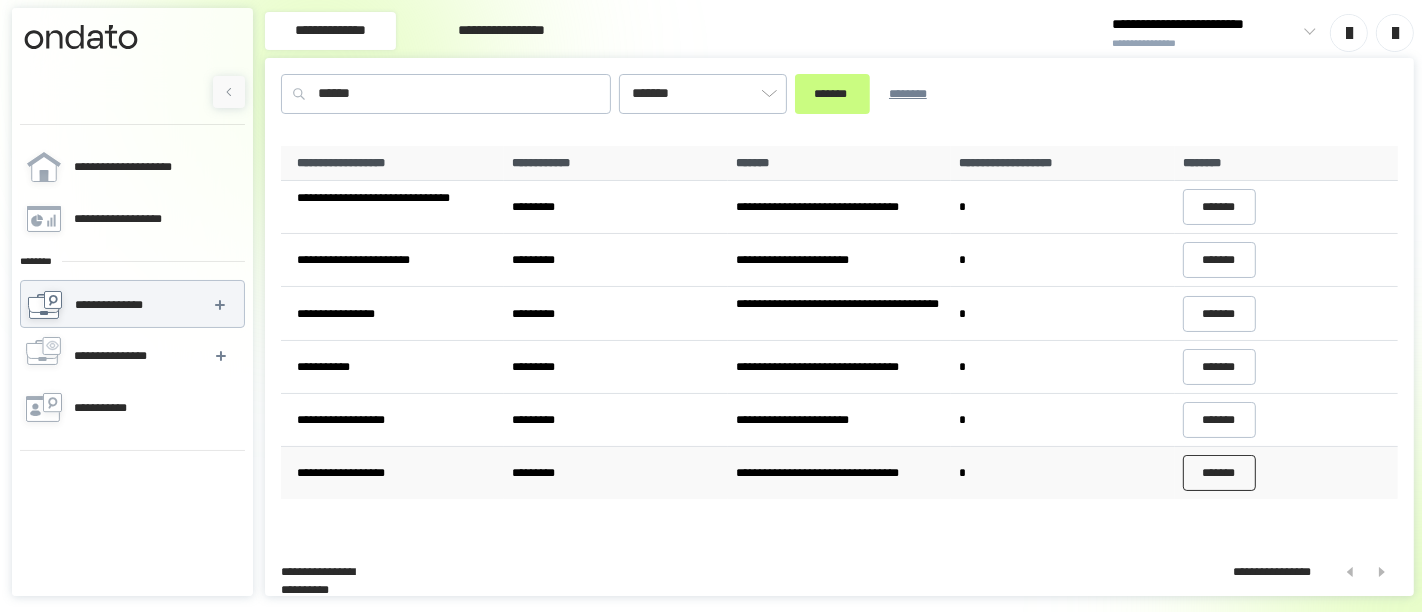 click on "*******" at bounding box center (1220, 473) 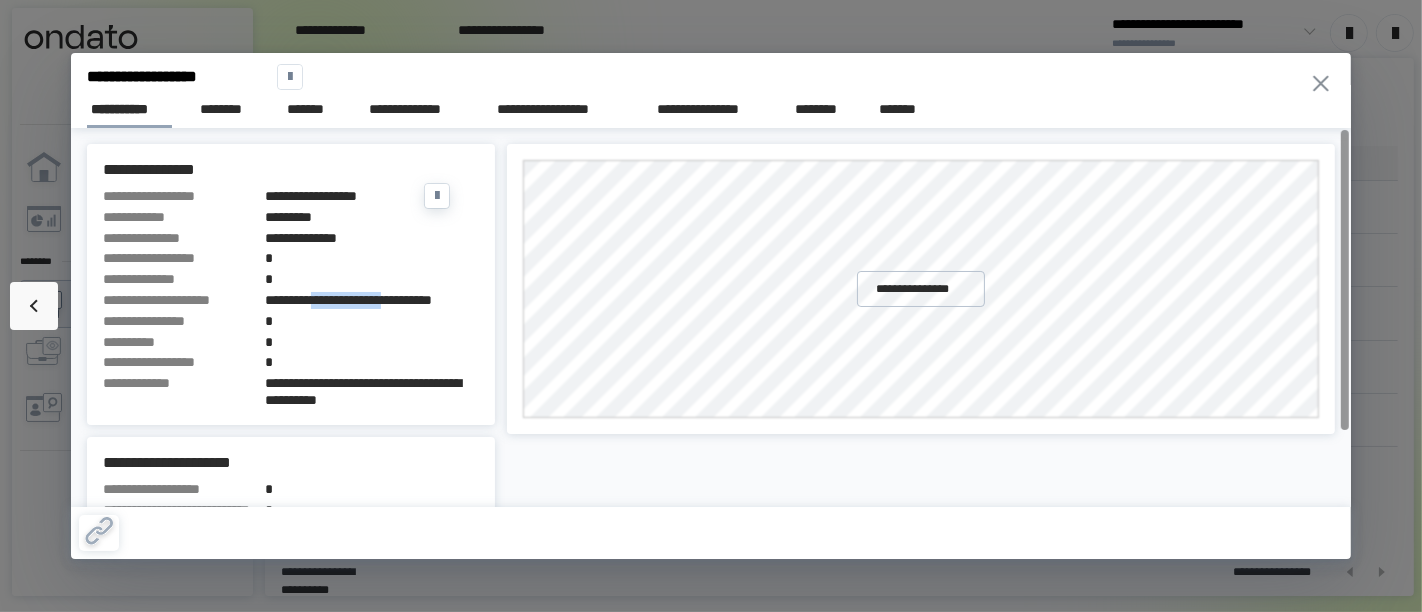 drag, startPoint x: 399, startPoint y: 297, endPoint x: 317, endPoint y: 299, distance: 82.02438 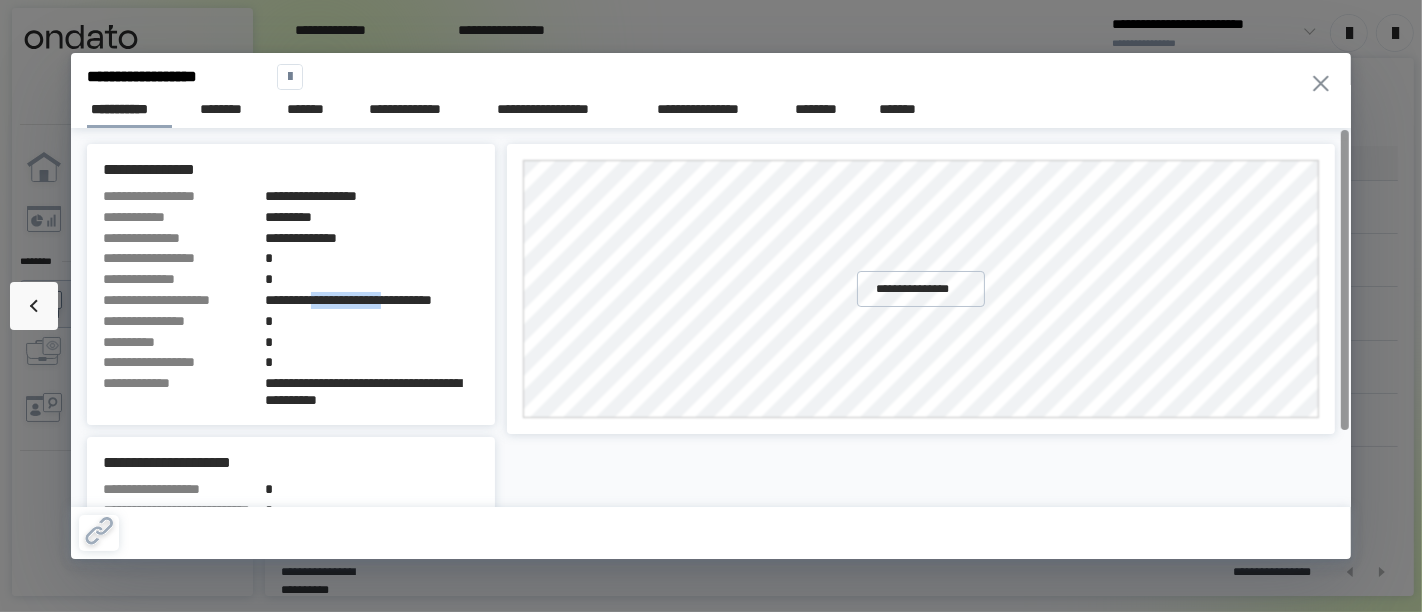copy on "**********" 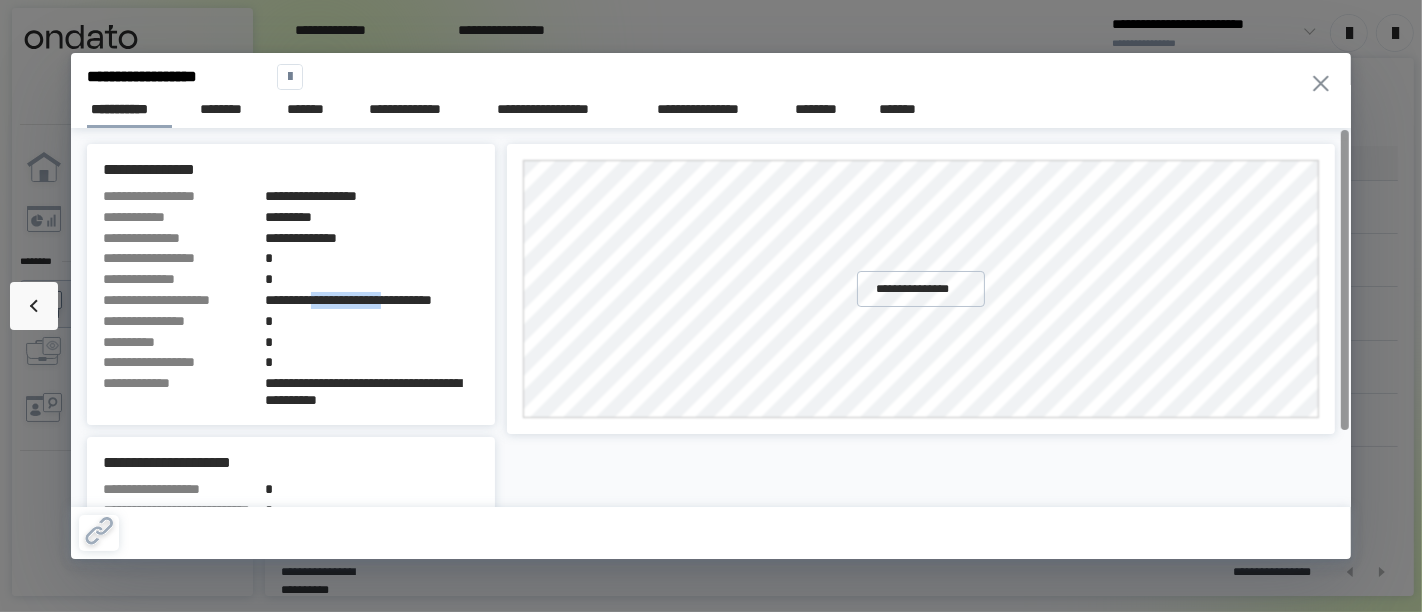 click 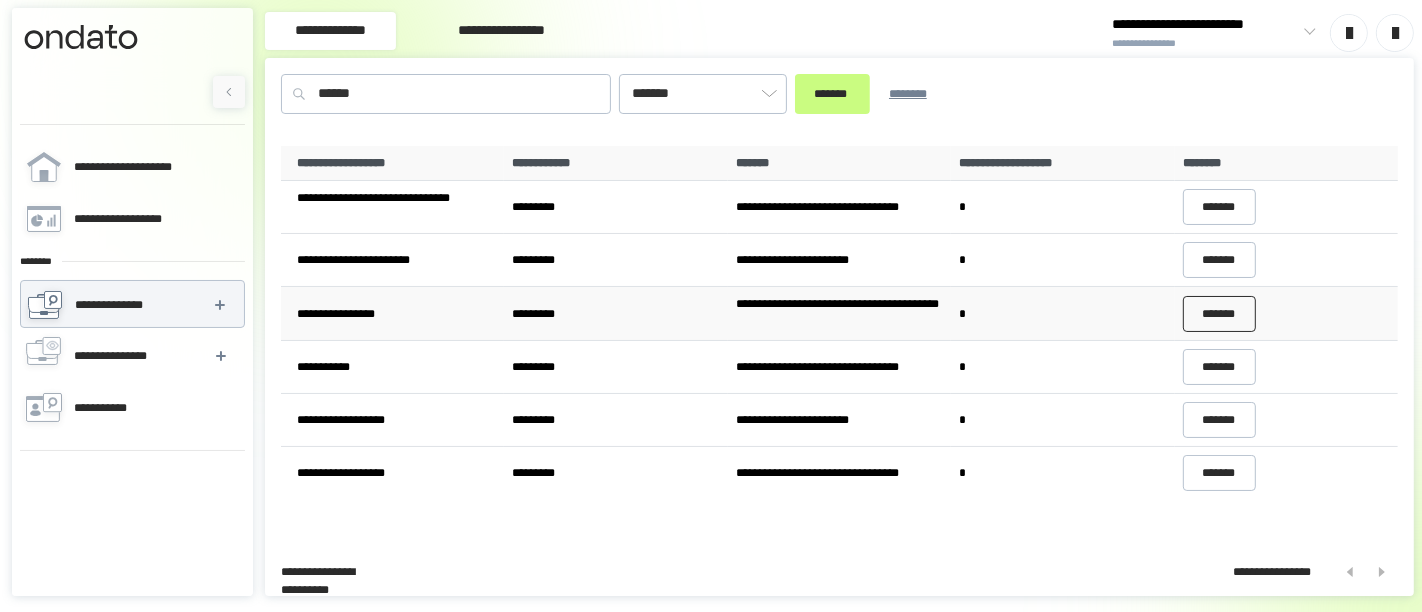 click on "*******" at bounding box center [1220, 314] 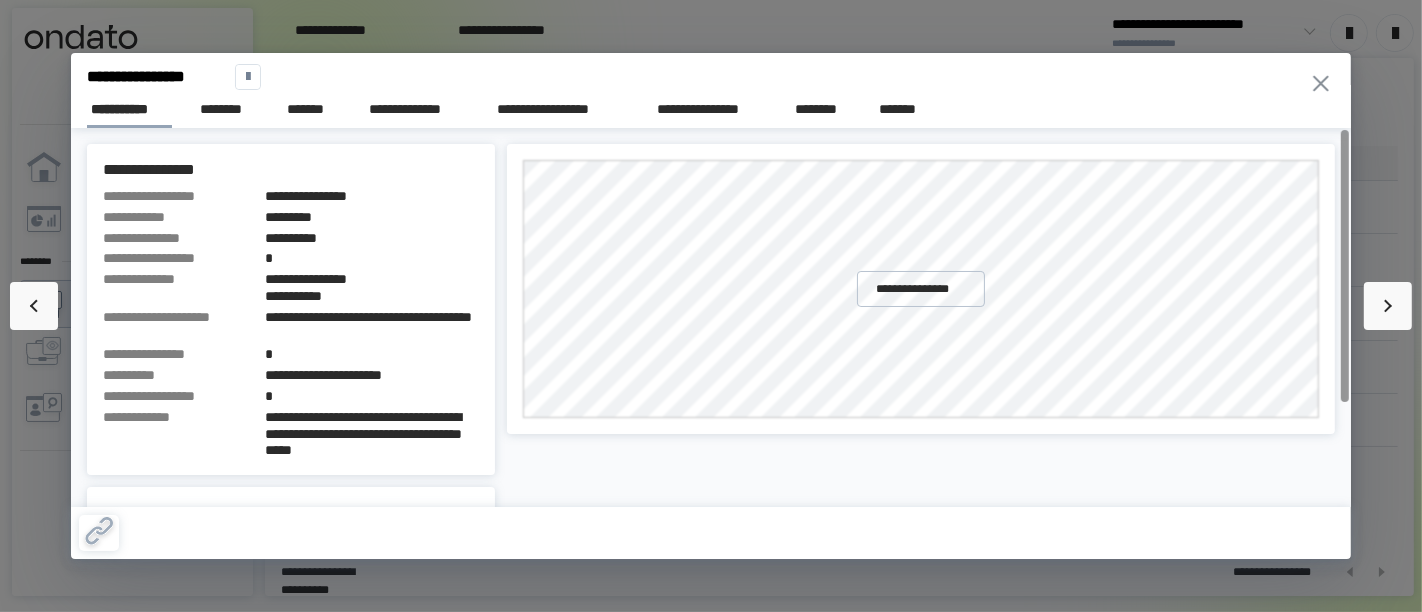 click 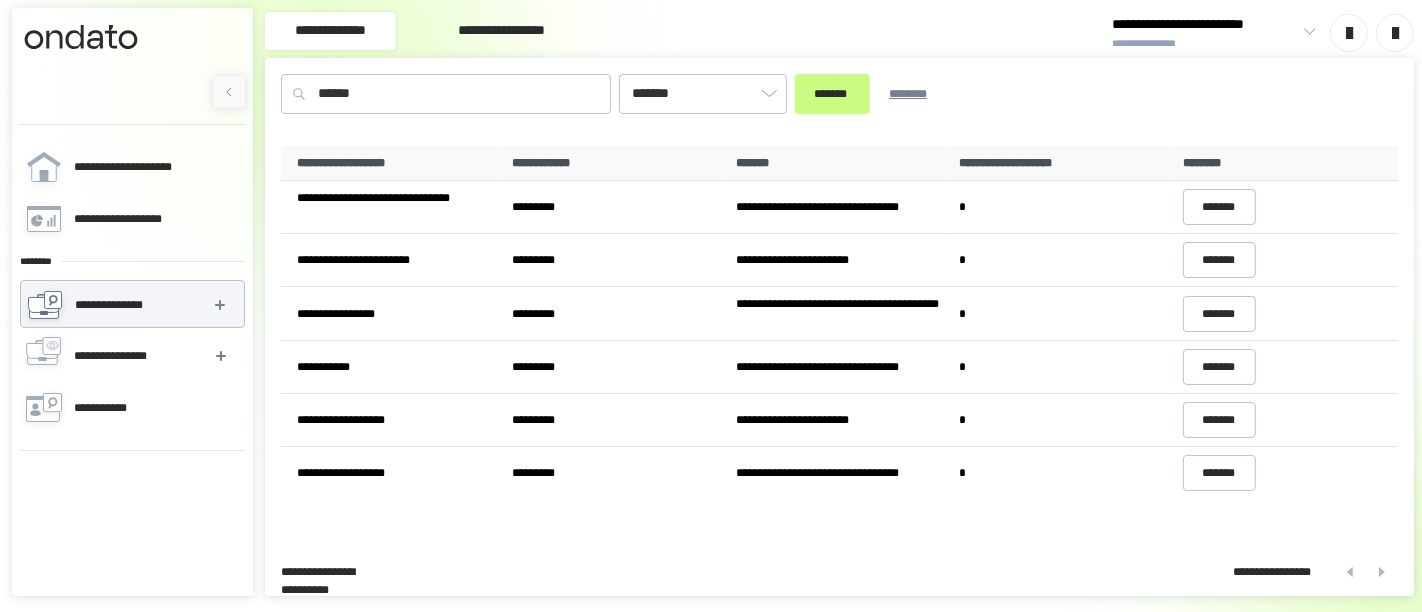 click on "**********" at bounding box center [839, 327] 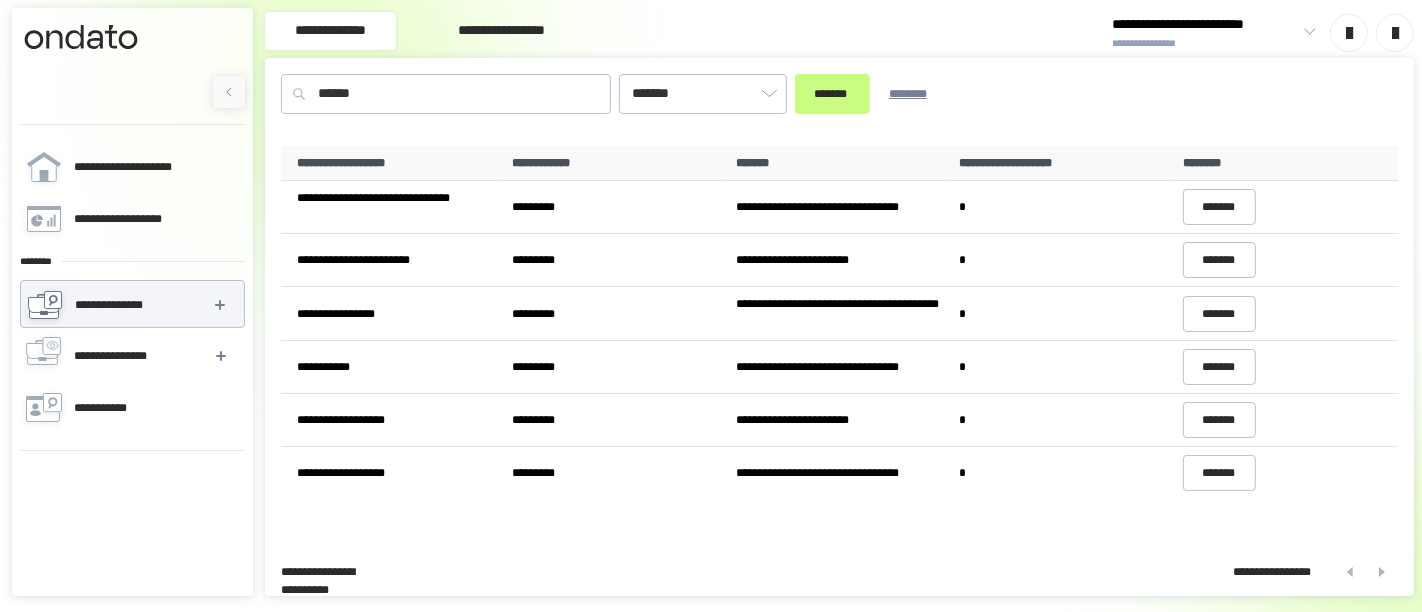click on "**********" at bounding box center [839, 572] 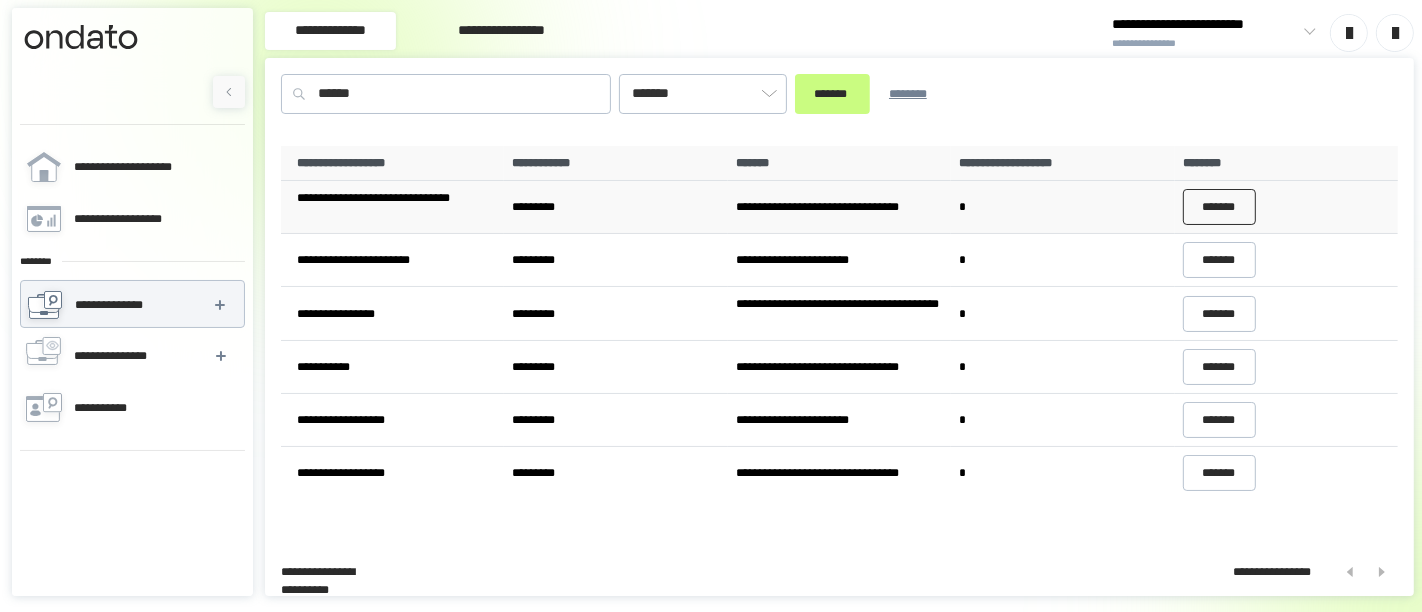 click on "*******" at bounding box center (1220, 207) 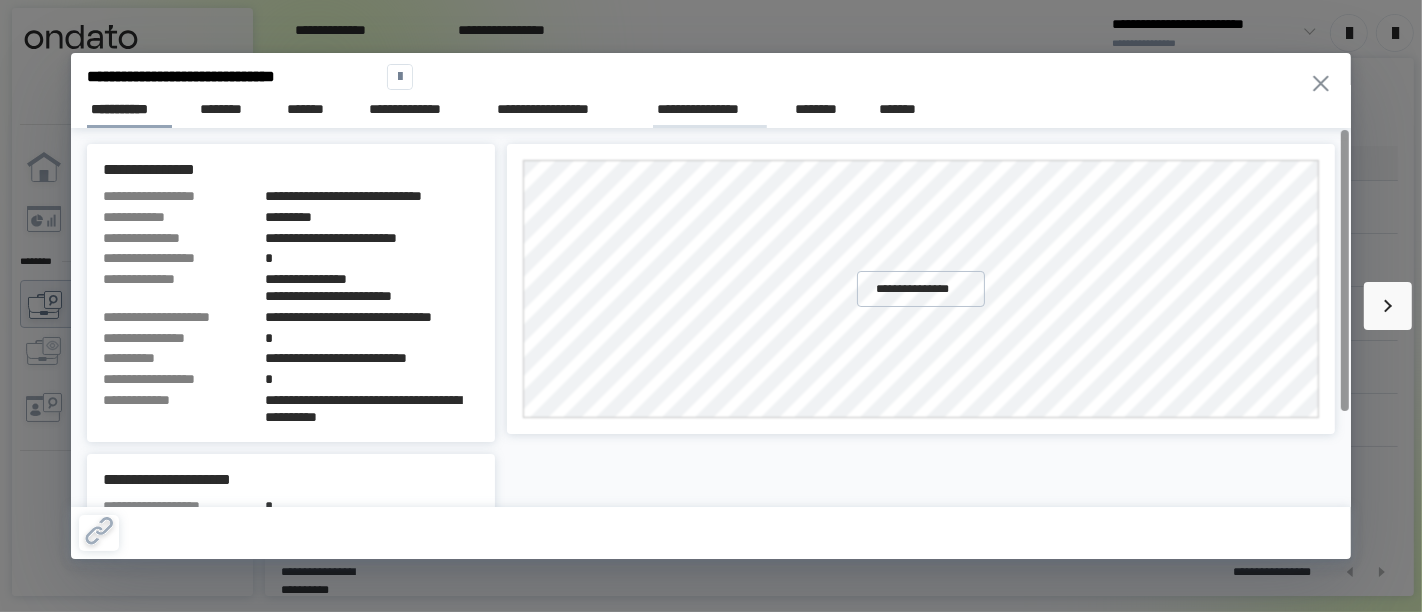 click on "**********" at bounding box center [710, 109] 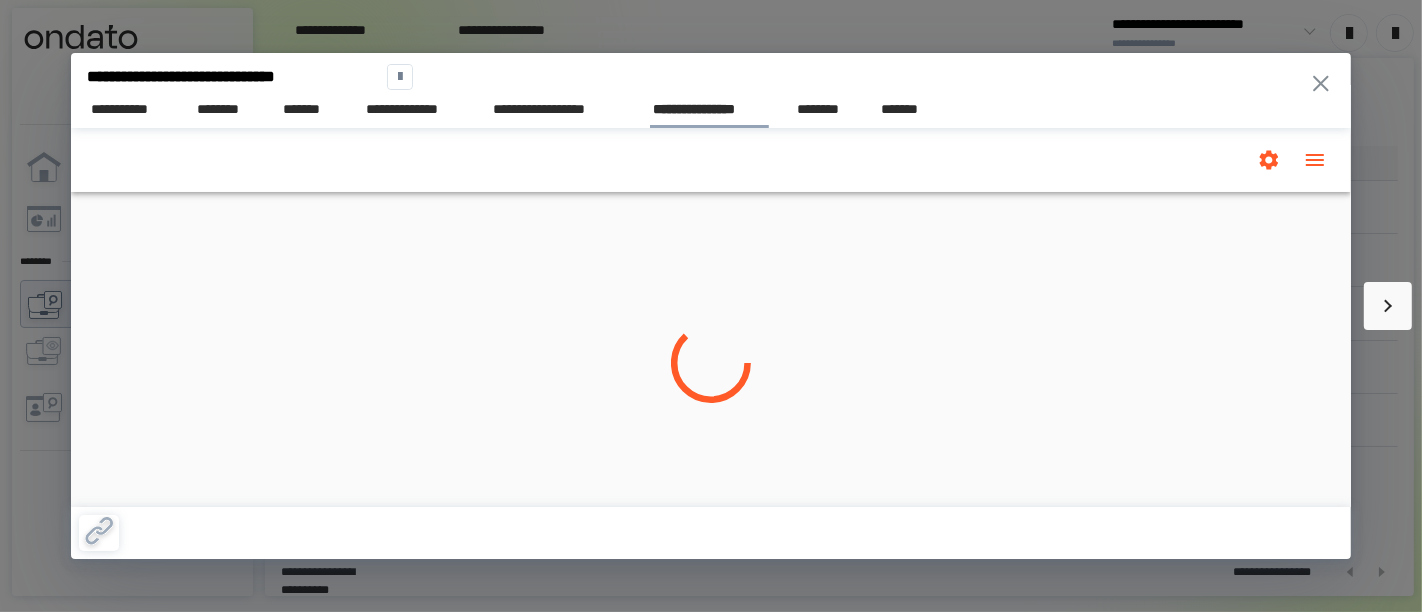 scroll, scrollTop: 0, scrollLeft: 0, axis: both 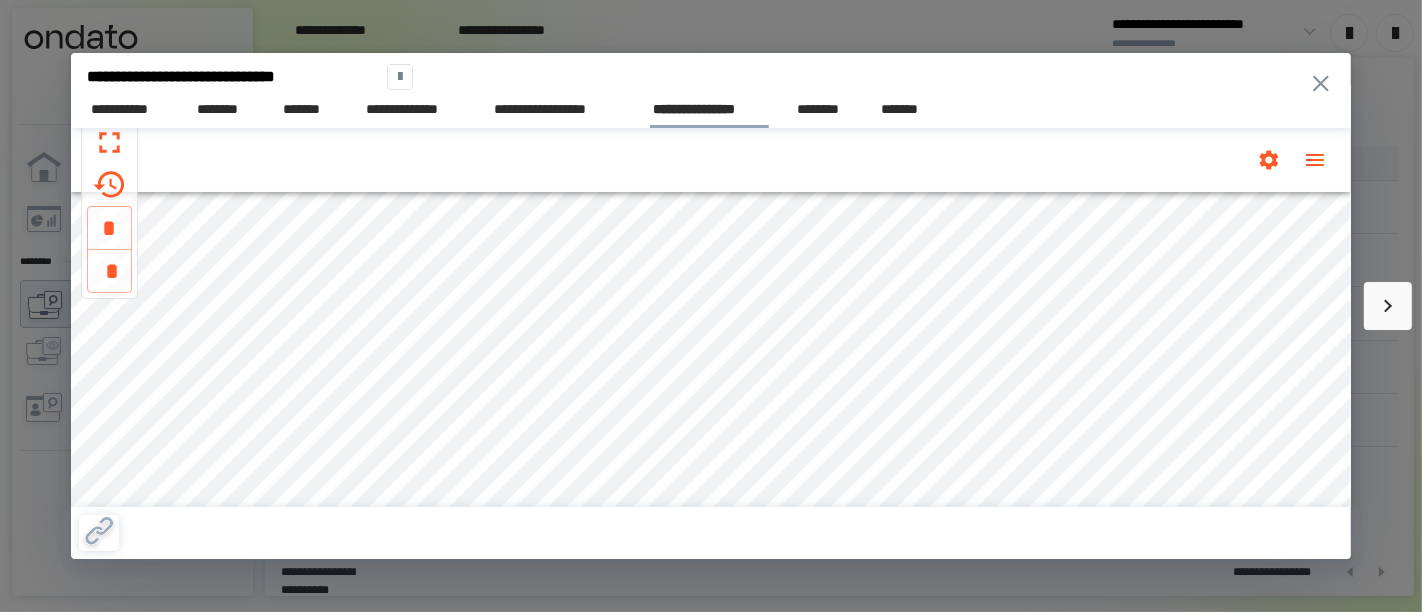 click on "**********" at bounding box center (711, 317) 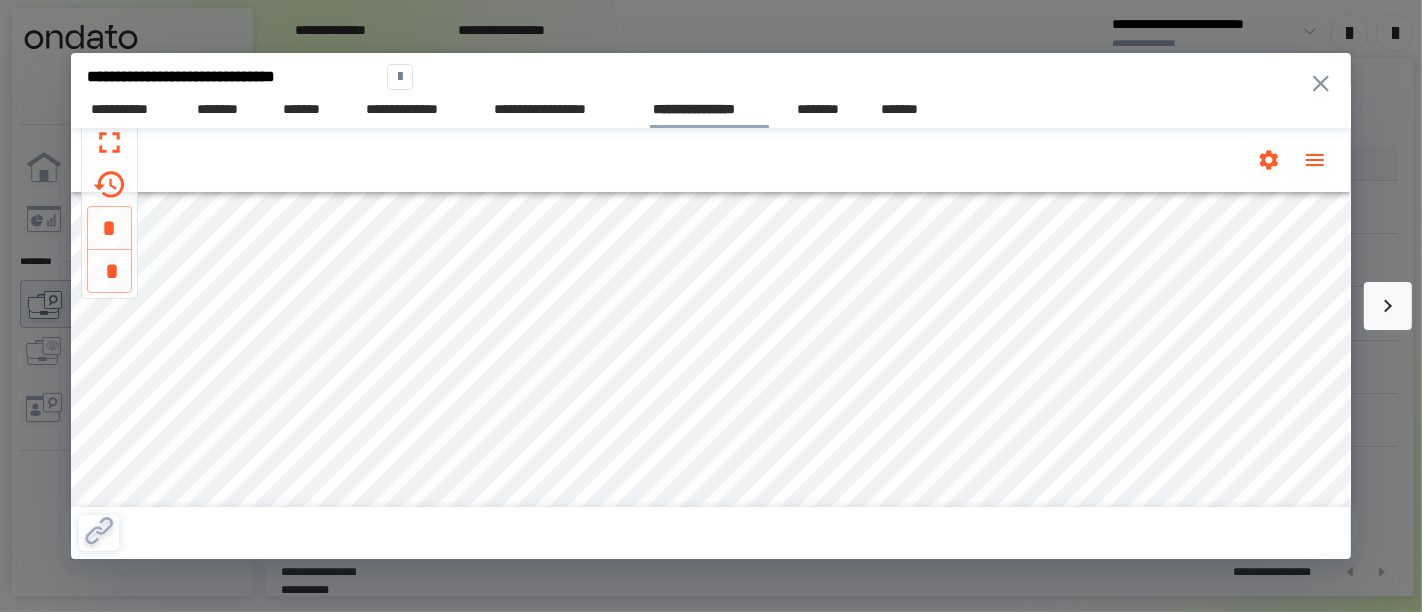 click 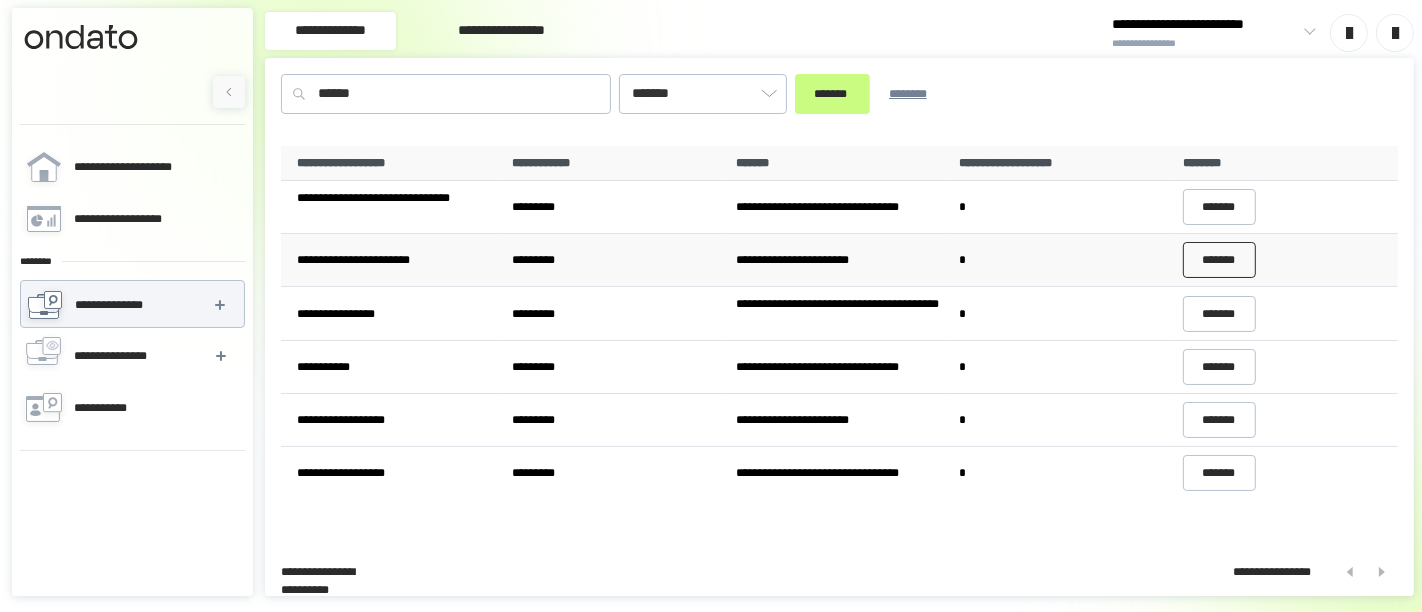 click on "*******" at bounding box center (1220, 260) 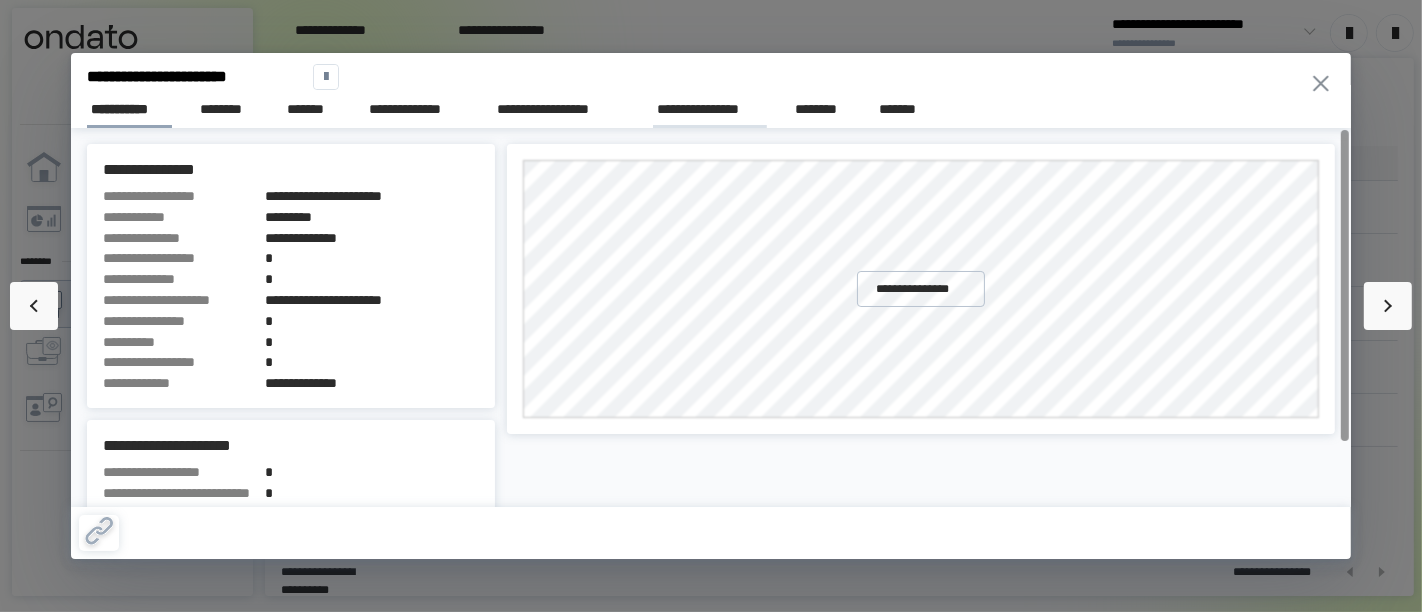 click on "**********" at bounding box center (710, 109) 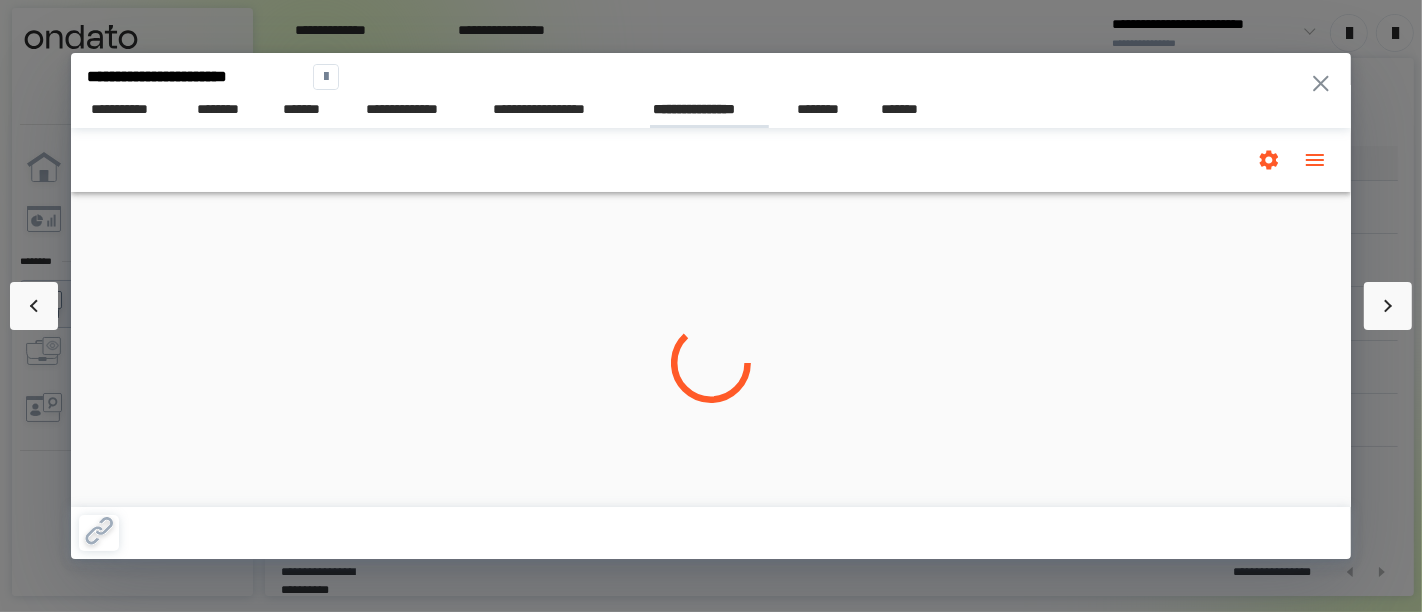 scroll, scrollTop: 0, scrollLeft: 0, axis: both 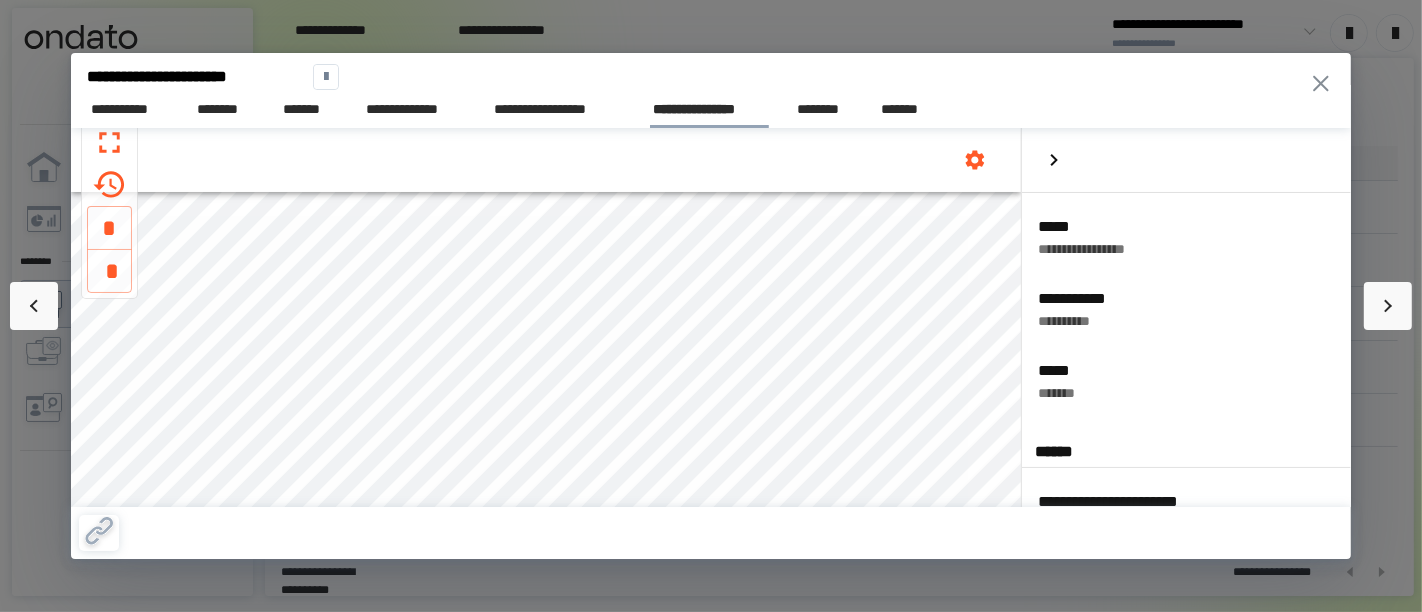 click 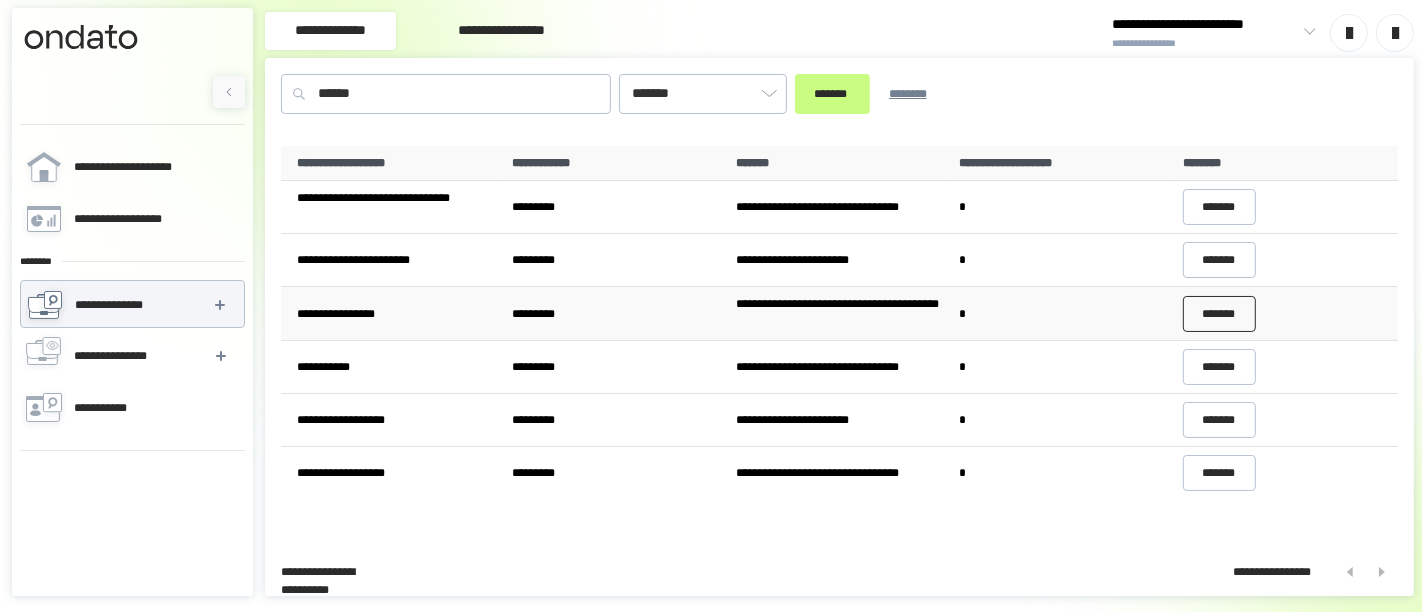 click on "*******" at bounding box center (1220, 314) 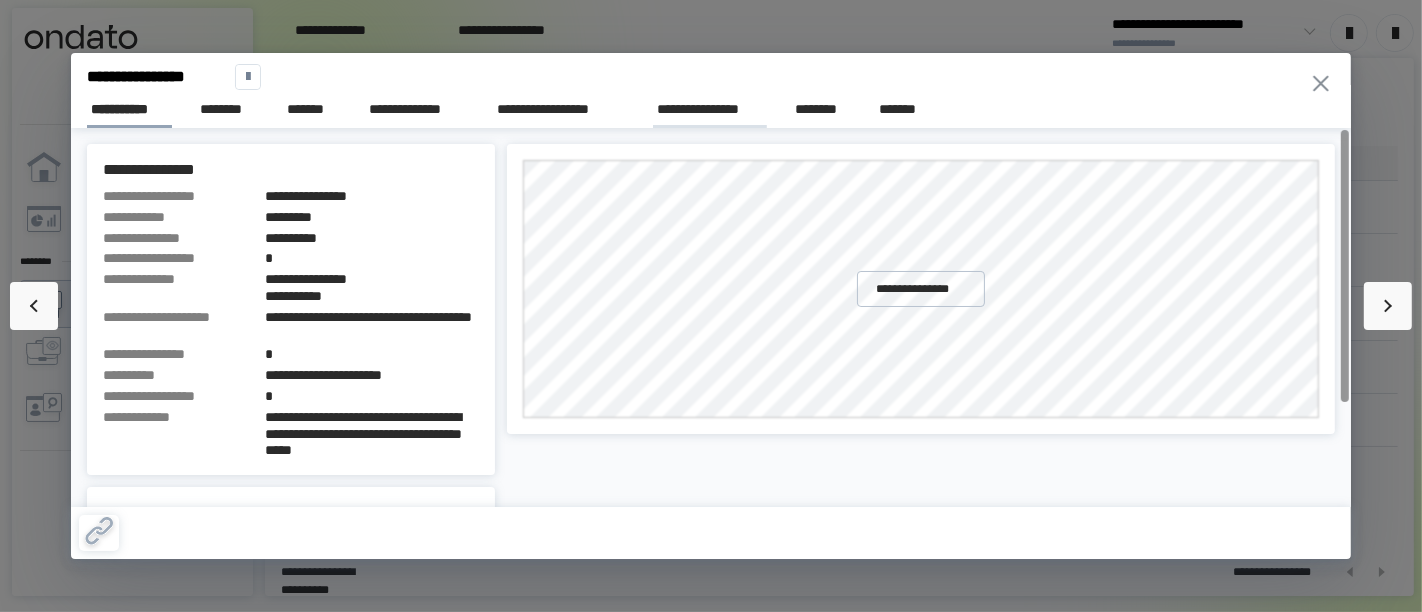 click on "**********" at bounding box center (710, 109) 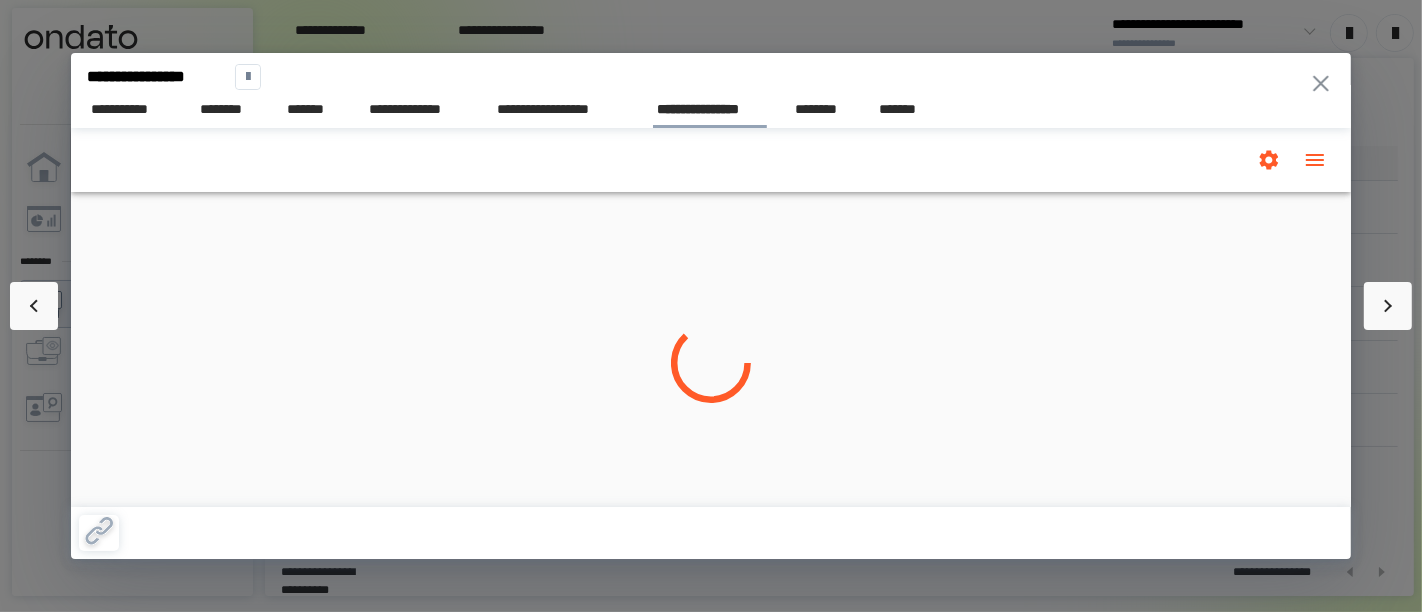 scroll, scrollTop: 0, scrollLeft: 0, axis: both 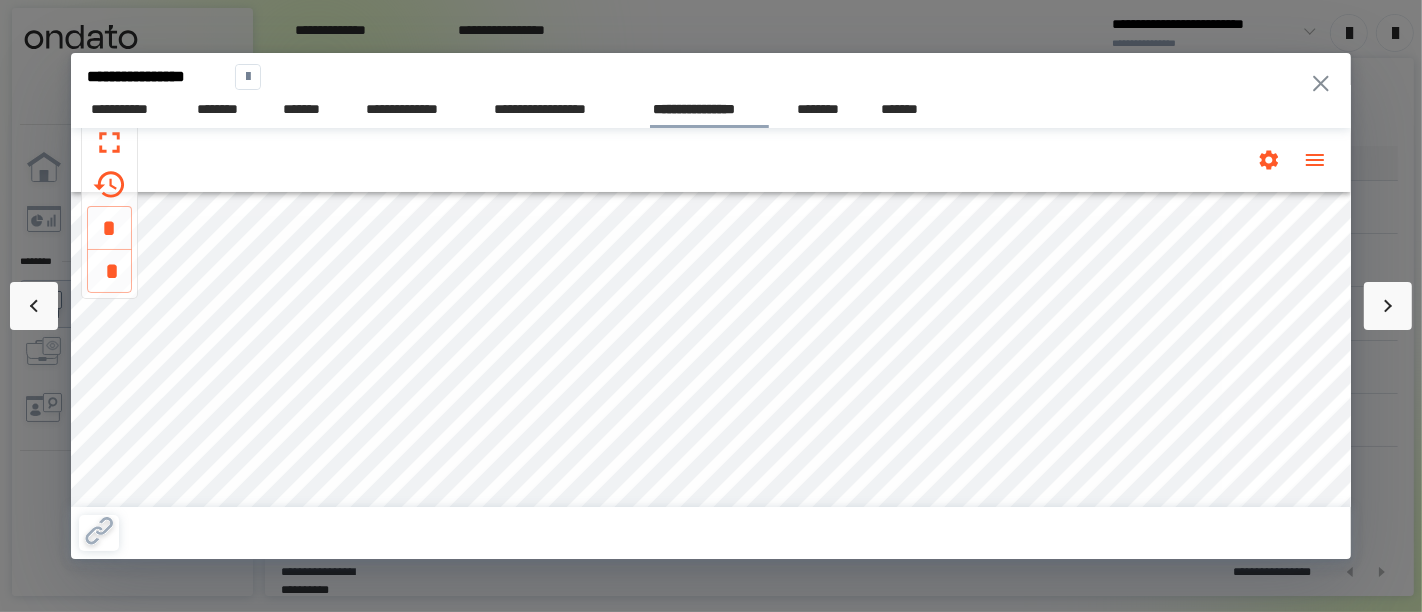 click 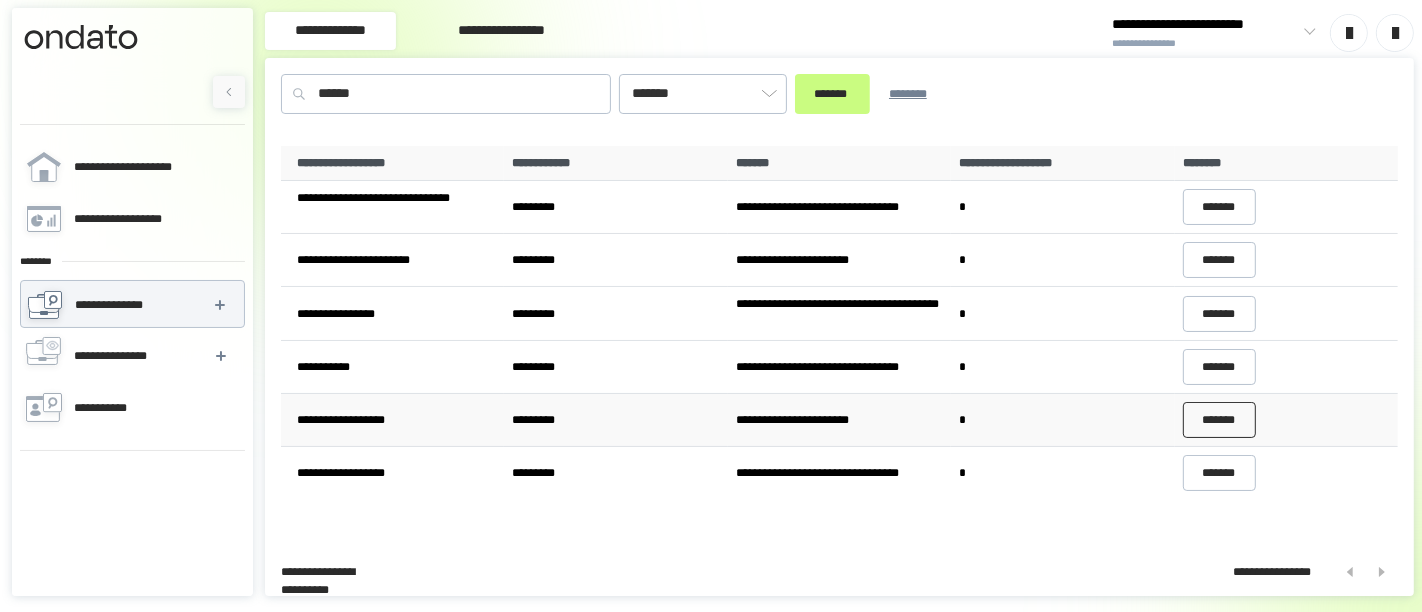 click on "*******" at bounding box center (1220, 420) 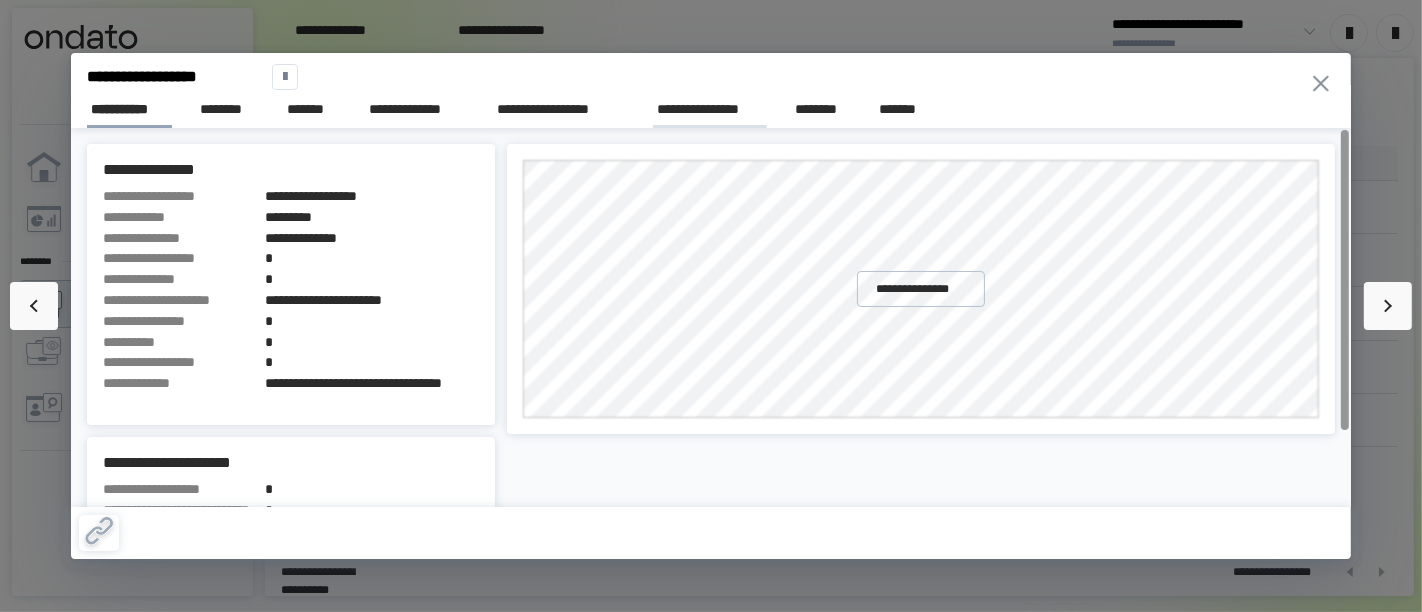 click on "**********" at bounding box center [710, 110] 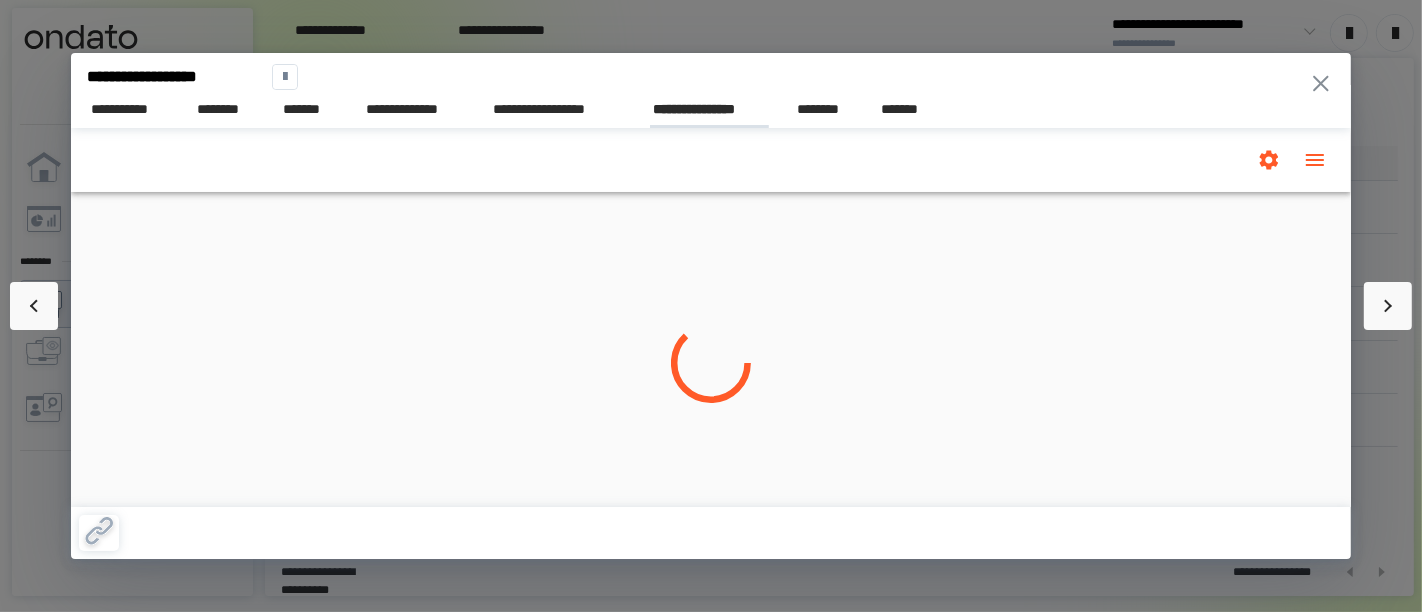 scroll, scrollTop: 0, scrollLeft: 0, axis: both 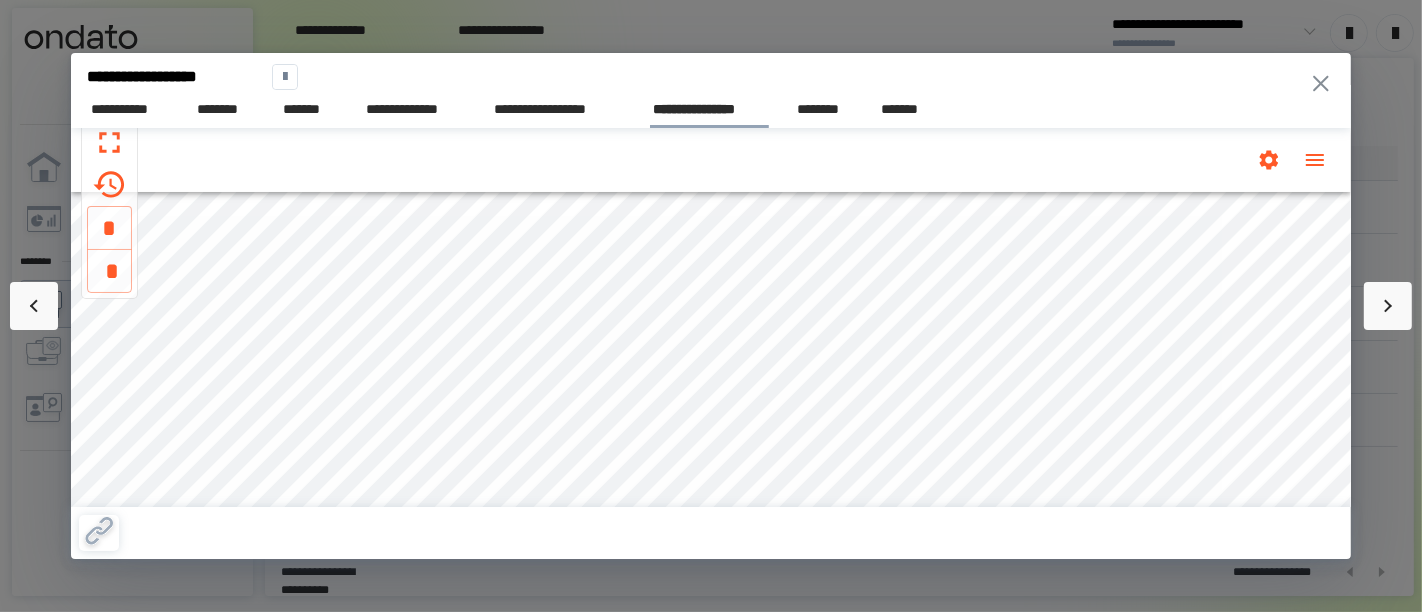 click 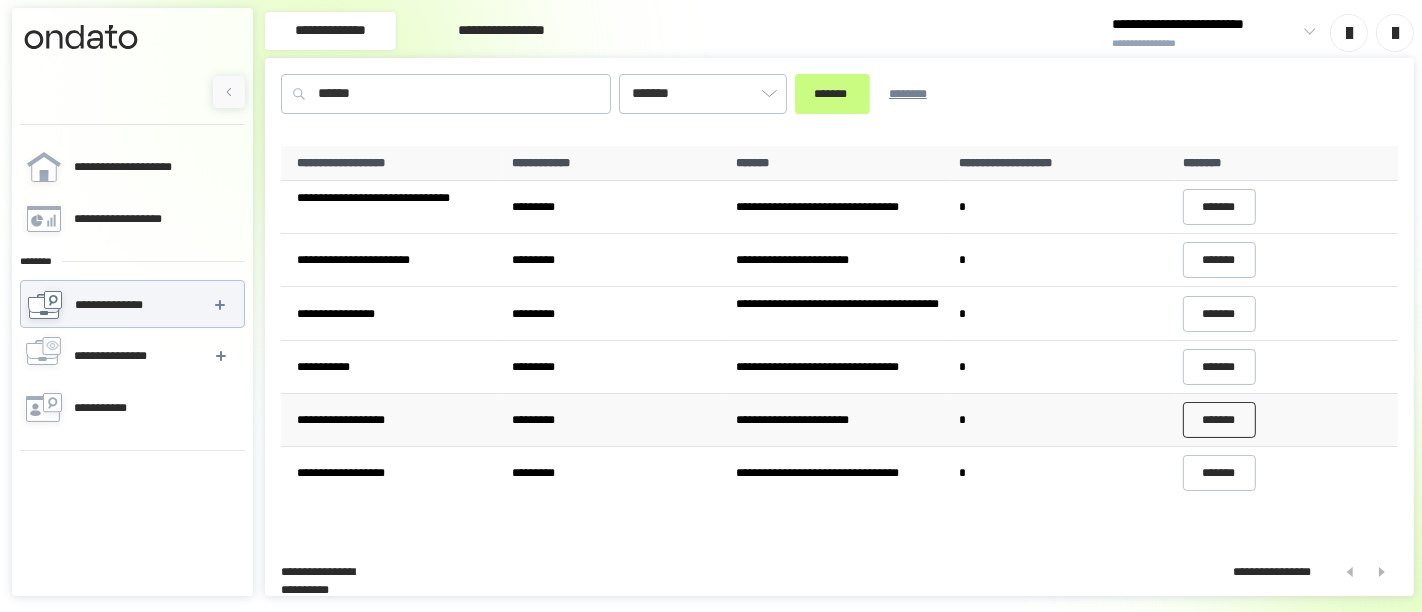 click on "*******" at bounding box center [1220, 420] 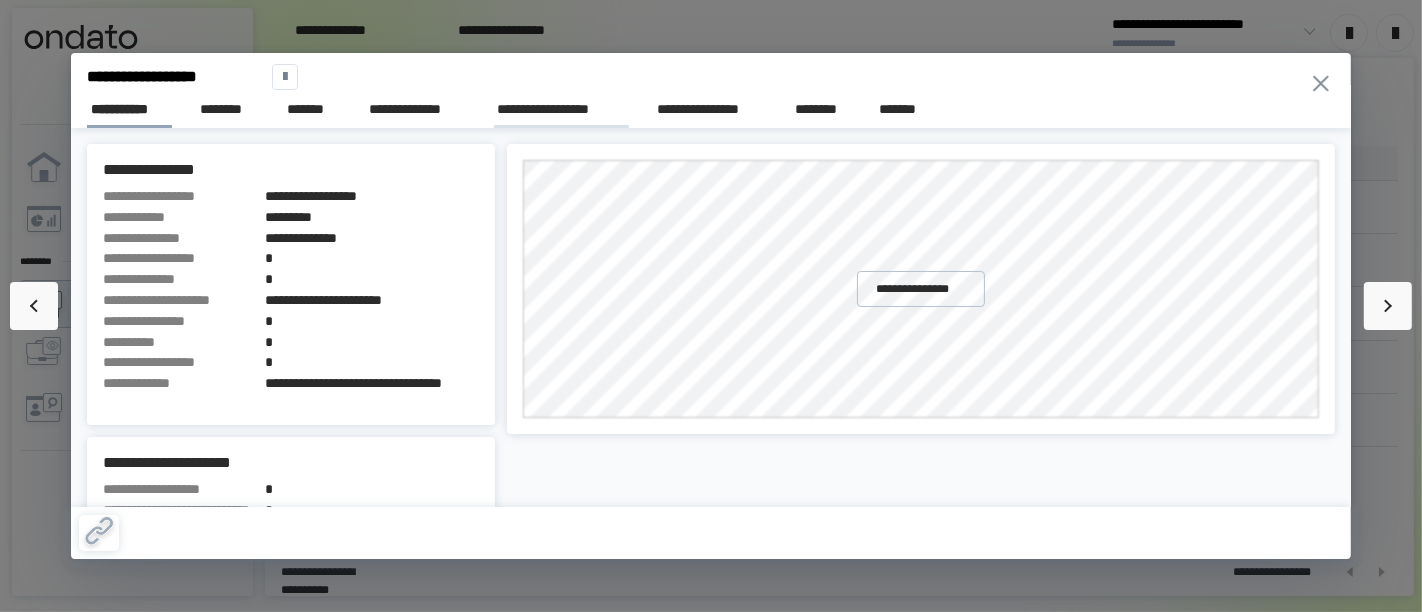 click on "**********" at bounding box center (562, 109) 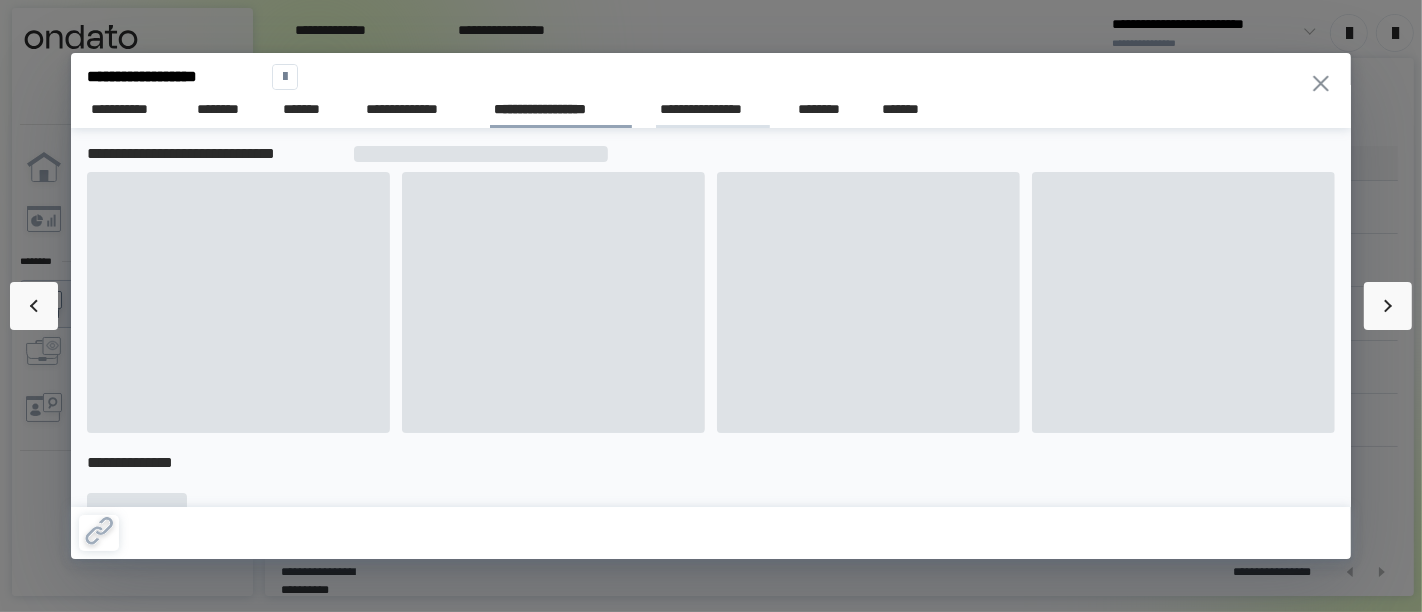 click on "**********" at bounding box center (713, 109) 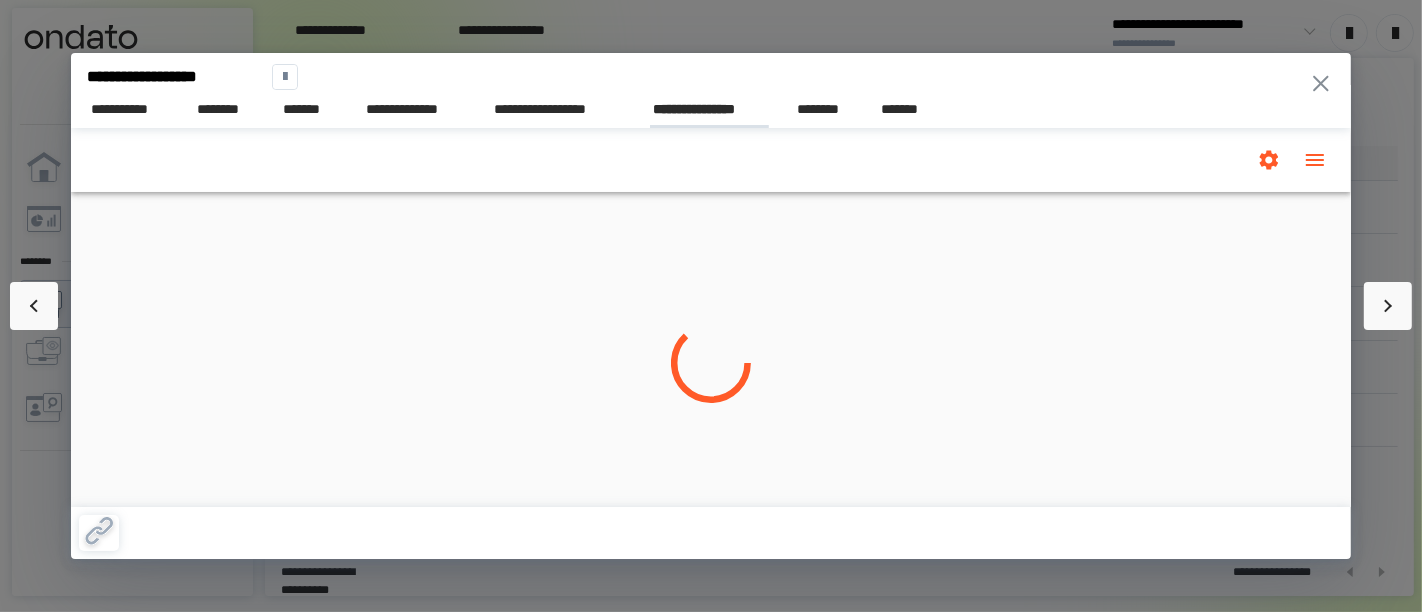 scroll, scrollTop: 0, scrollLeft: 0, axis: both 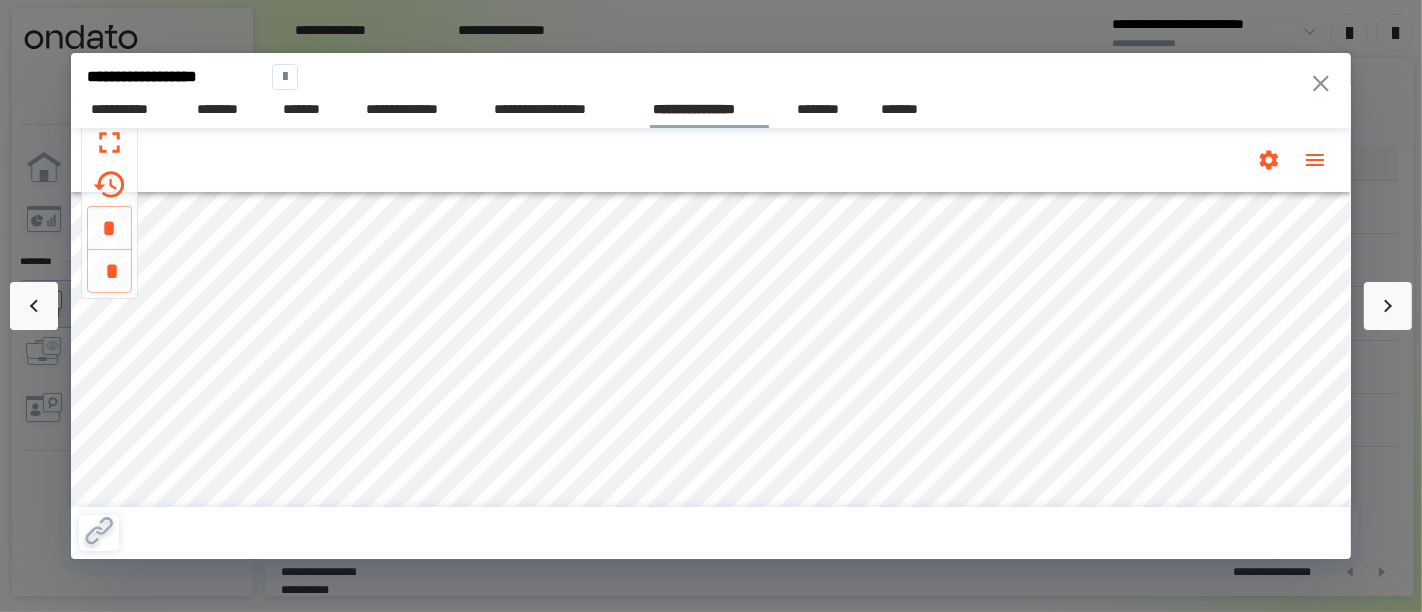 click 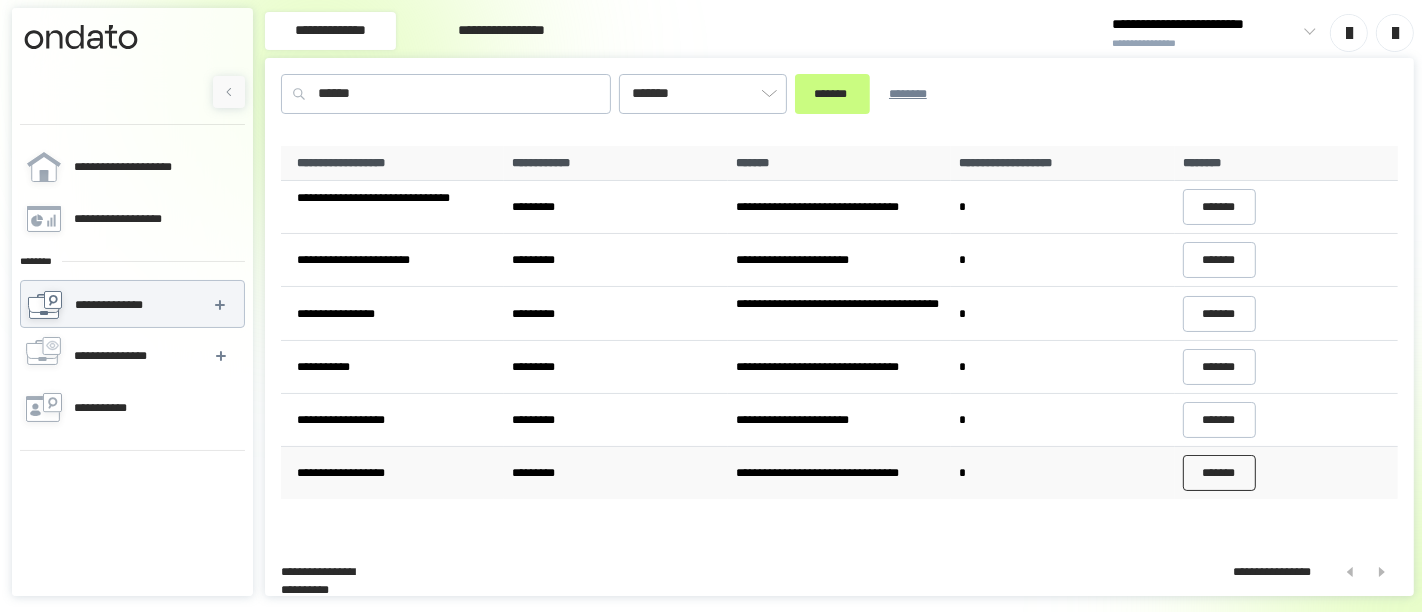 click on "*******" at bounding box center [1220, 473] 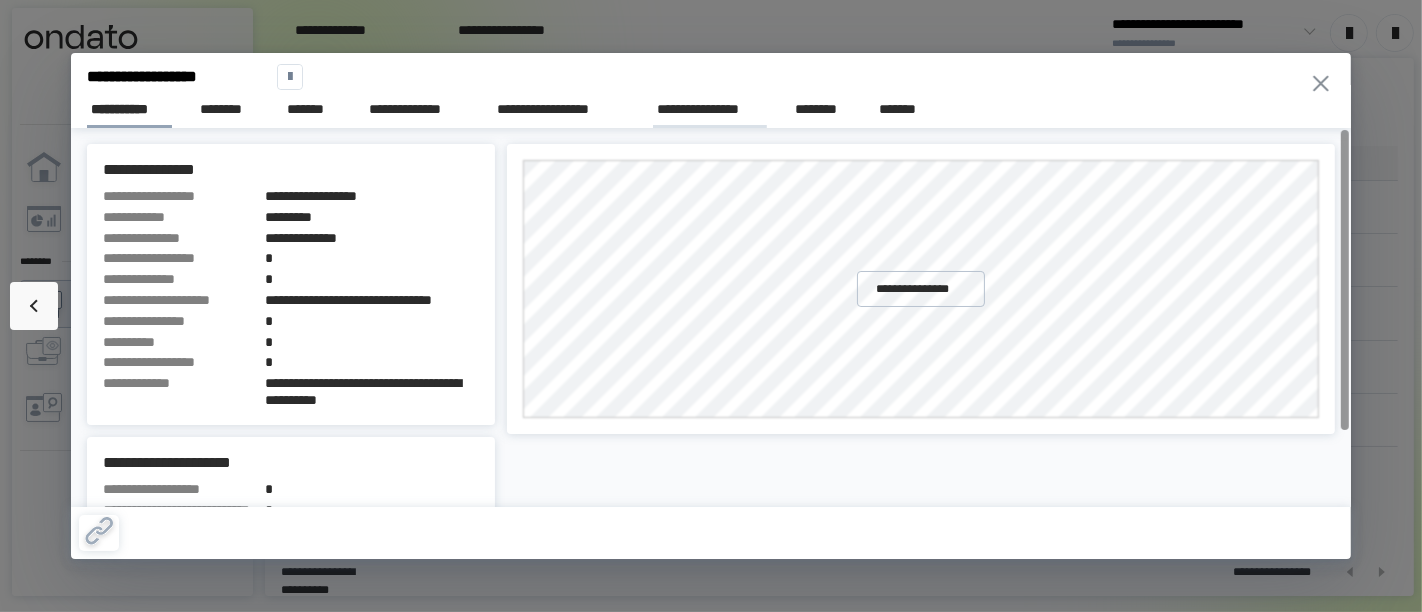 click on "**********" at bounding box center (710, 109) 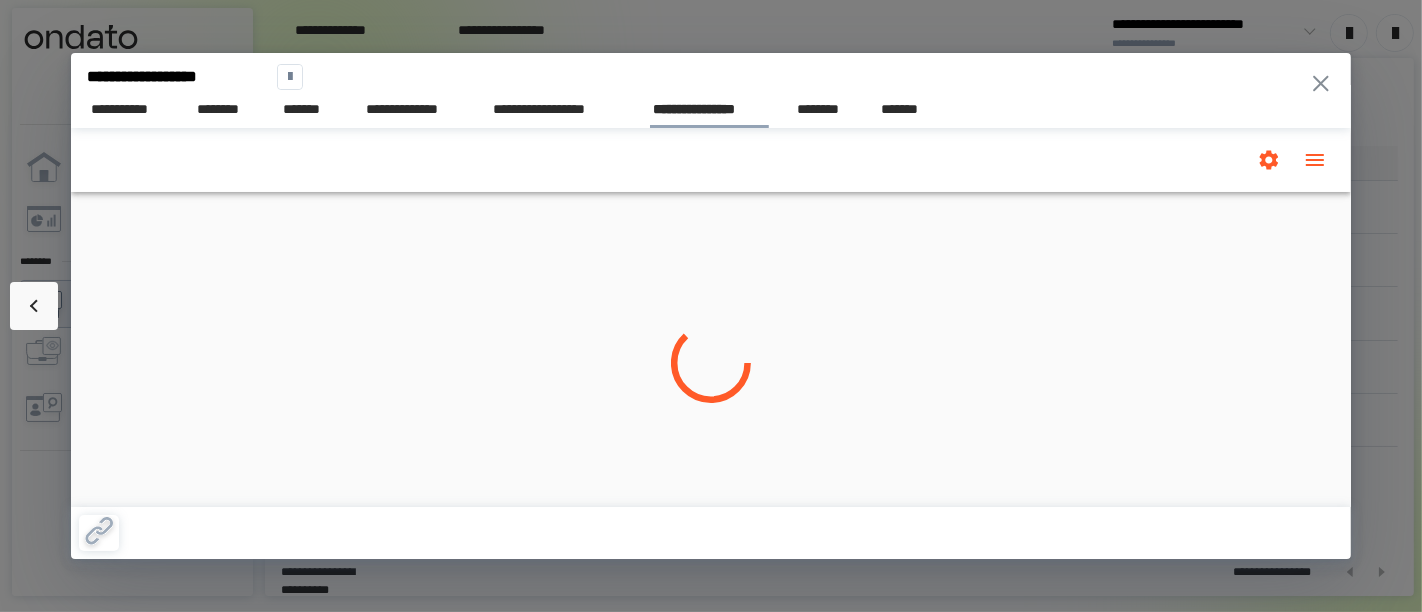 scroll, scrollTop: 0, scrollLeft: 0, axis: both 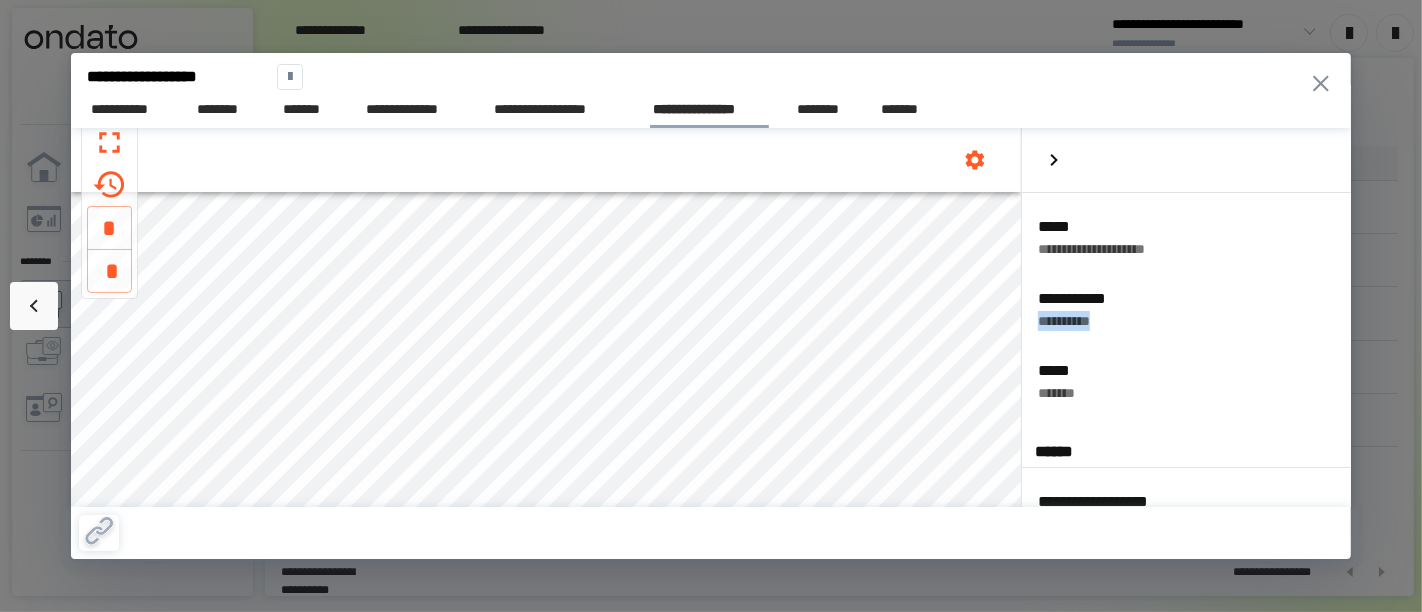 drag, startPoint x: 1115, startPoint y: 315, endPoint x: 1037, endPoint y: 317, distance: 78.025635 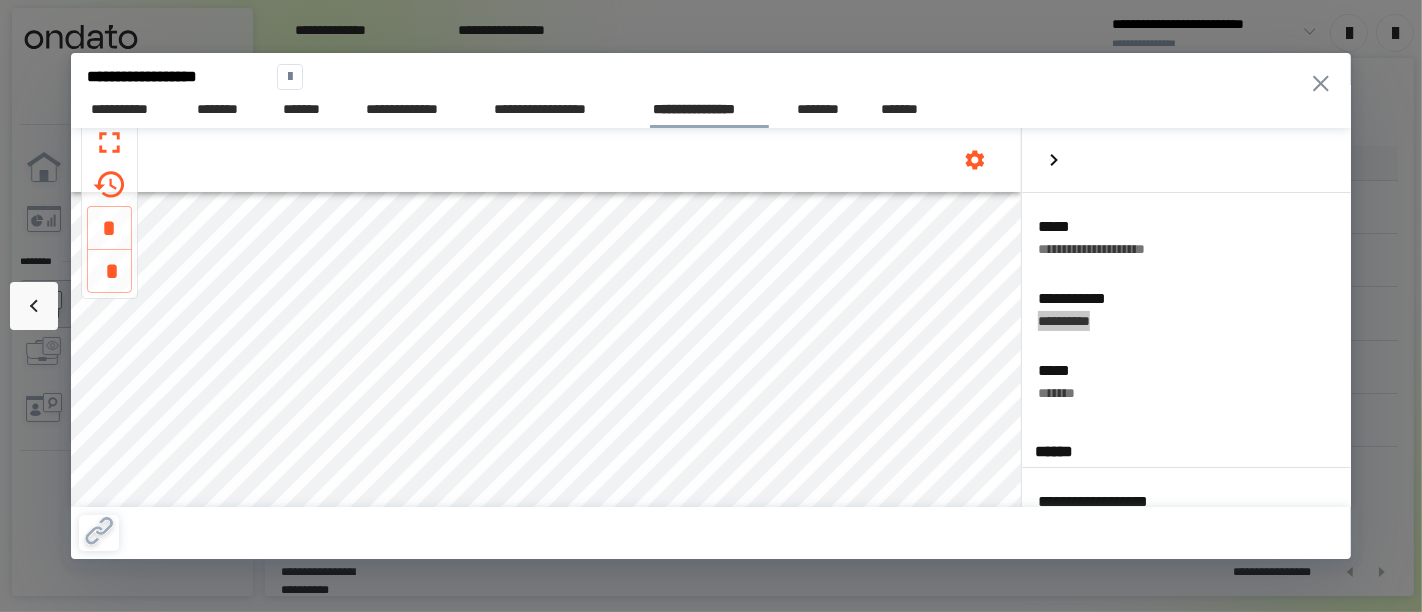 click 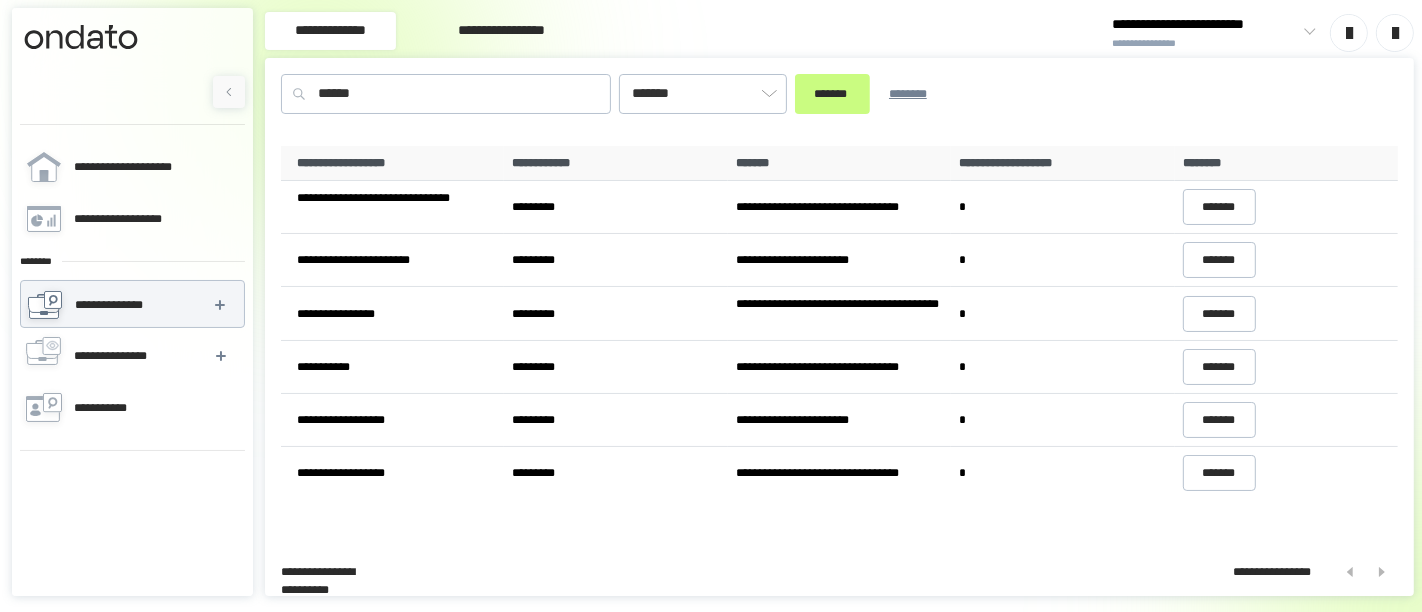 click 